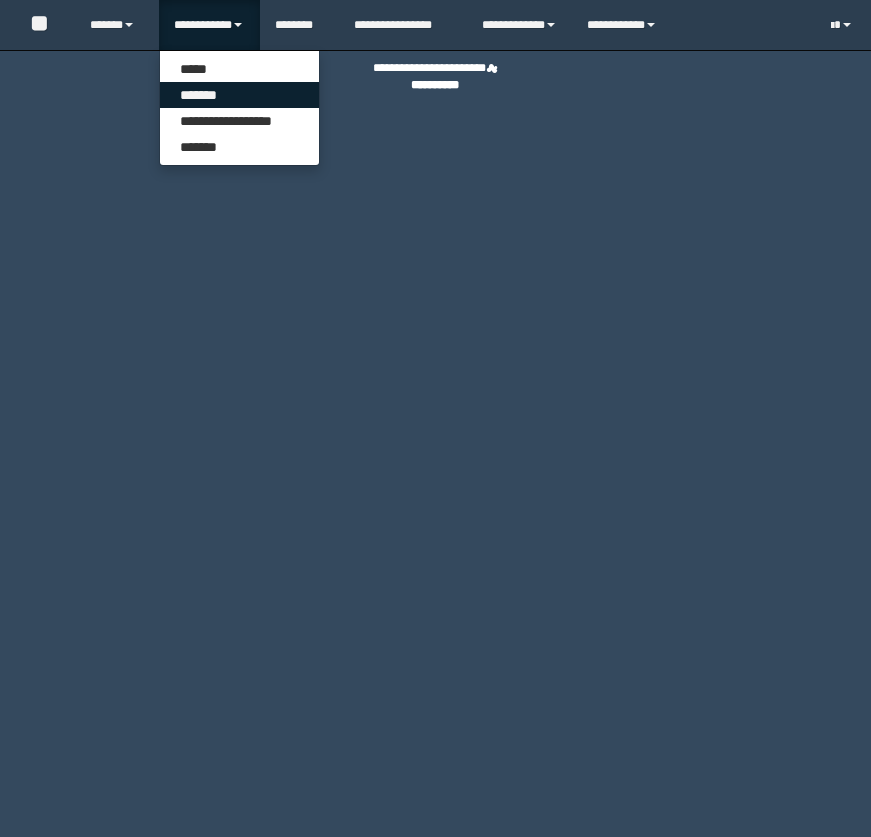 scroll, scrollTop: 0, scrollLeft: 0, axis: both 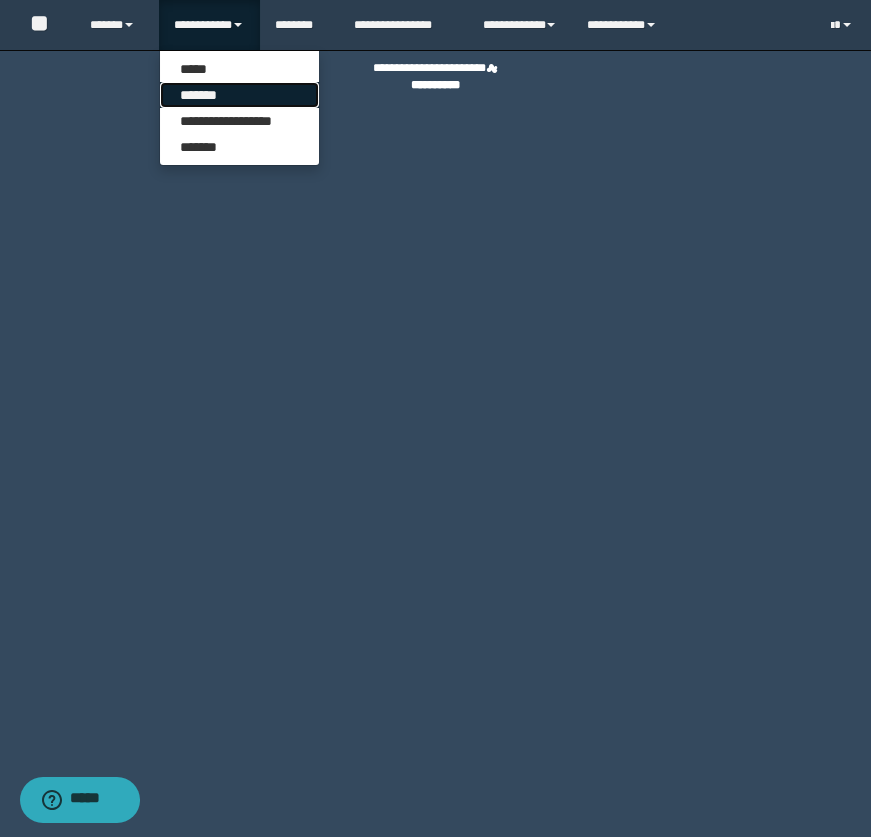 click on "*******" at bounding box center (239, 95) 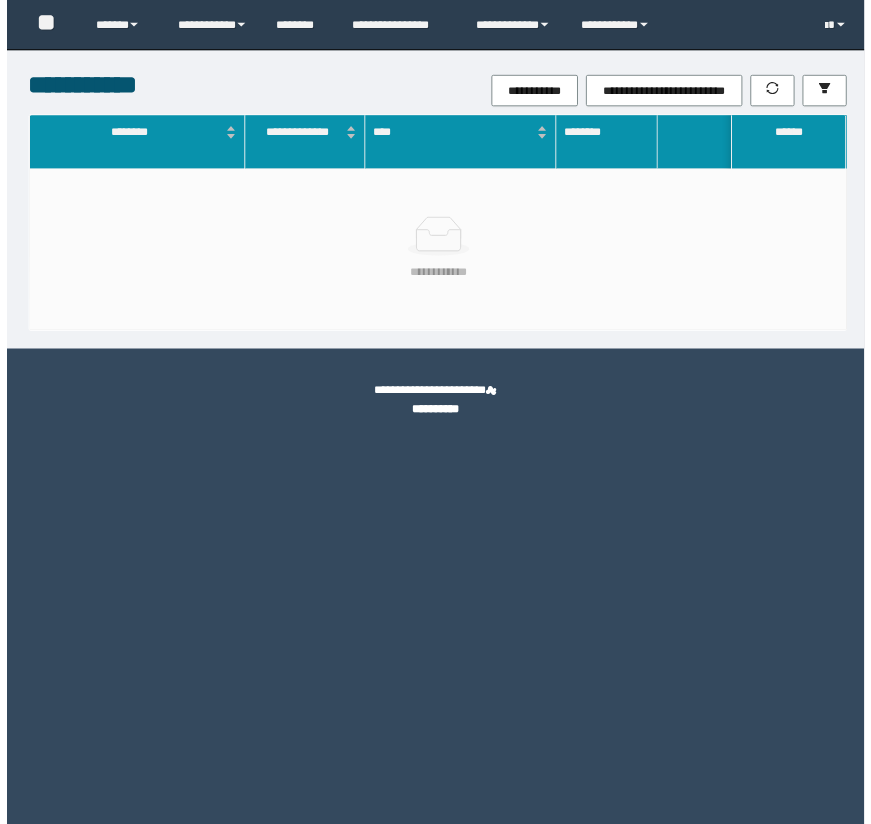 scroll, scrollTop: 0, scrollLeft: 0, axis: both 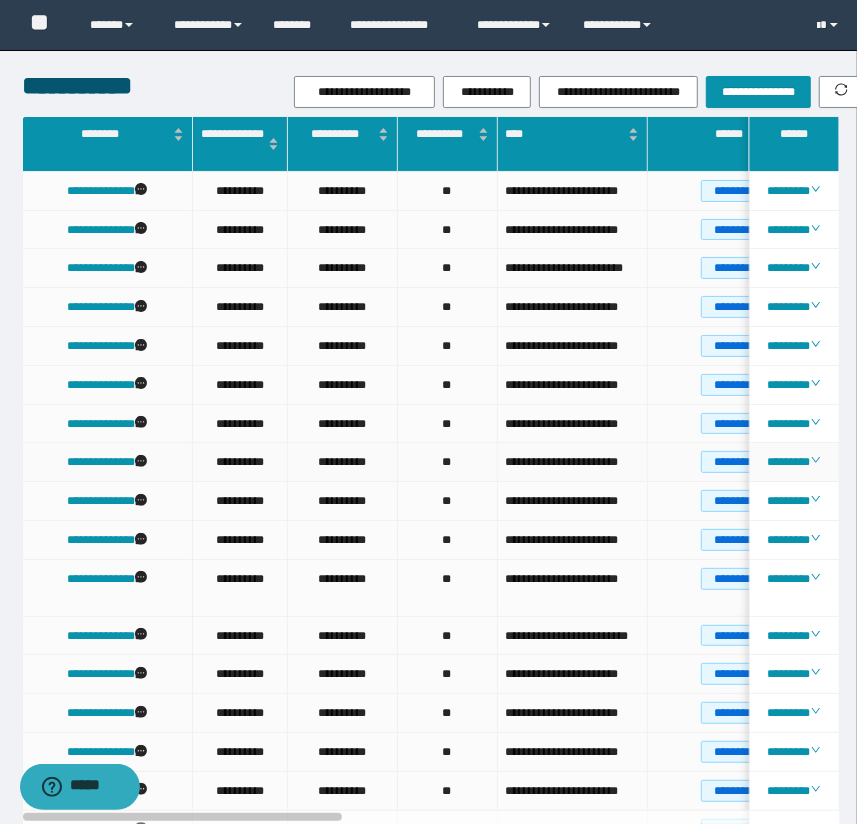 click on "********" at bounding box center [738, 462] 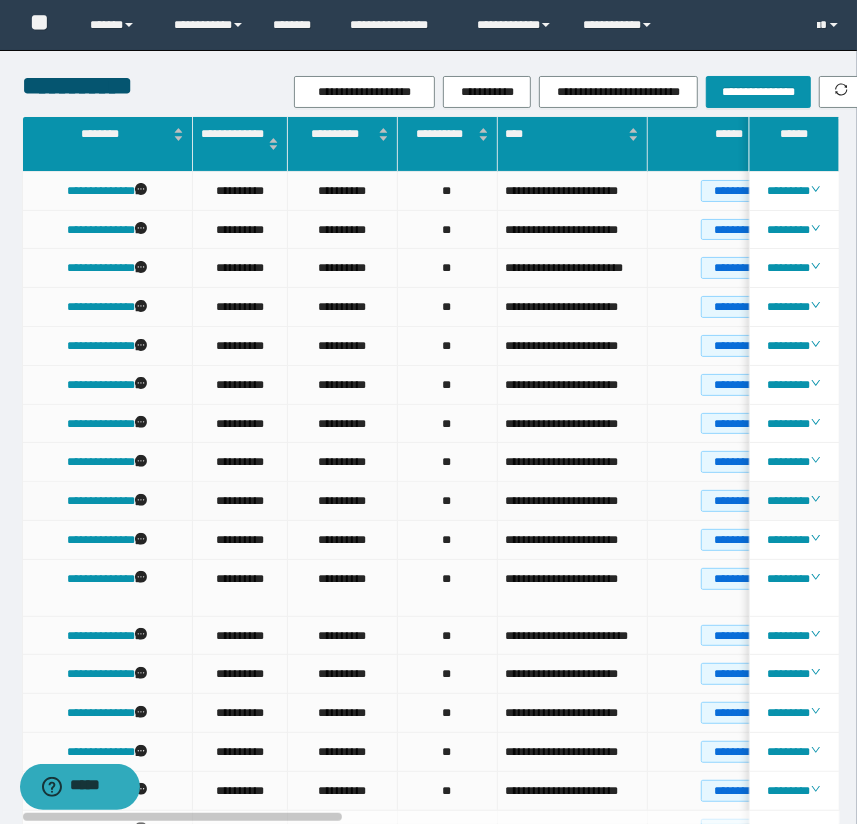 click on "**********" at bounding box center (572, 501) 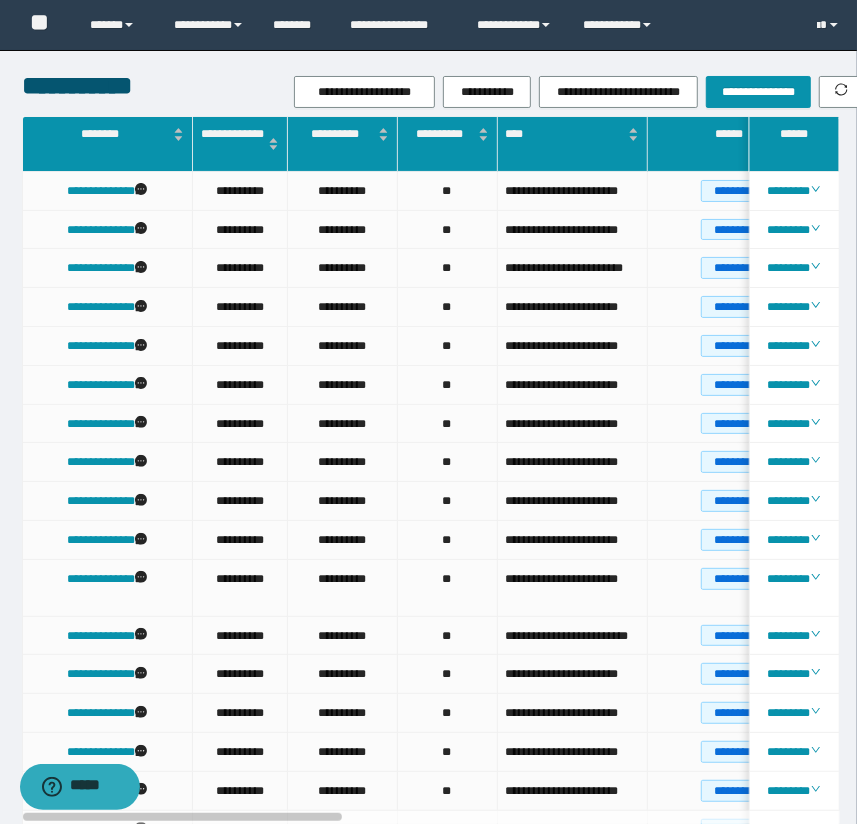 scroll, scrollTop: 0, scrollLeft: 67, axis: horizontal 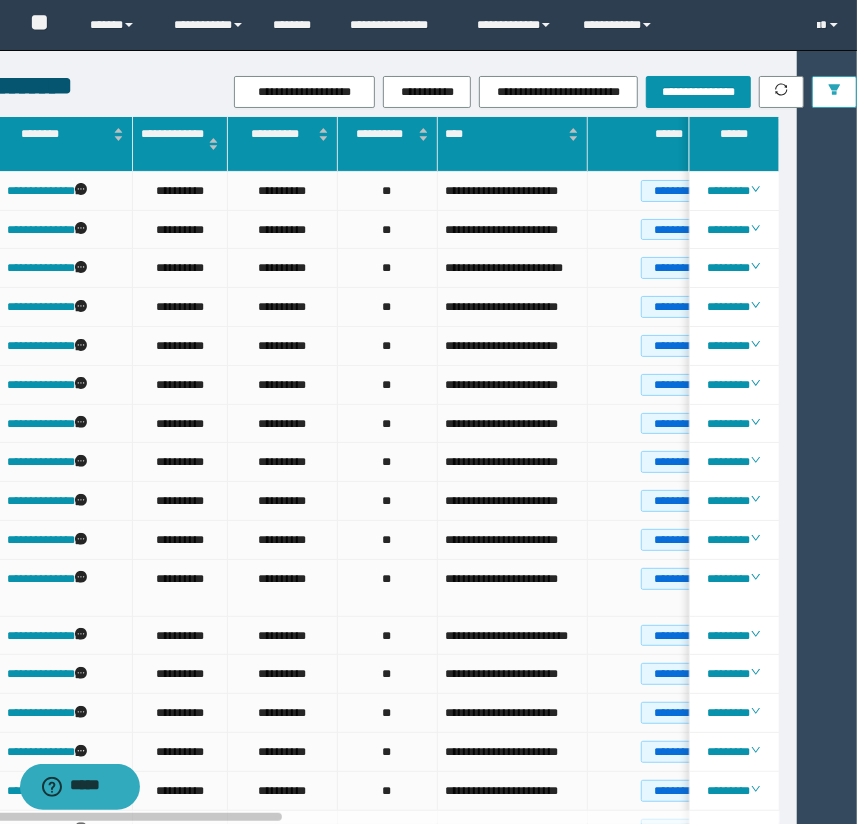 click 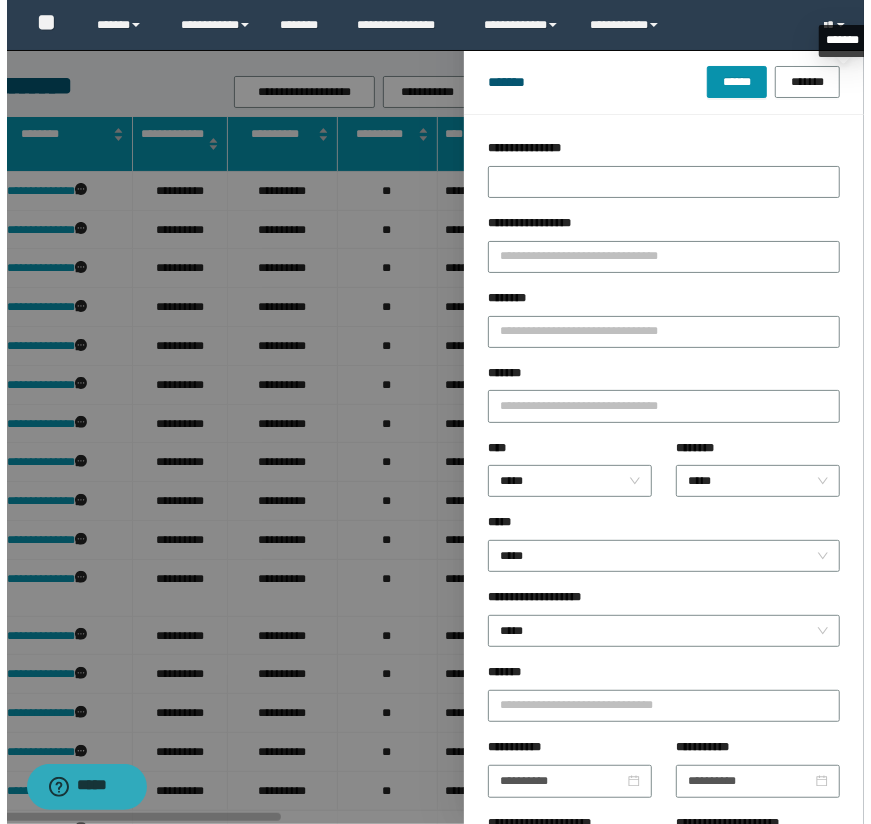 scroll, scrollTop: 0, scrollLeft: 53, axis: horizontal 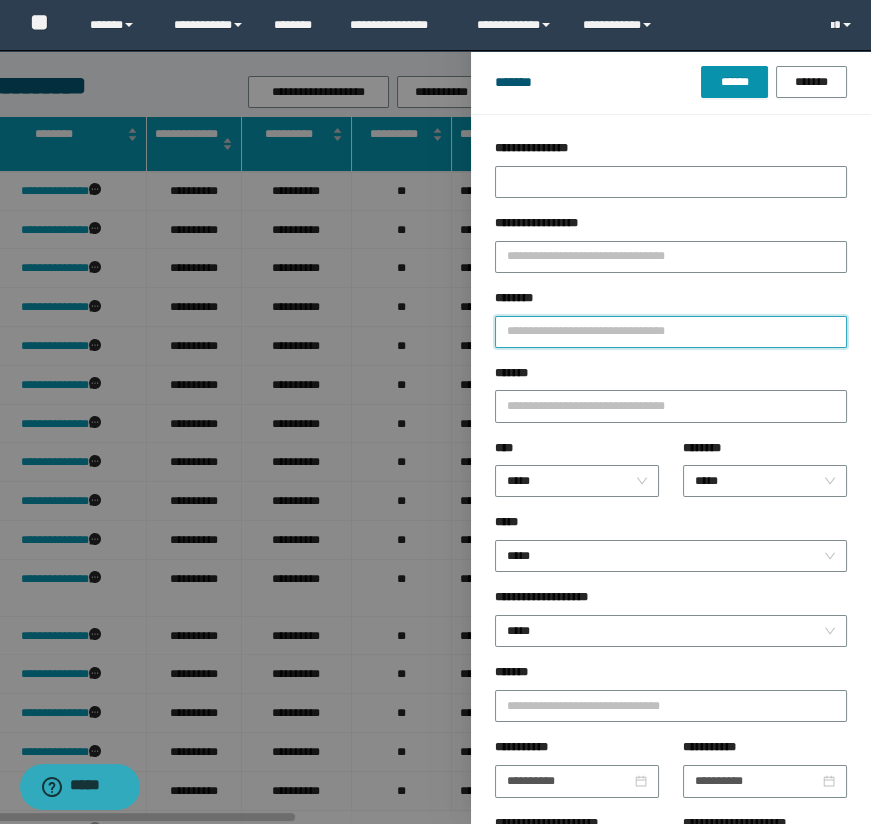 click on "********" at bounding box center [671, 332] 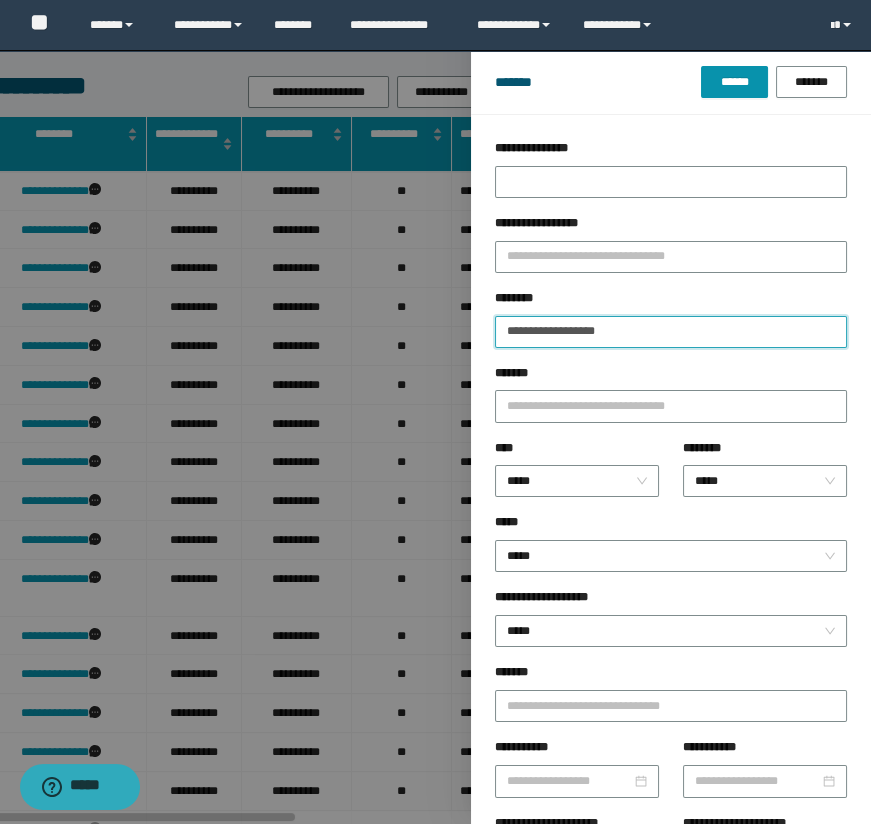 type on "**********" 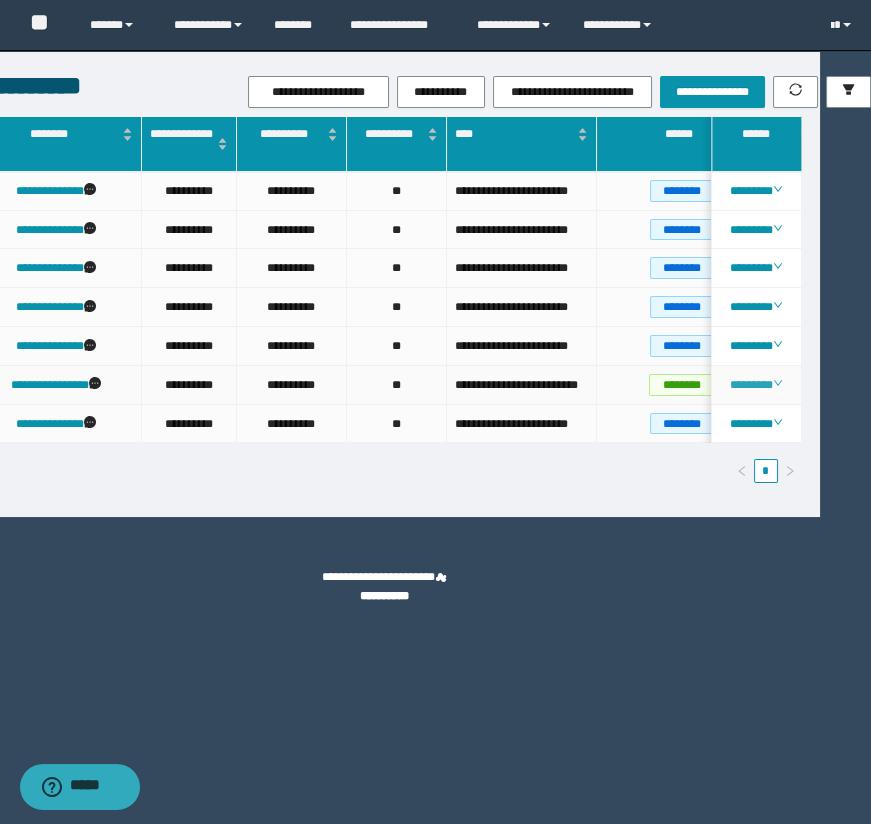click on "********" at bounding box center (756, 385) 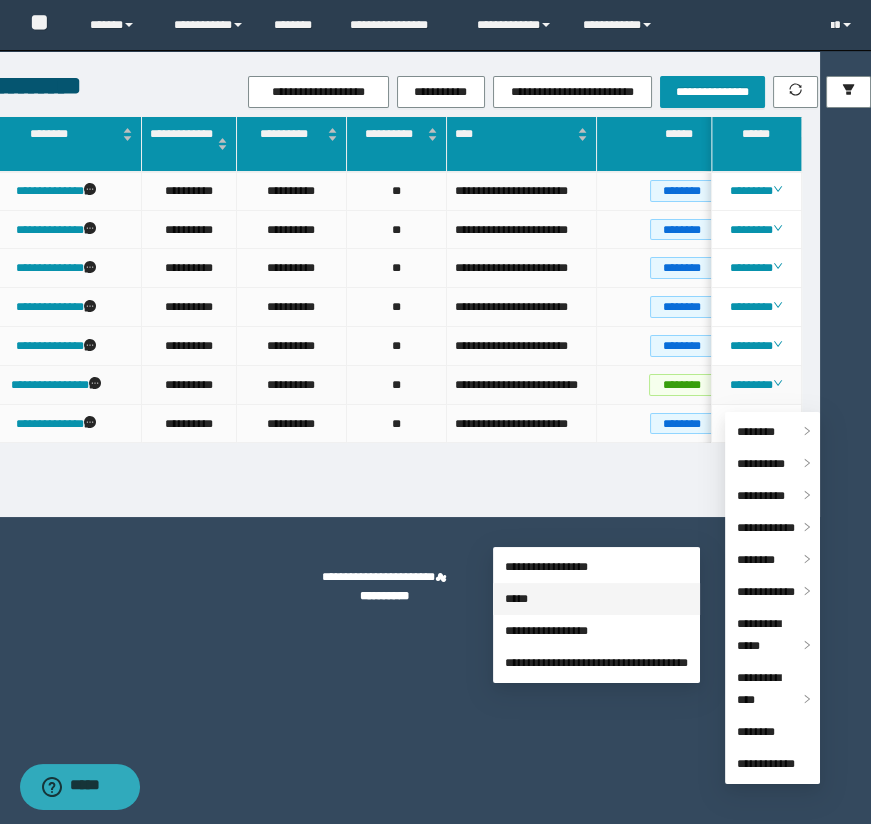 click on "*****" at bounding box center (516, 599) 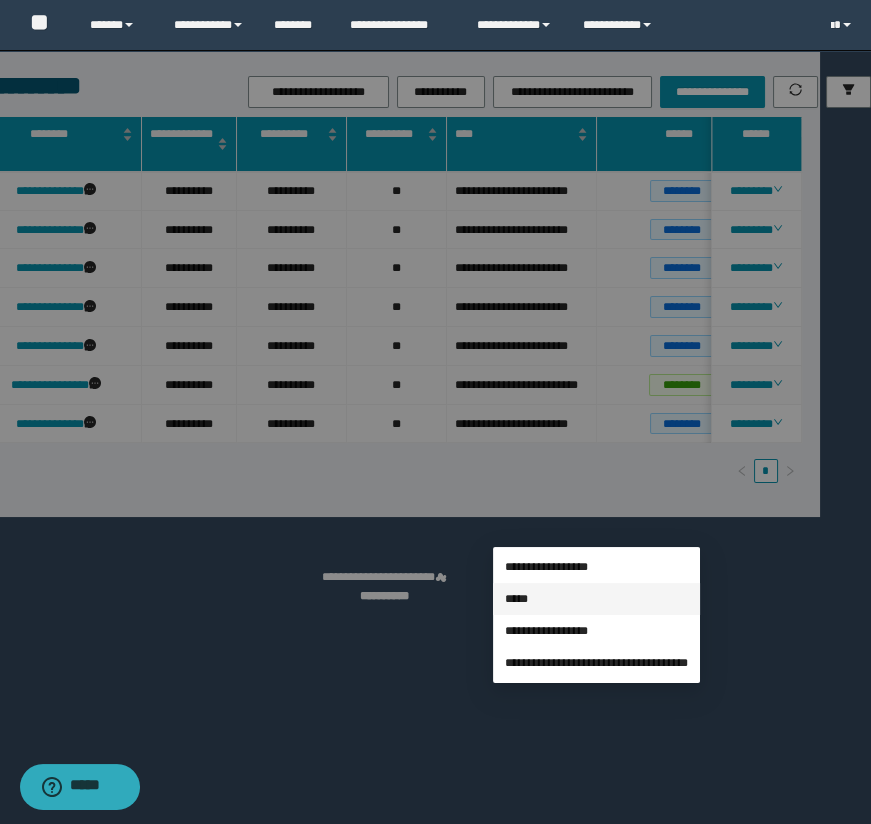 type on "**********" 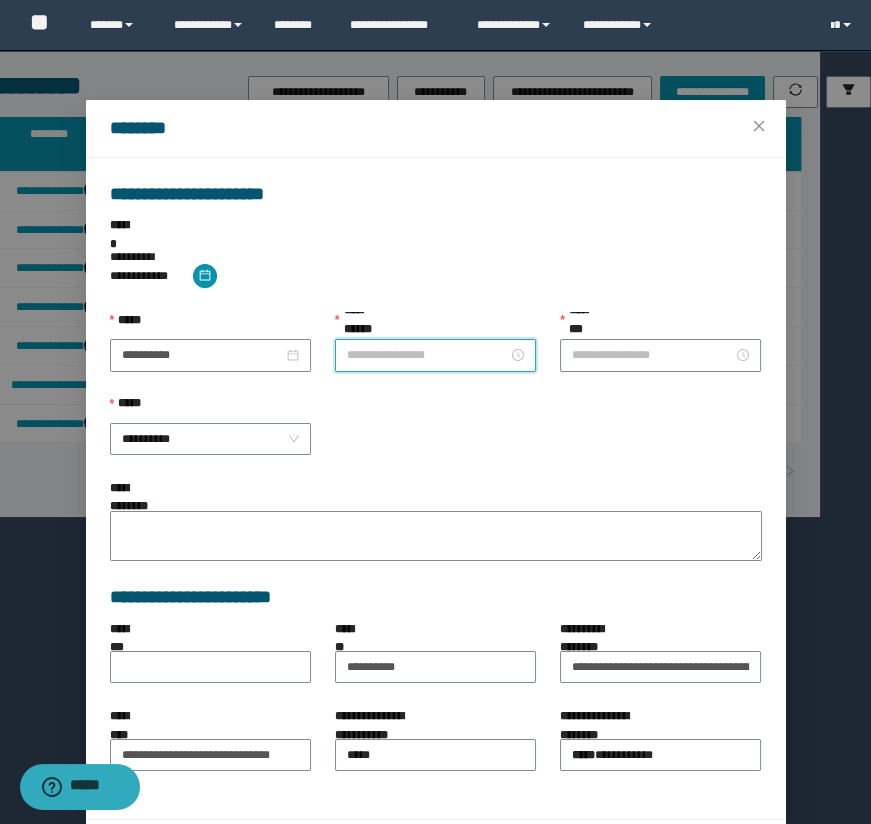 click on "**********" at bounding box center [427, 355] 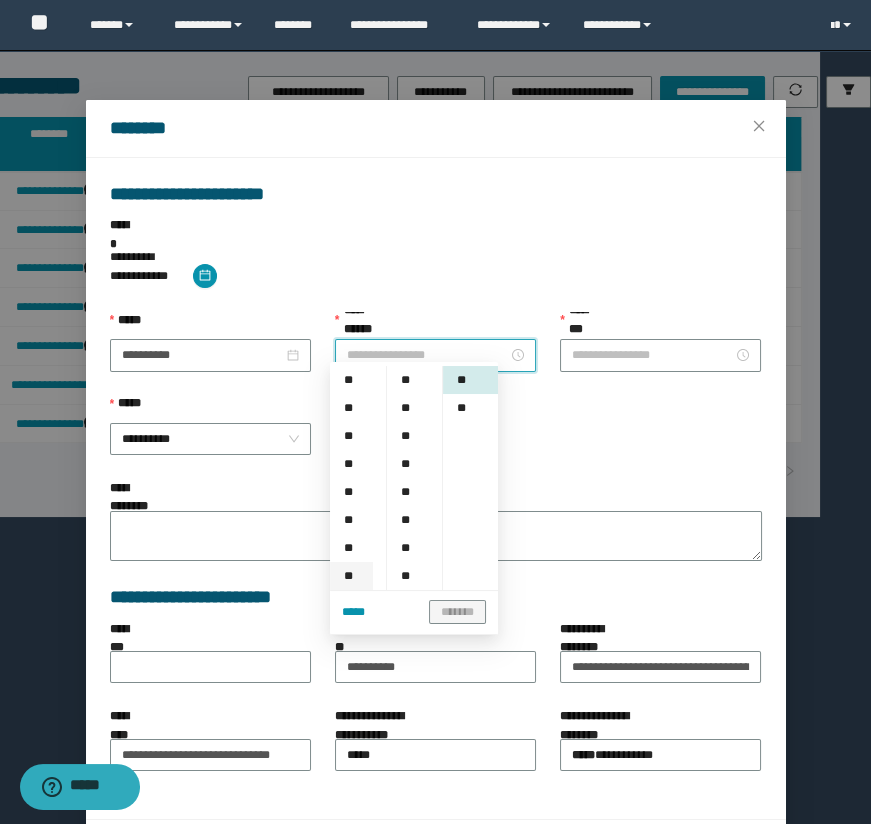 click on "**" at bounding box center (351, 576) 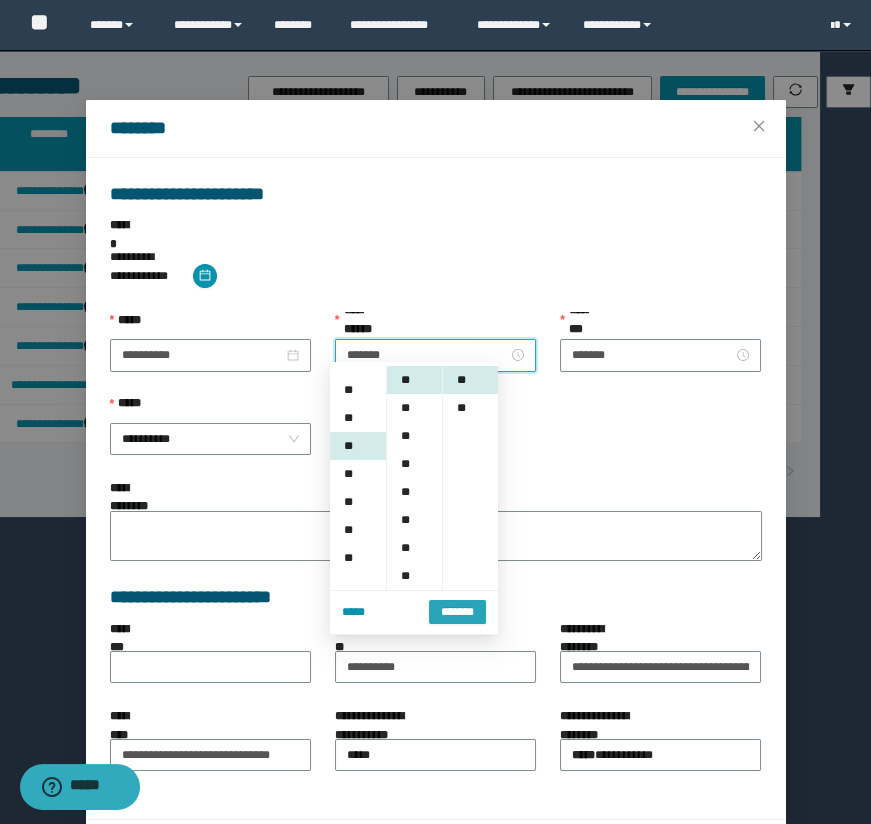 scroll, scrollTop: 196, scrollLeft: 0, axis: vertical 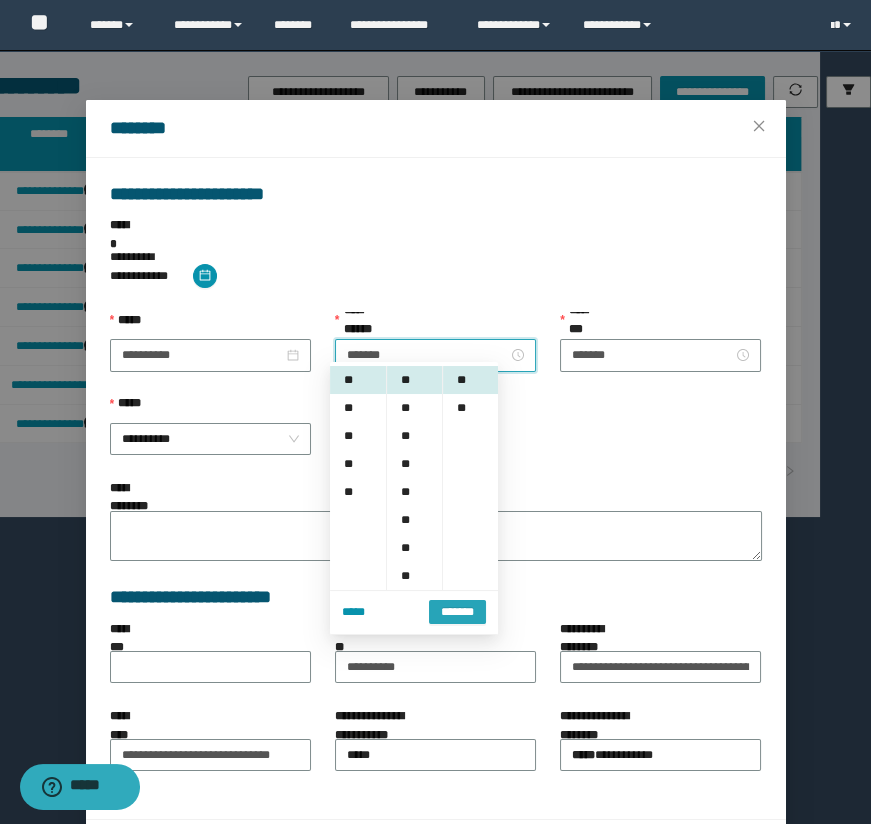 click on "*******" at bounding box center (457, 612) 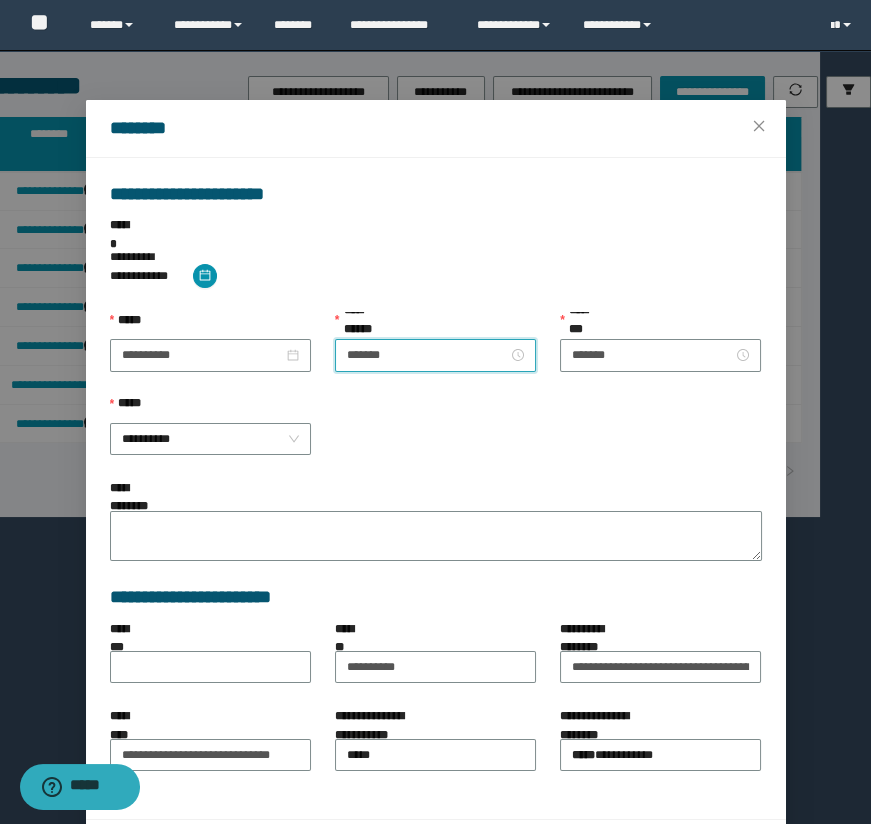 click on "*****" at bounding box center (689, 842) 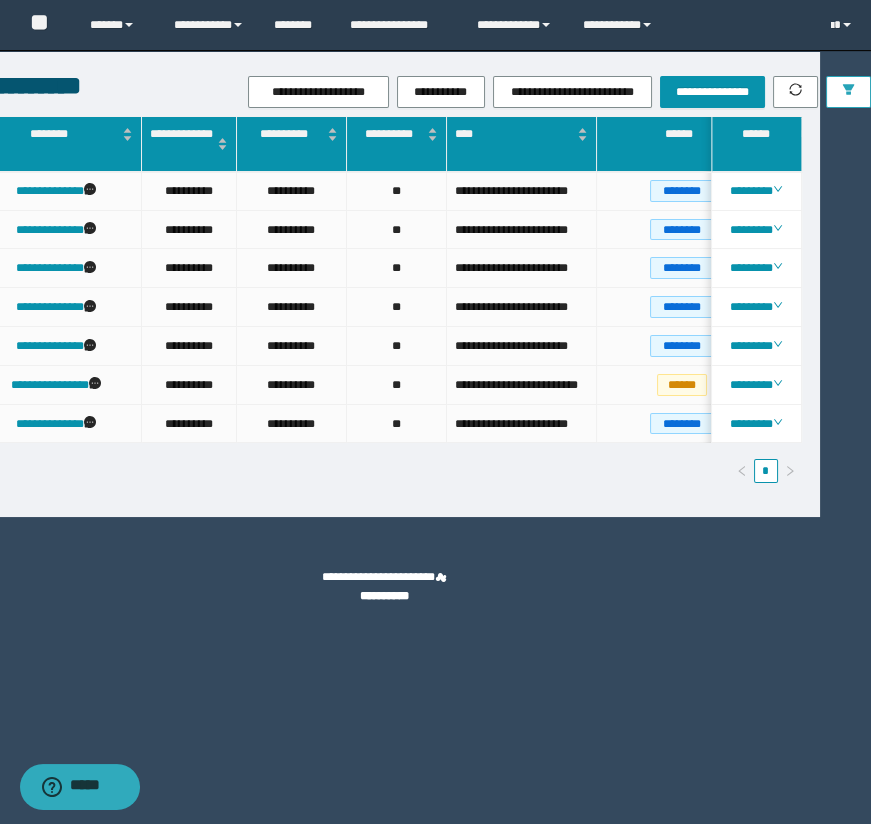 click at bounding box center (848, 92) 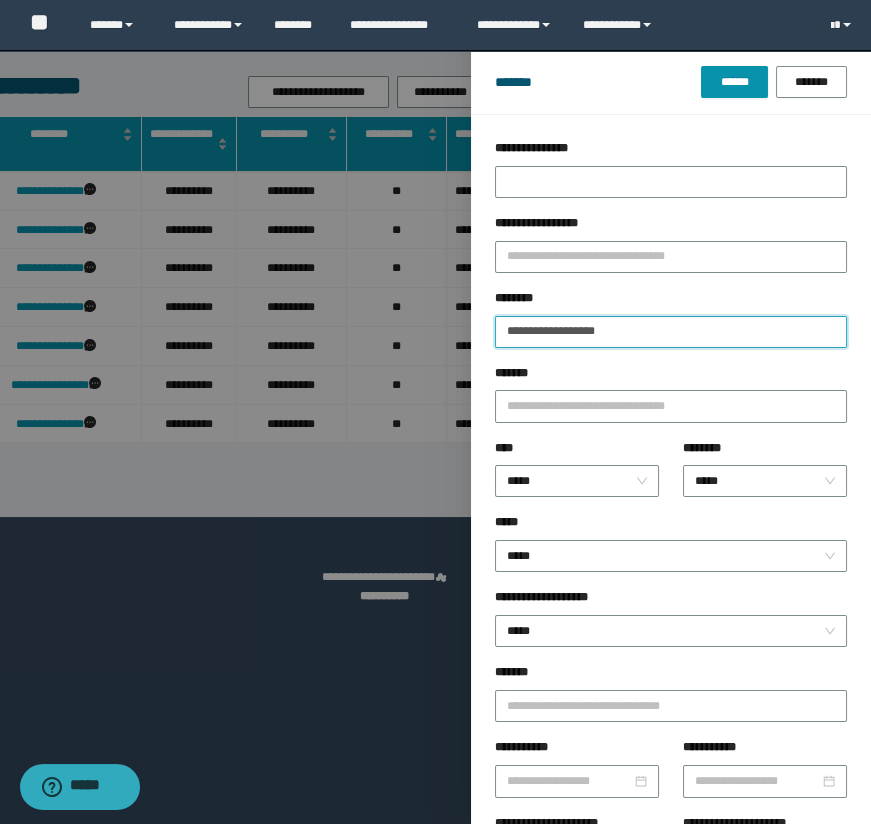 drag, startPoint x: 584, startPoint y: 337, endPoint x: 430, endPoint y: 326, distance: 154.39236 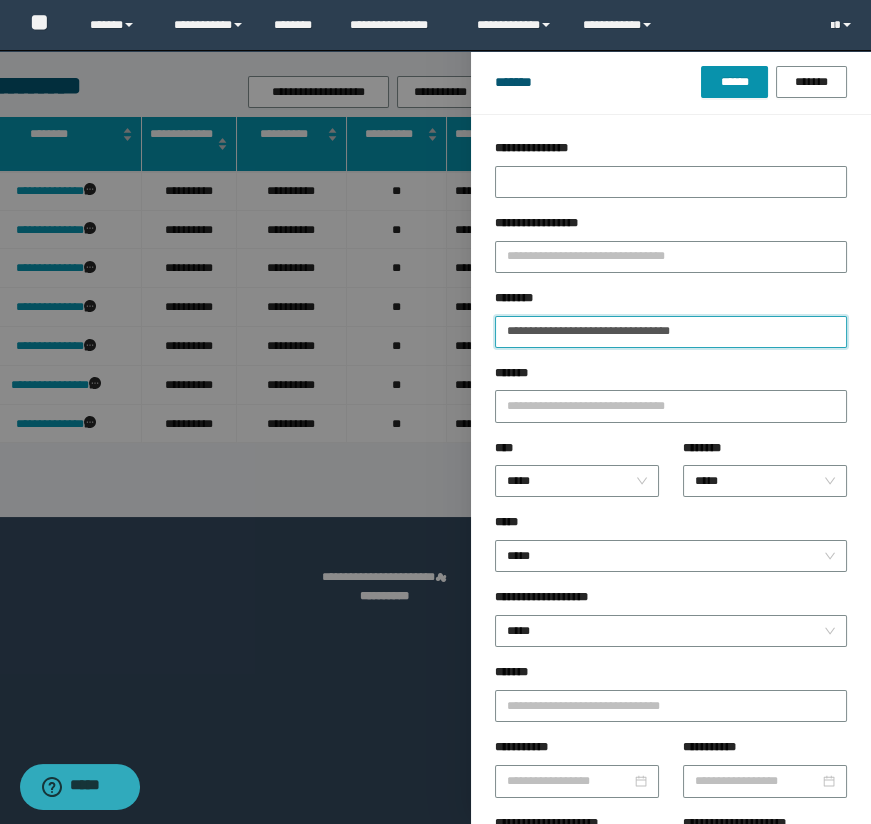 type on "**********" 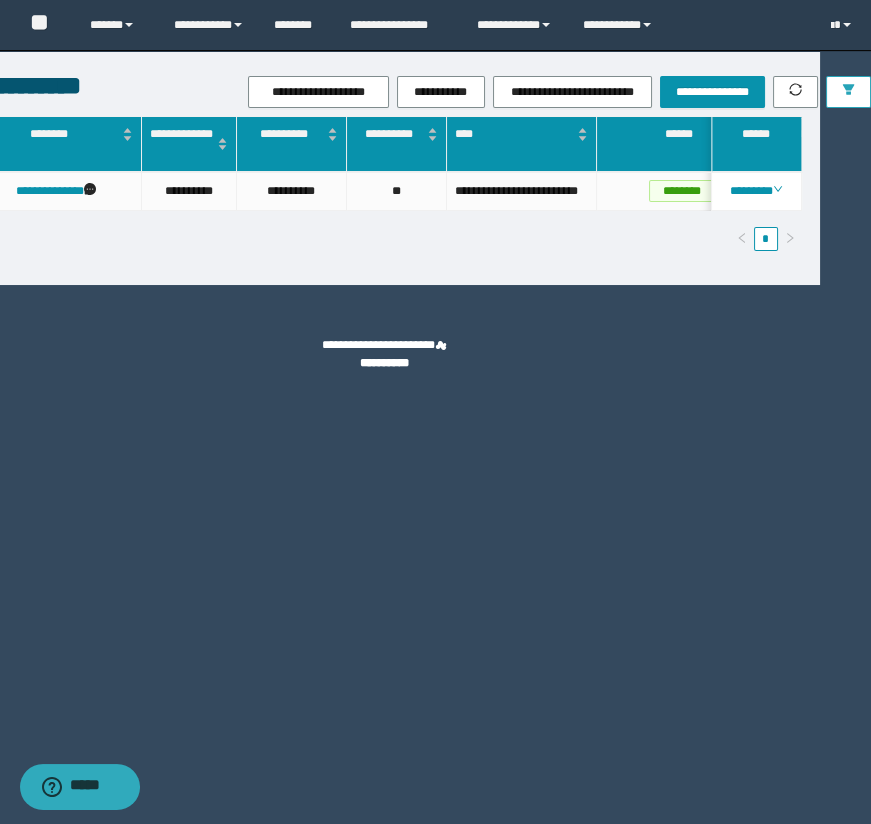 scroll, scrollTop: 0, scrollLeft: 195, axis: horizontal 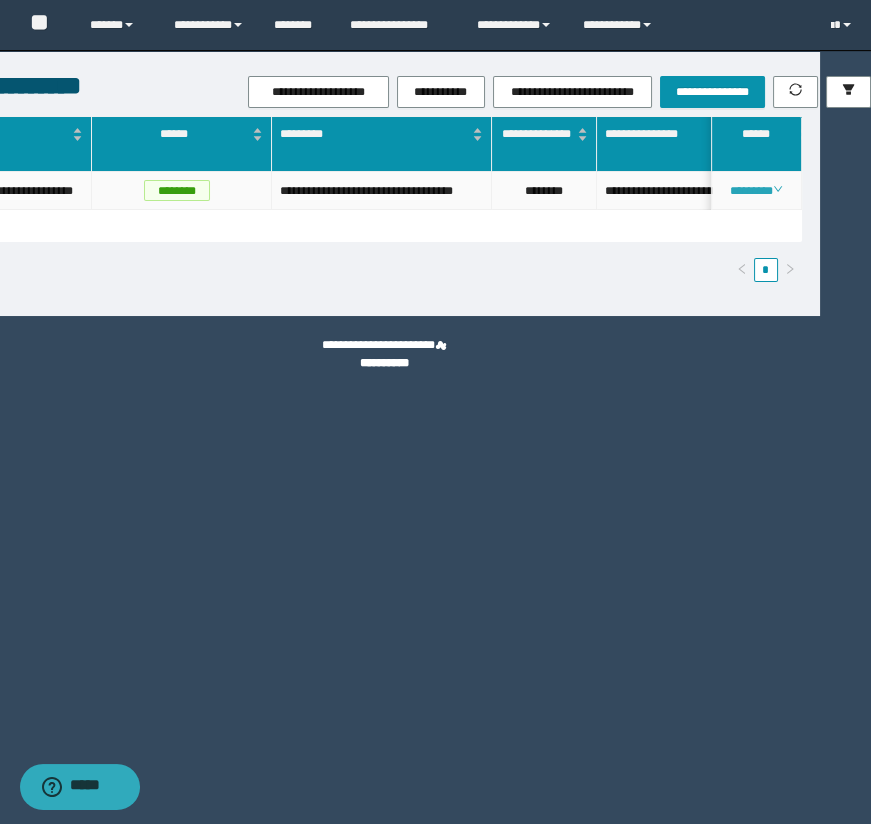 click on "********" at bounding box center [756, 191] 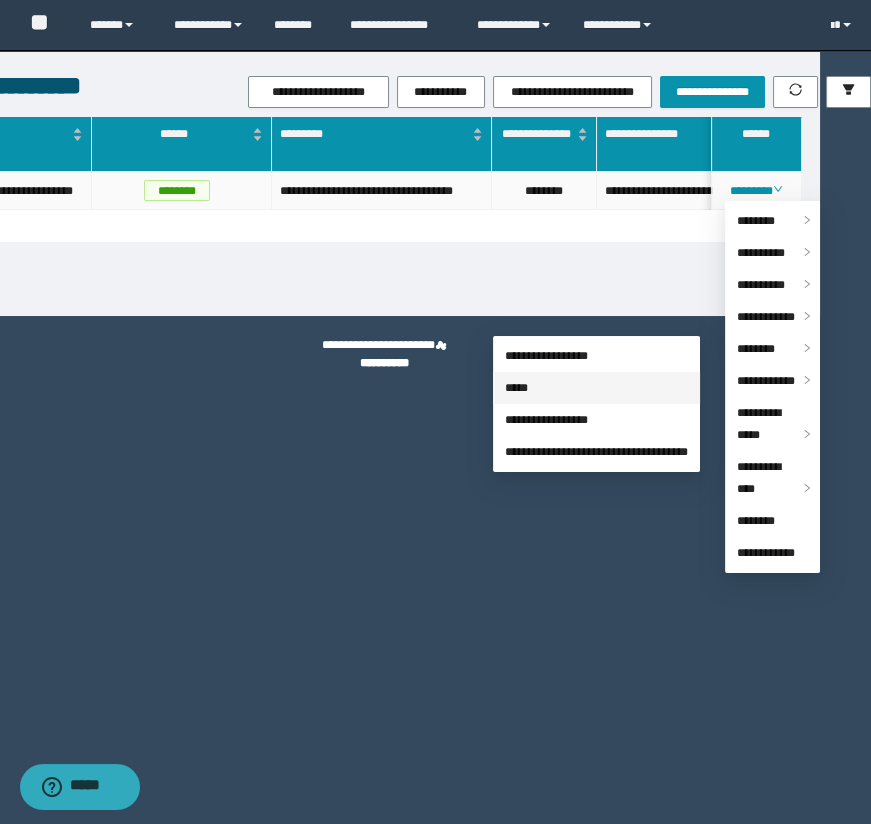 click on "*****" at bounding box center [516, 388] 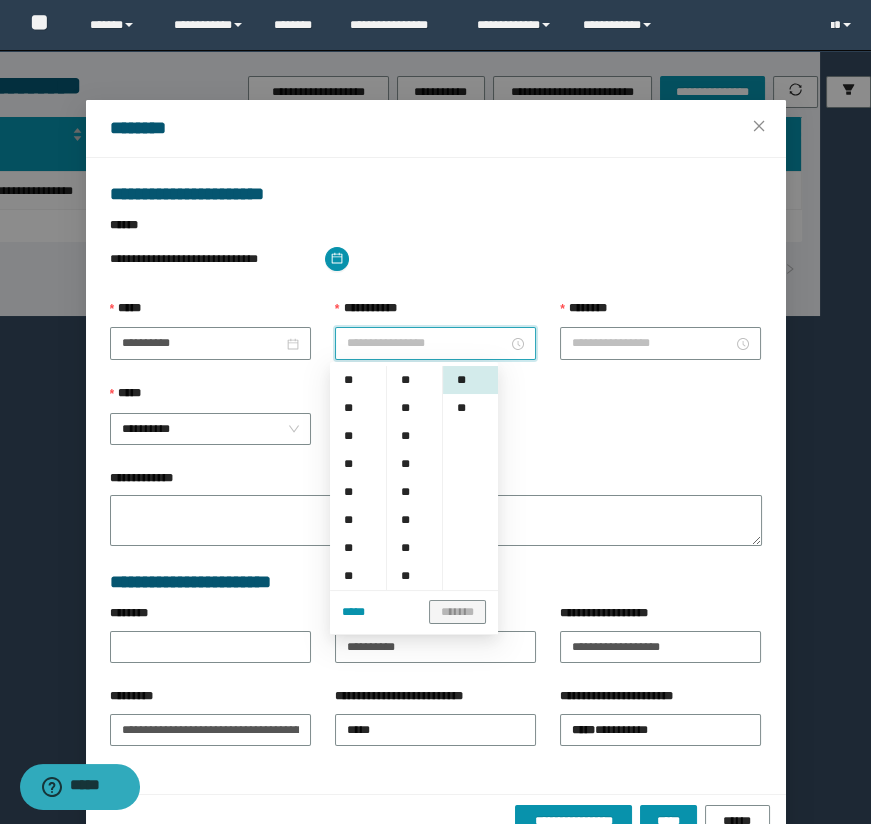 click on "**********" at bounding box center (427, 343) 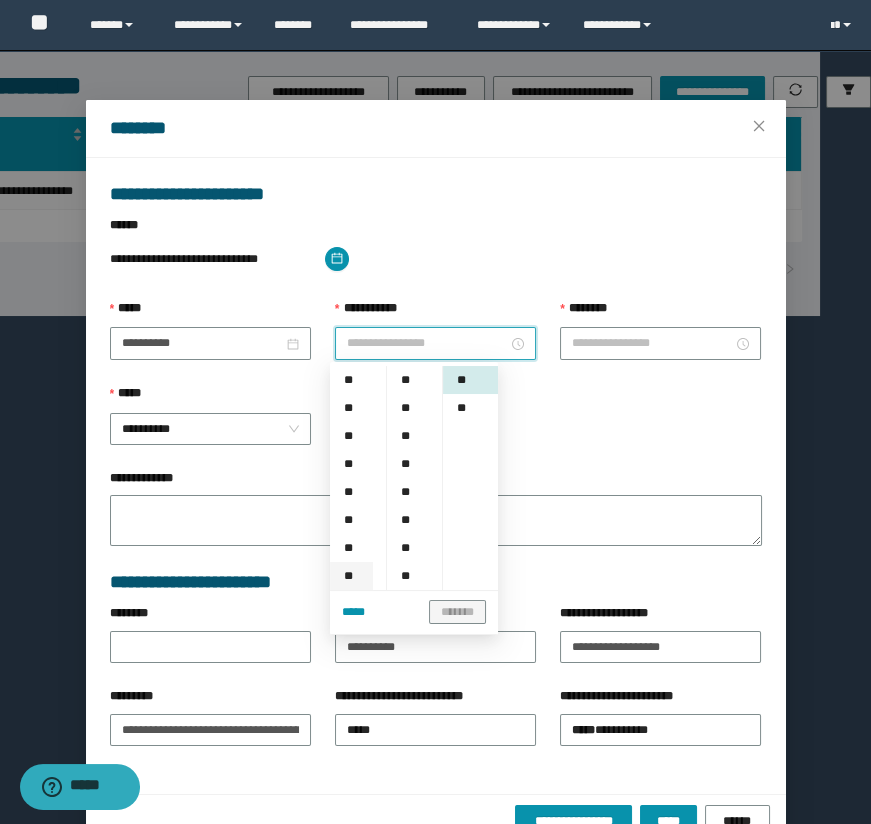 click on "**" at bounding box center (351, 576) 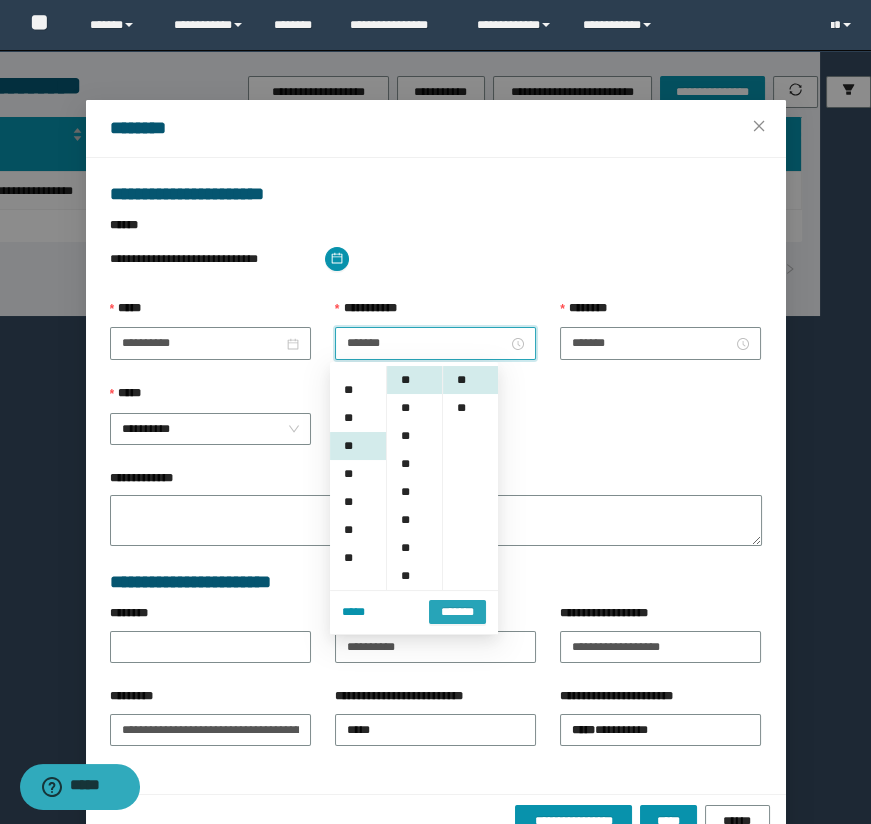 scroll, scrollTop: 196, scrollLeft: 0, axis: vertical 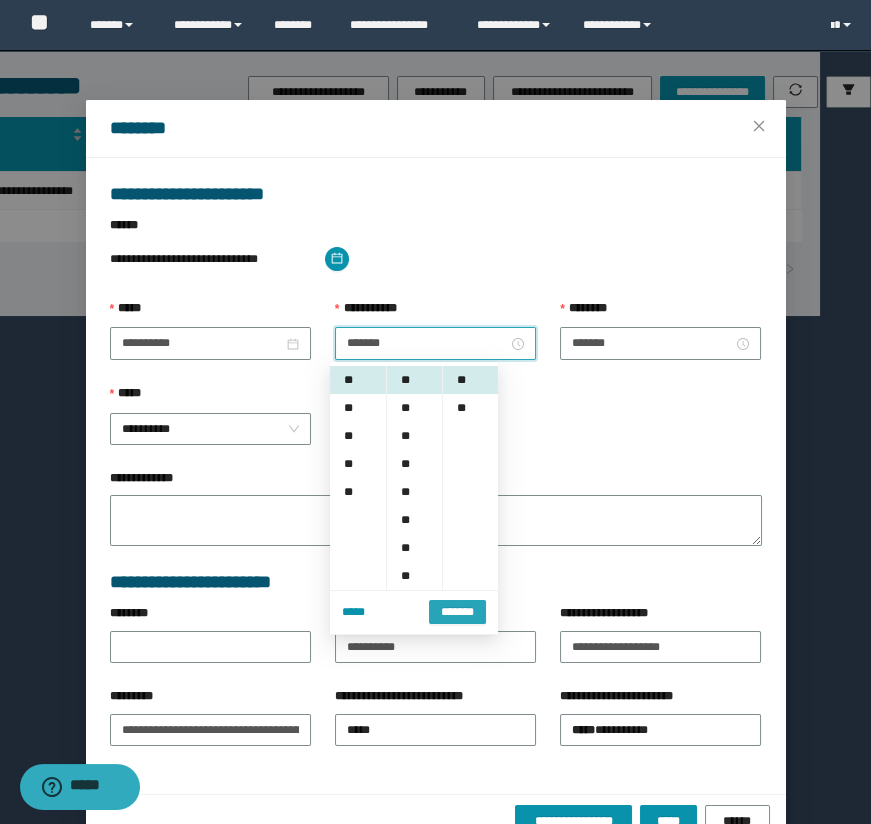 click on "*******" at bounding box center [457, 612] 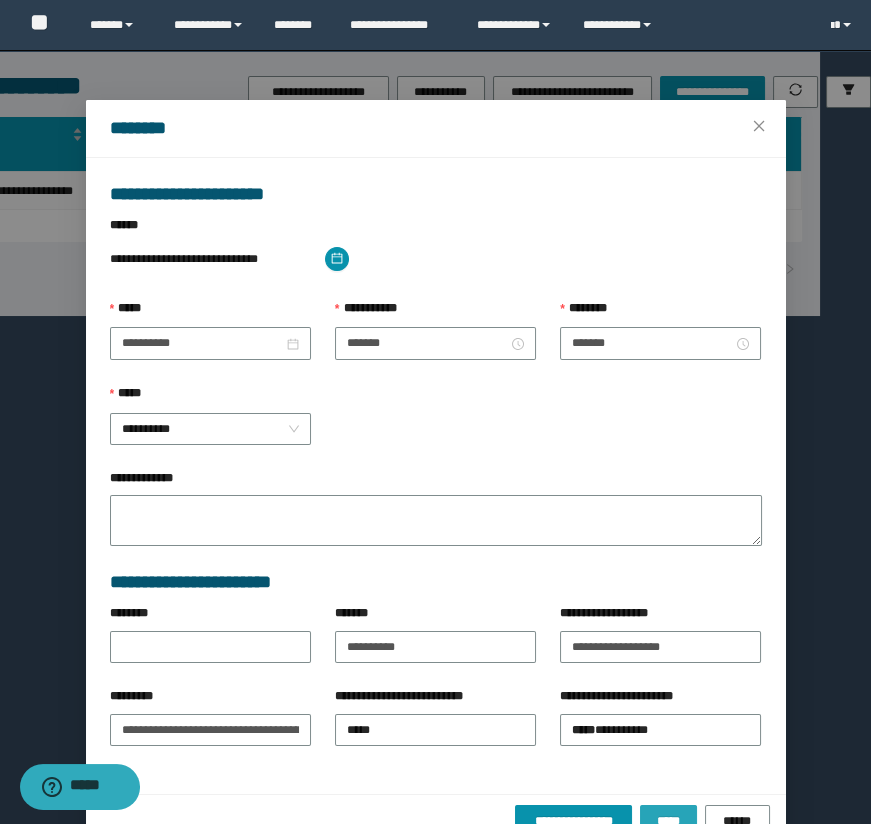 click on "*****" at bounding box center [668, 821] 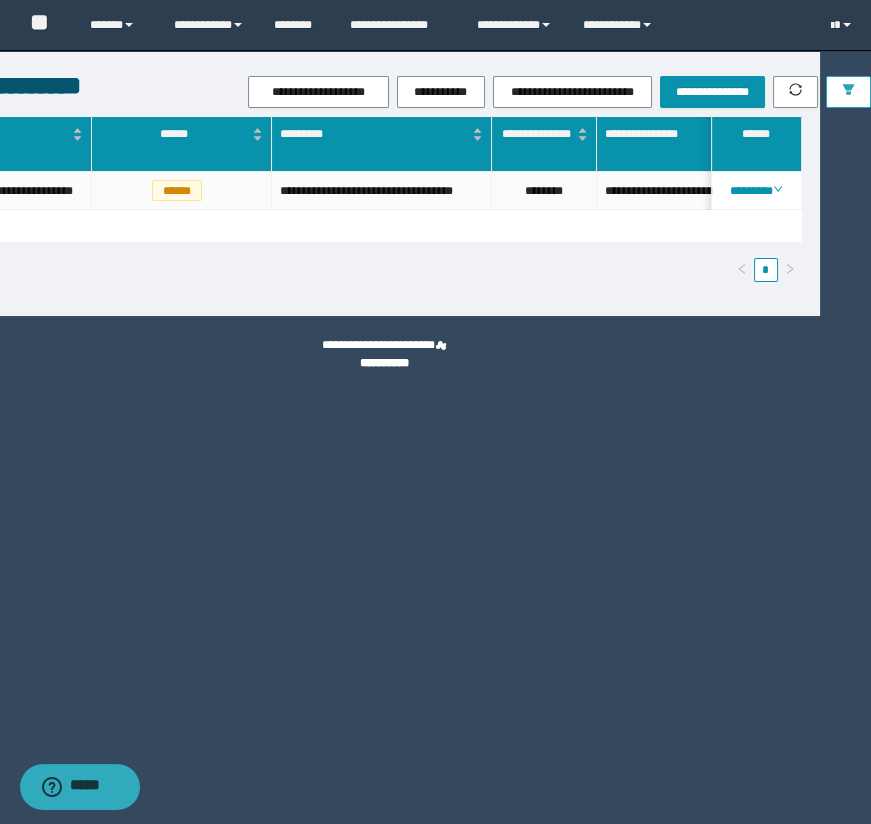 click at bounding box center (848, 92) 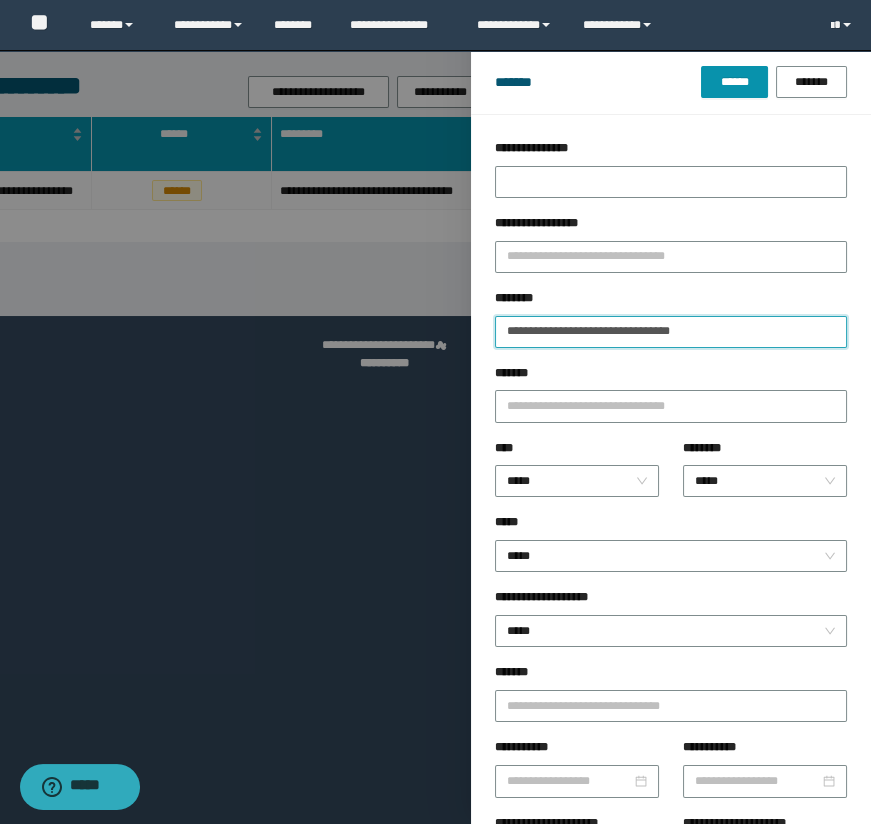 drag, startPoint x: 731, startPoint y: 336, endPoint x: 315, endPoint y: 329, distance: 416.0589 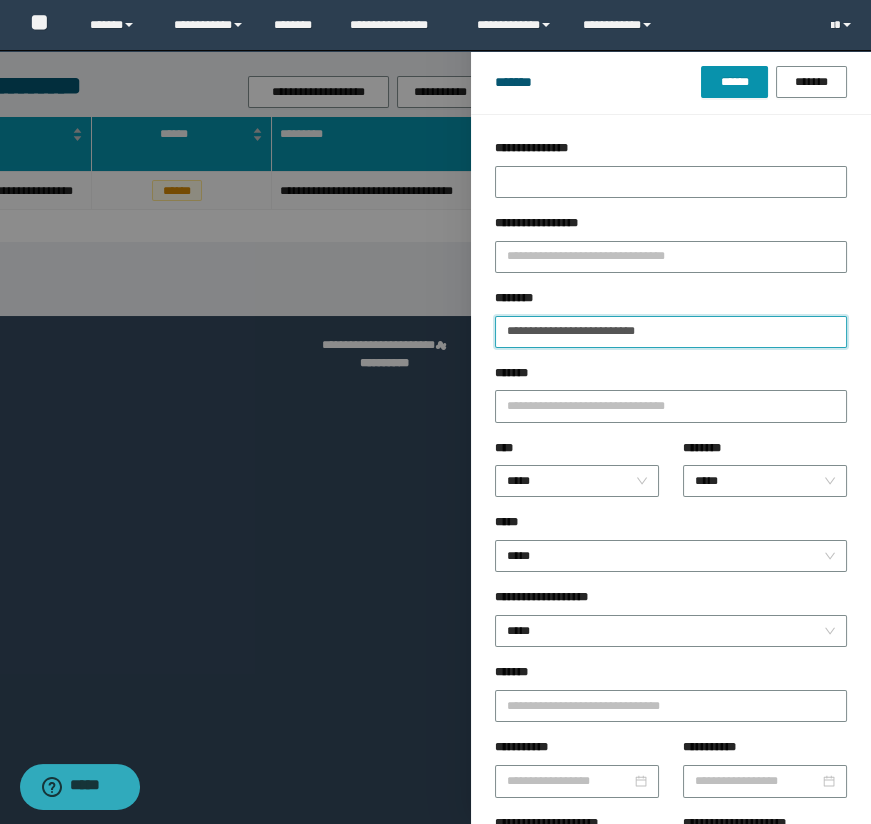 type on "**********" 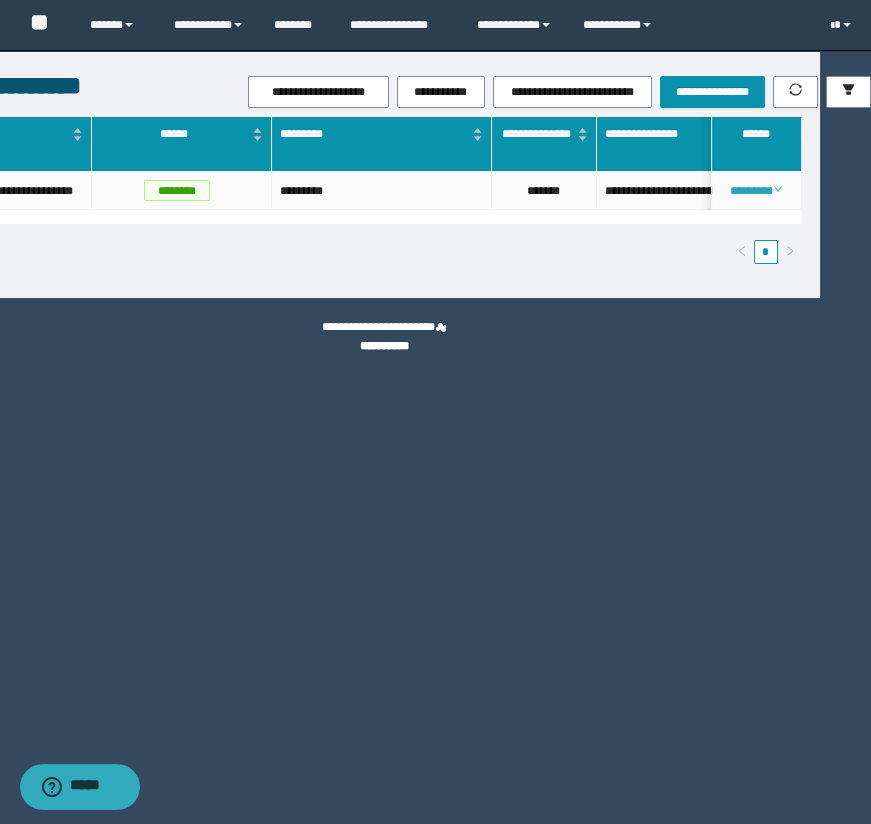 click on "********" at bounding box center (756, 191) 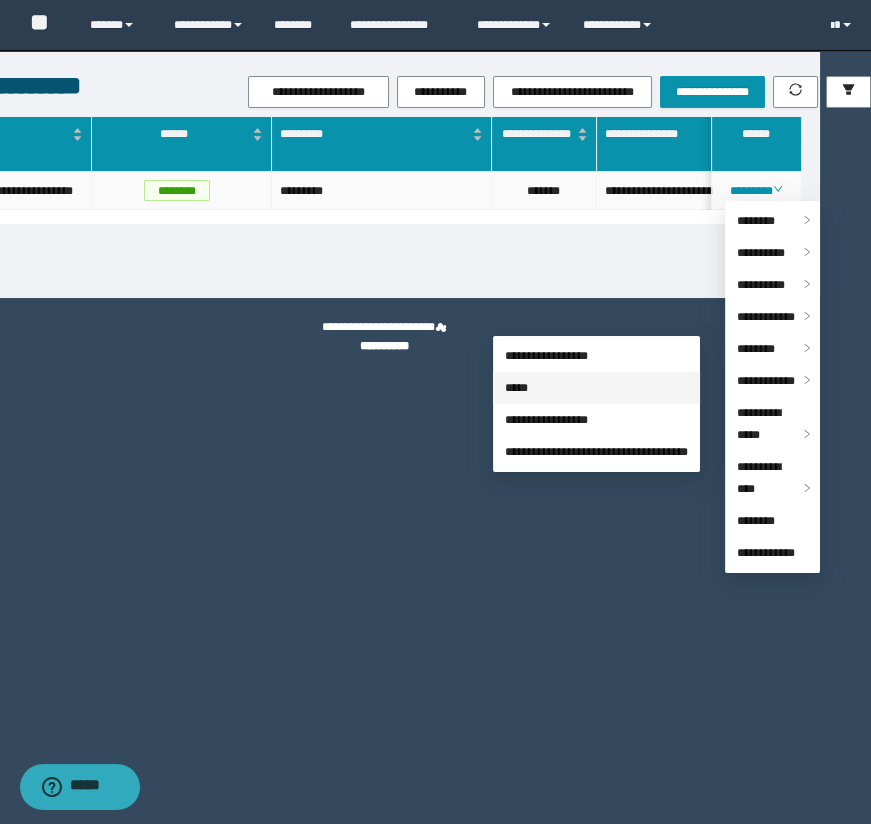 click on "*****" at bounding box center [516, 388] 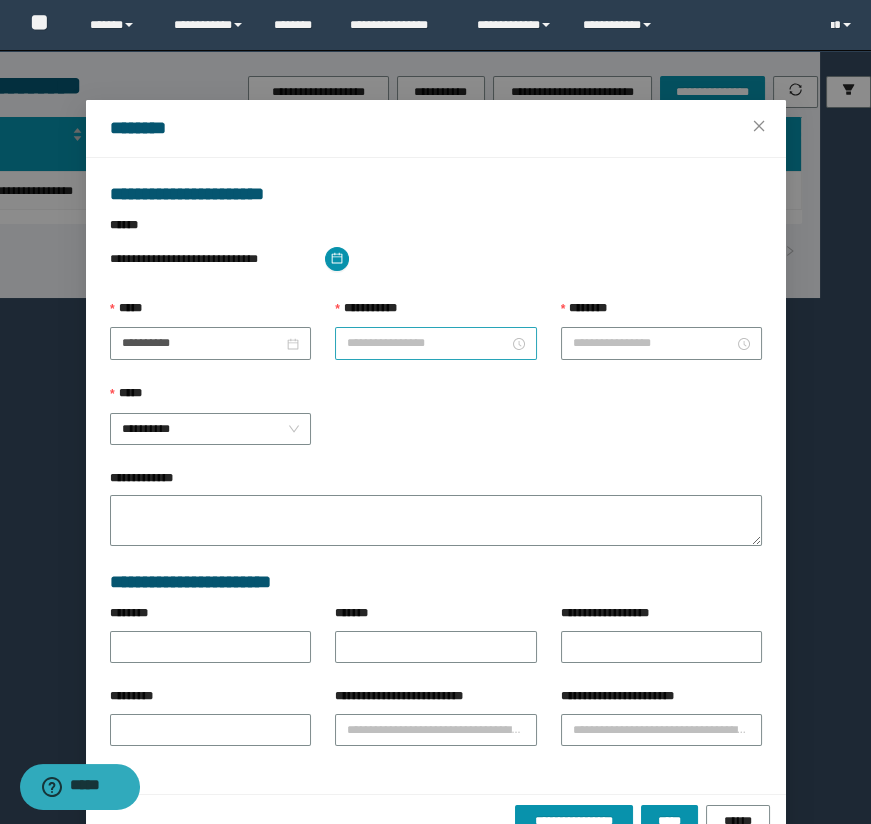 type on "**********" 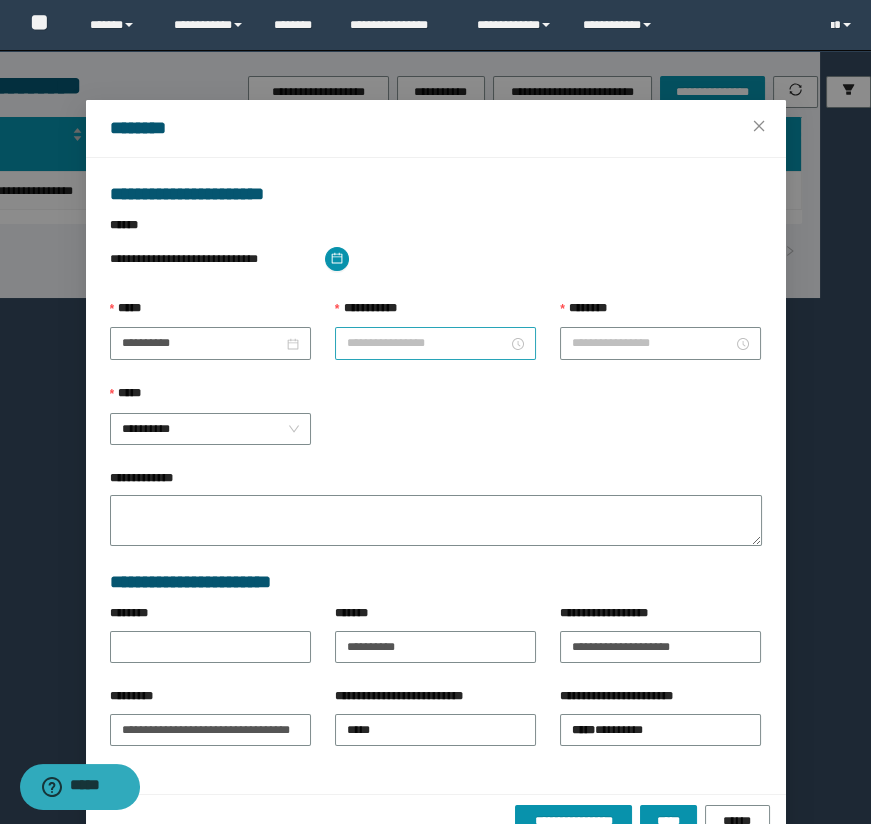click at bounding box center [435, 343] 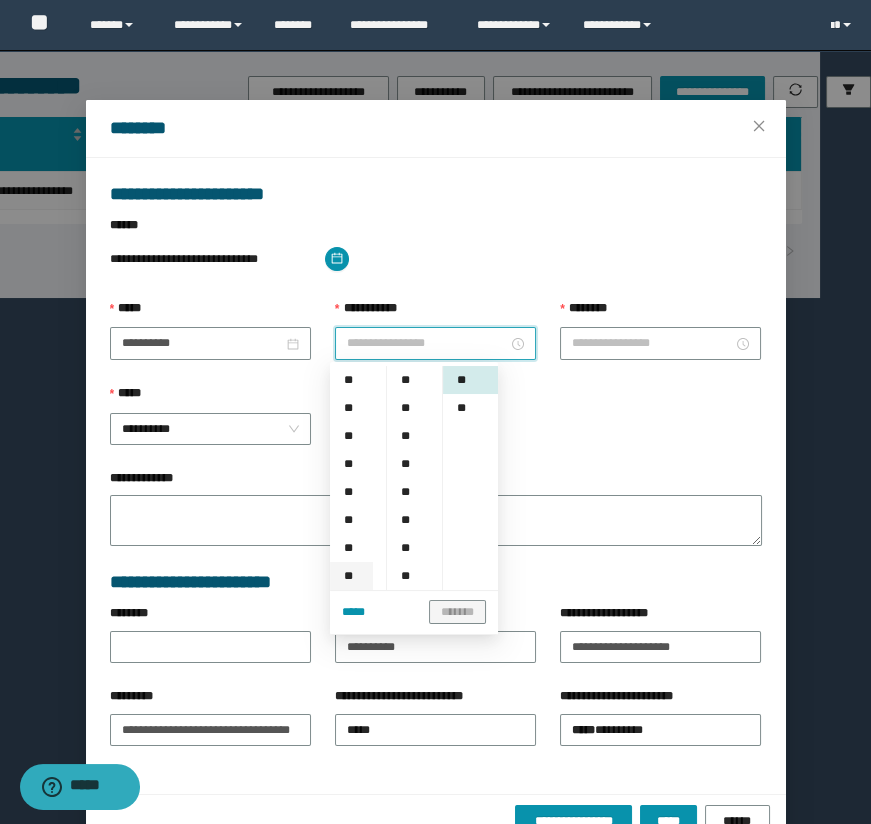 click on "**" at bounding box center (351, 576) 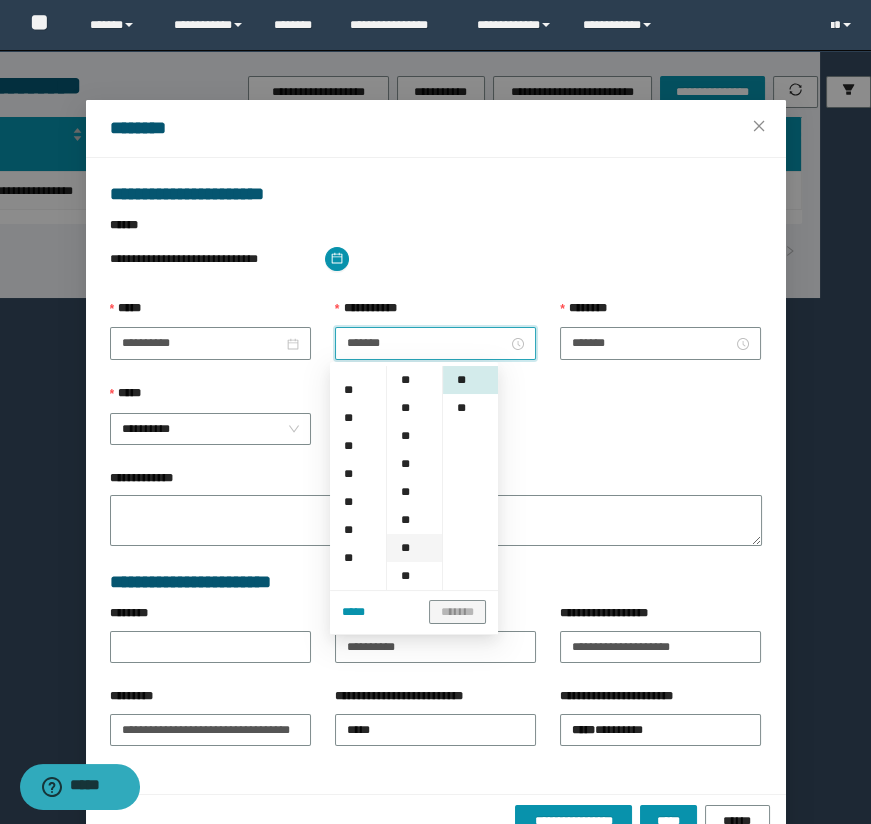 scroll, scrollTop: 196, scrollLeft: 0, axis: vertical 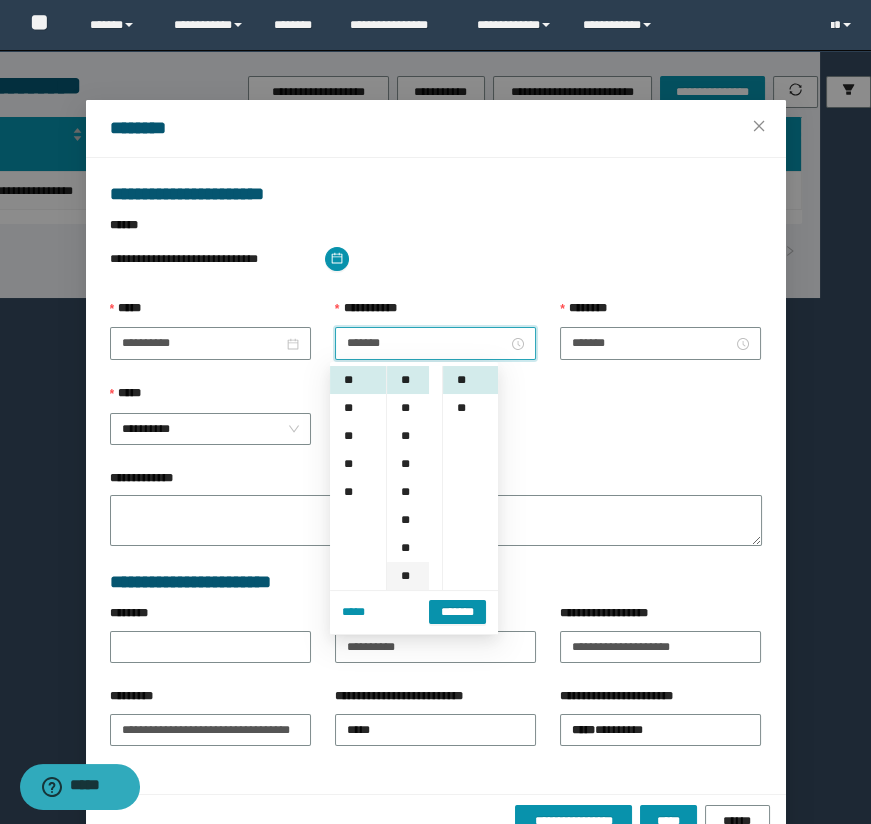 click on "**" at bounding box center (407, 548) 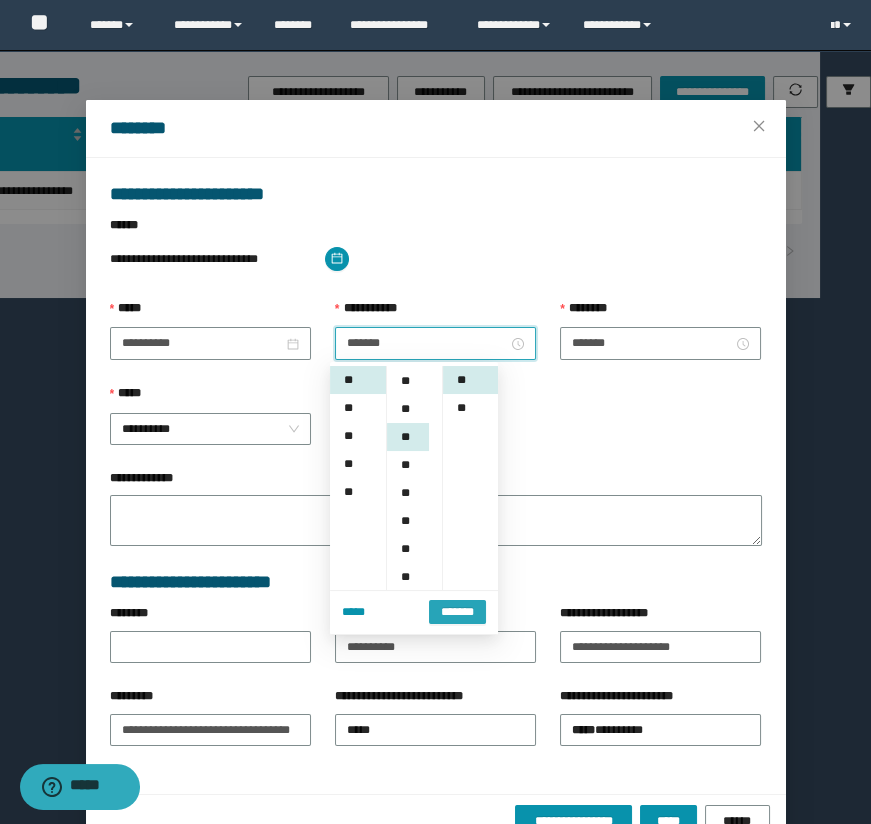 scroll, scrollTop: 168, scrollLeft: 0, axis: vertical 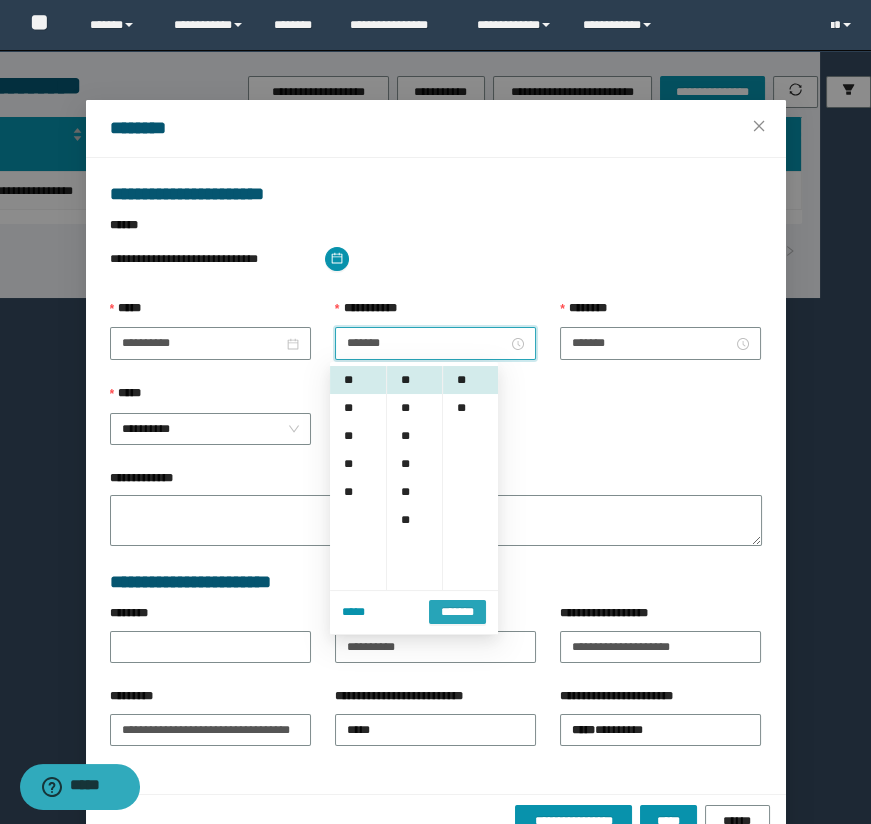 click on "*******" at bounding box center [457, 610] 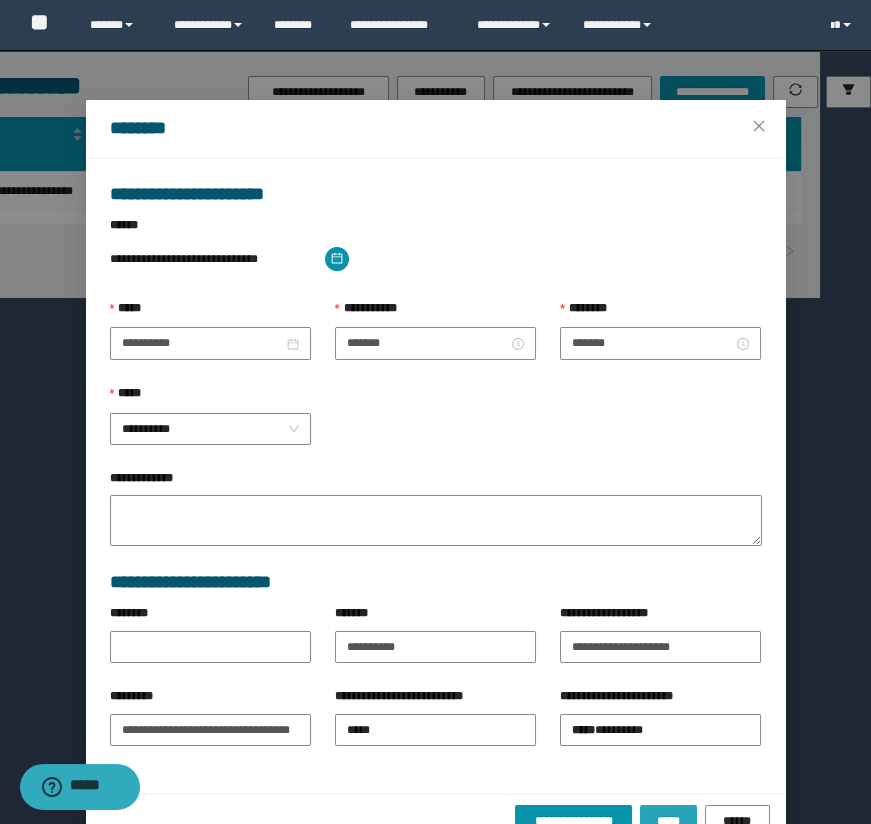 click on "*****" at bounding box center [668, 821] 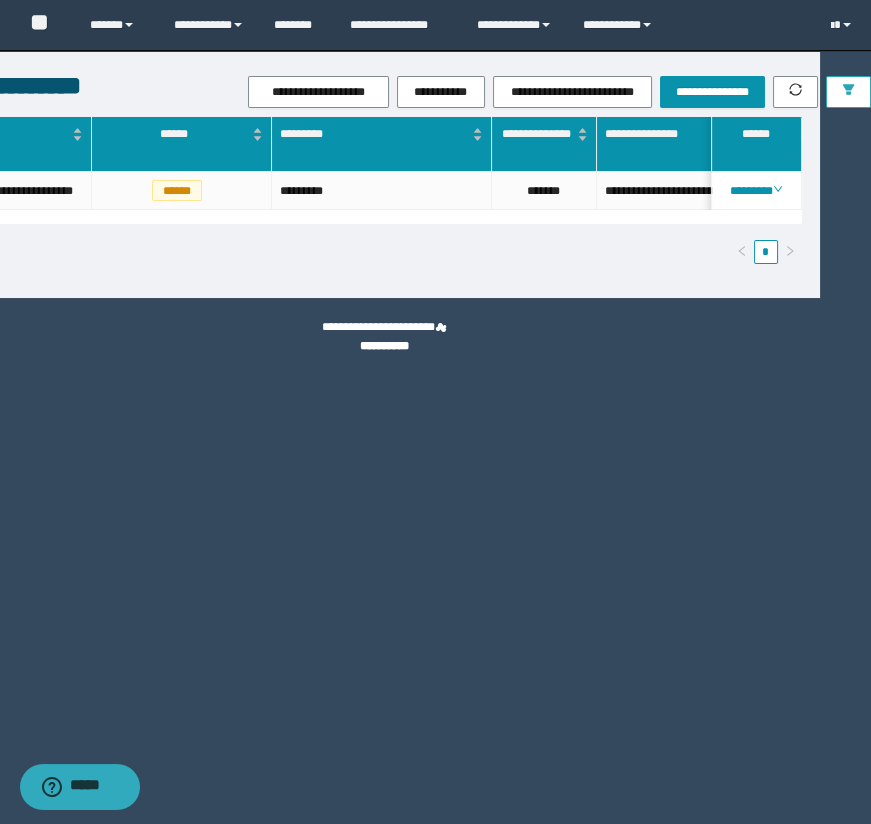 click at bounding box center (848, 92) 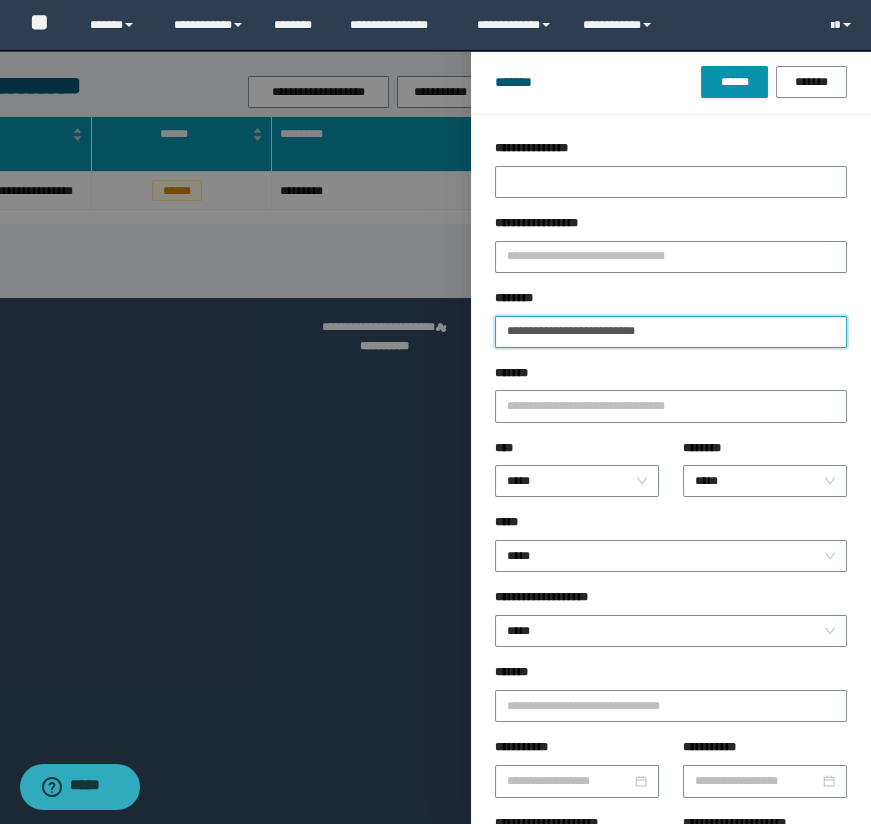 drag, startPoint x: 682, startPoint y: 332, endPoint x: 446, endPoint y: 340, distance: 236.13556 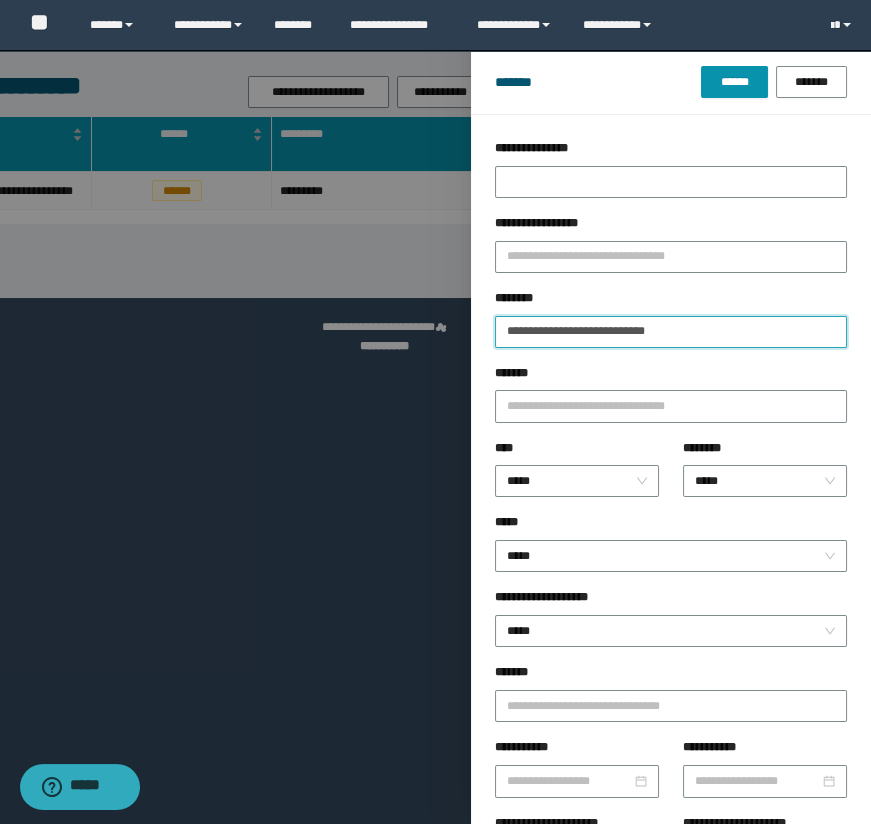 type on "**********" 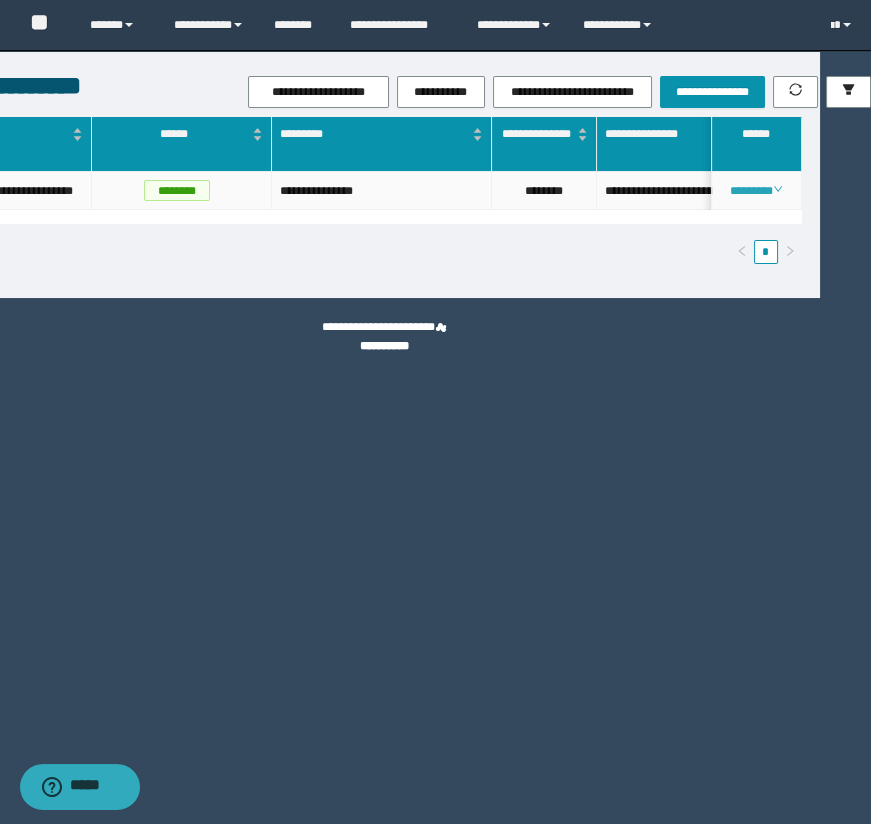 click on "********" at bounding box center (756, 191) 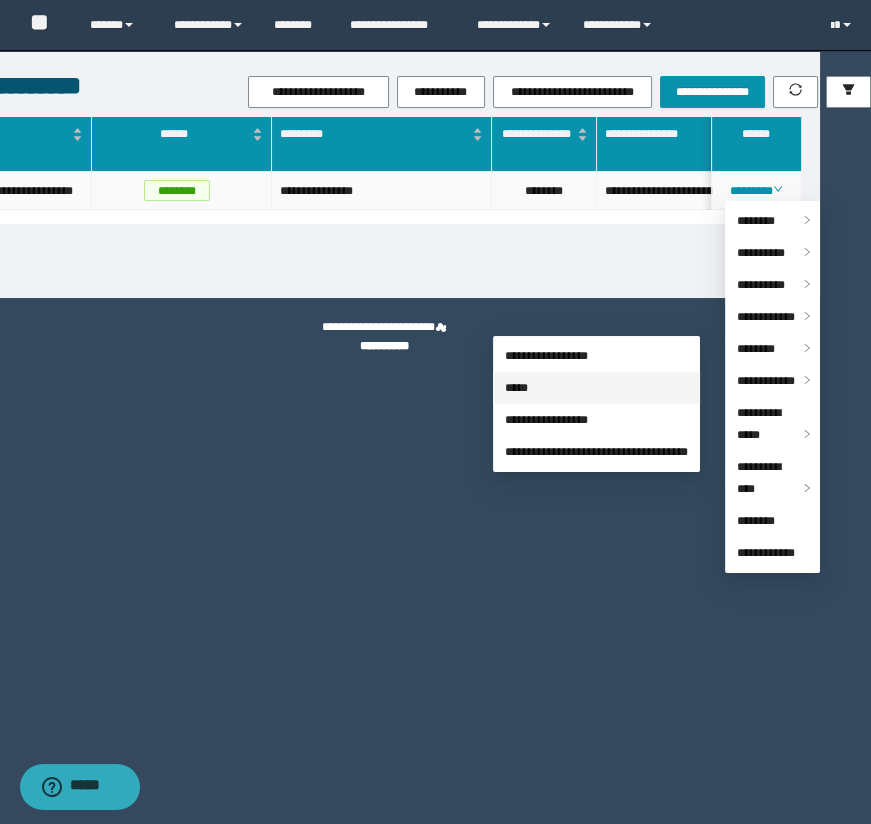 click on "*****" at bounding box center (516, 388) 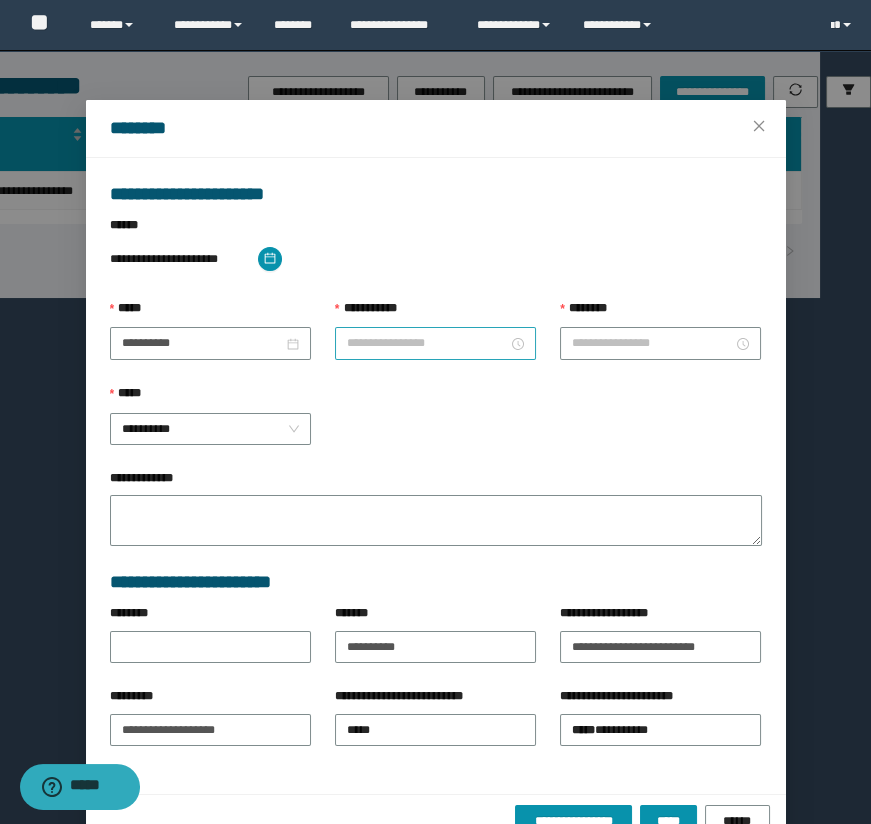click at bounding box center (435, 343) 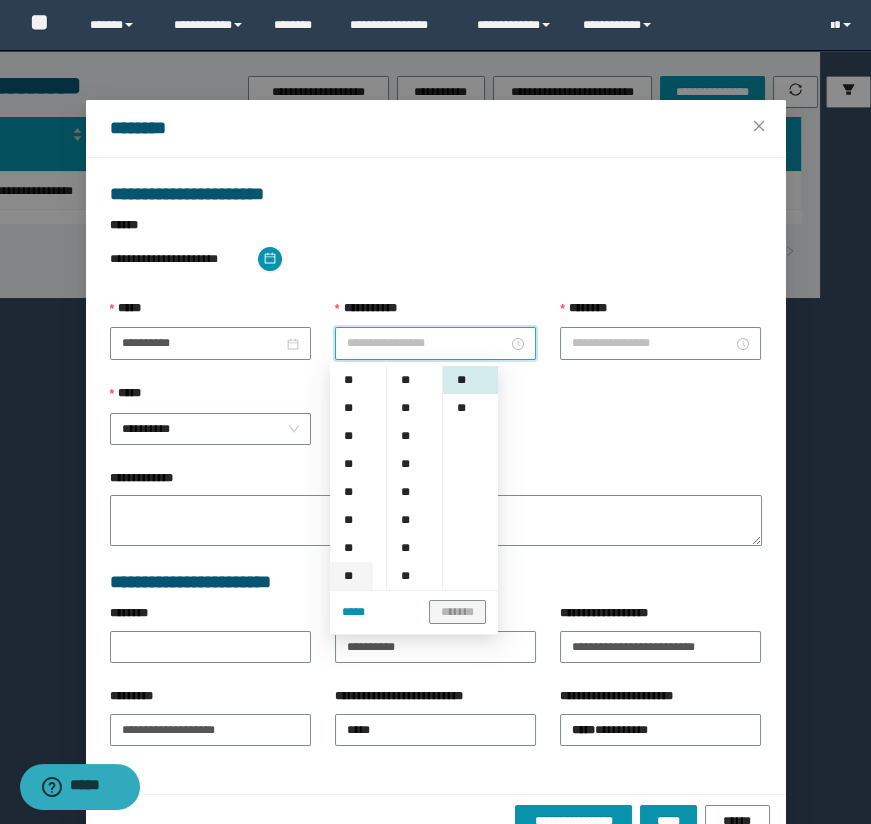 click on "**" at bounding box center [351, 576] 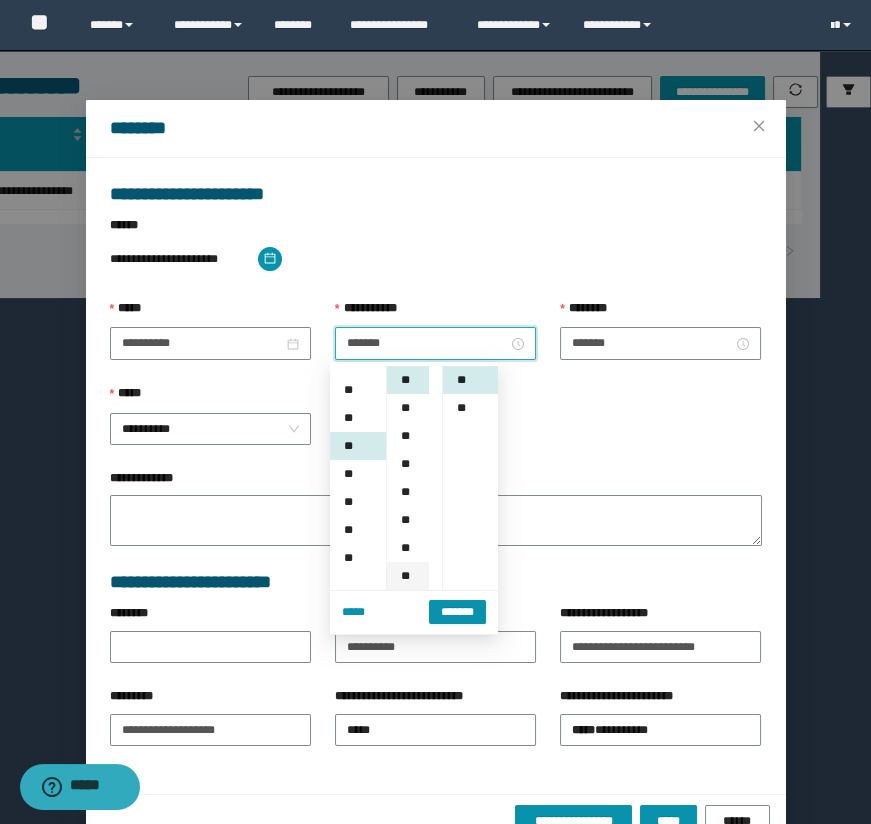 scroll, scrollTop: 196, scrollLeft: 0, axis: vertical 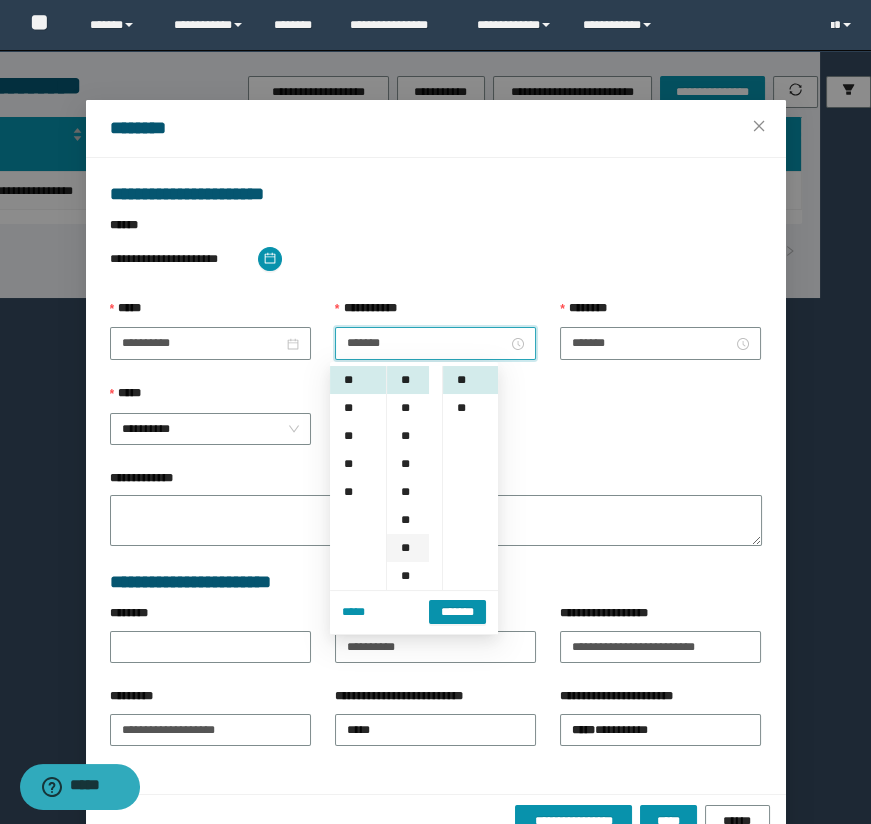 click on "**" at bounding box center (407, 548) 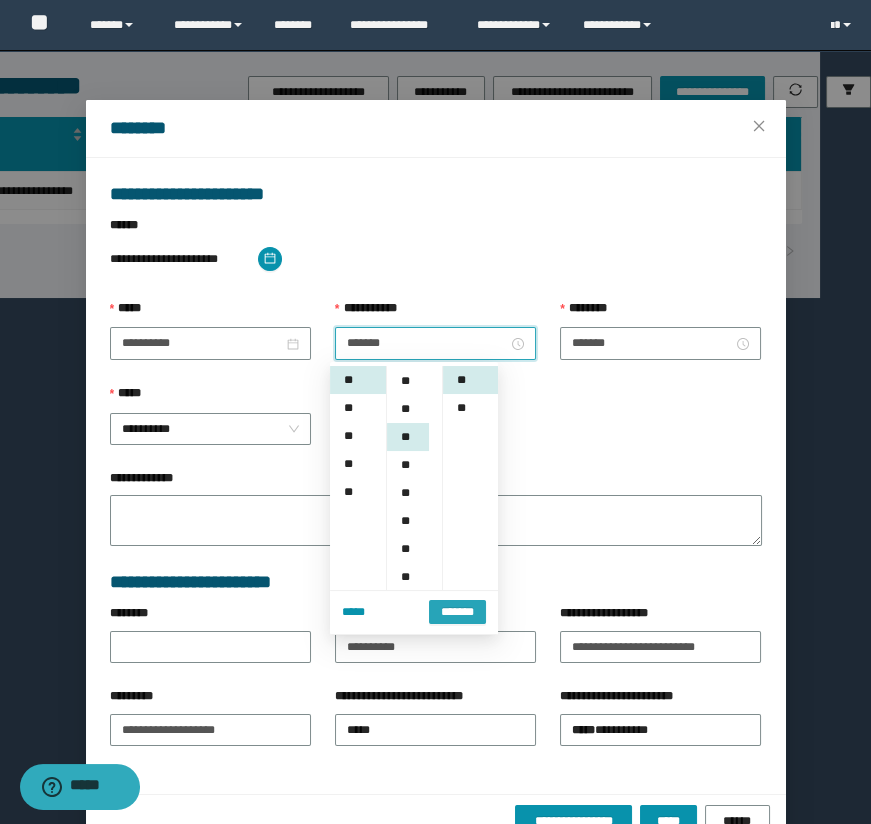 scroll, scrollTop: 168, scrollLeft: 0, axis: vertical 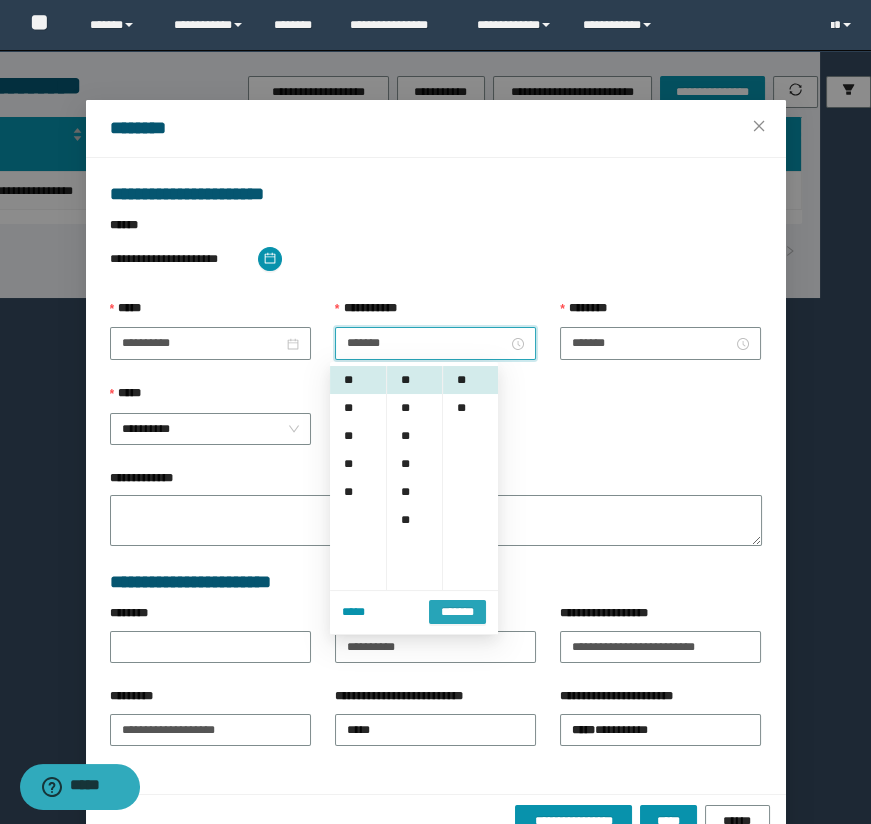 click on "*******" at bounding box center [457, 610] 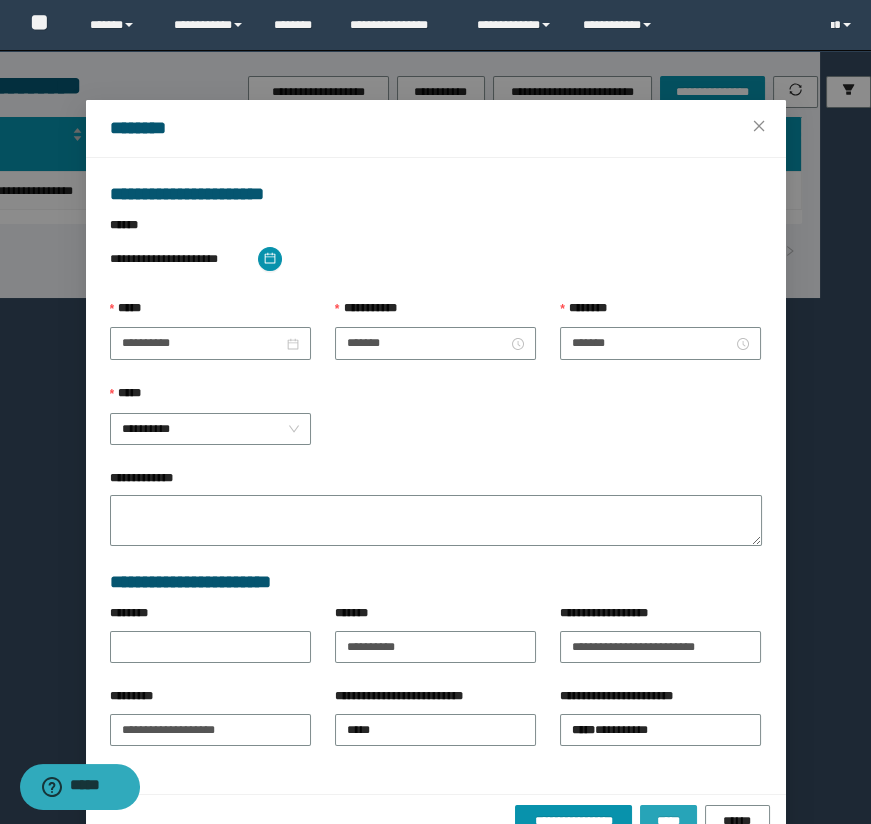 click on "*****" at bounding box center [668, 821] 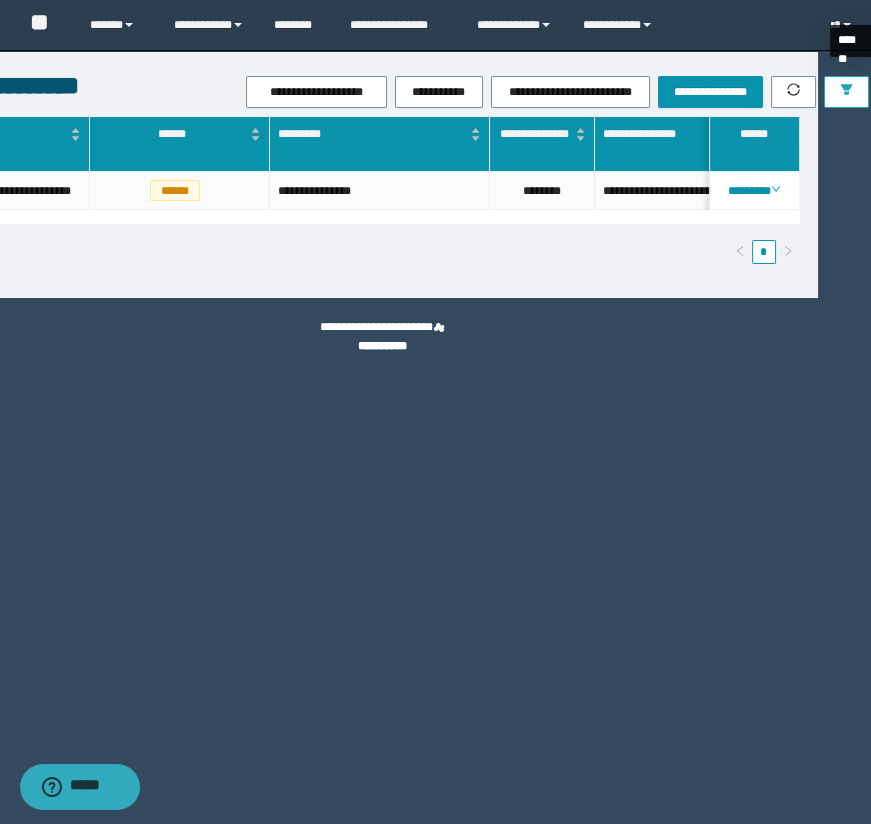 click 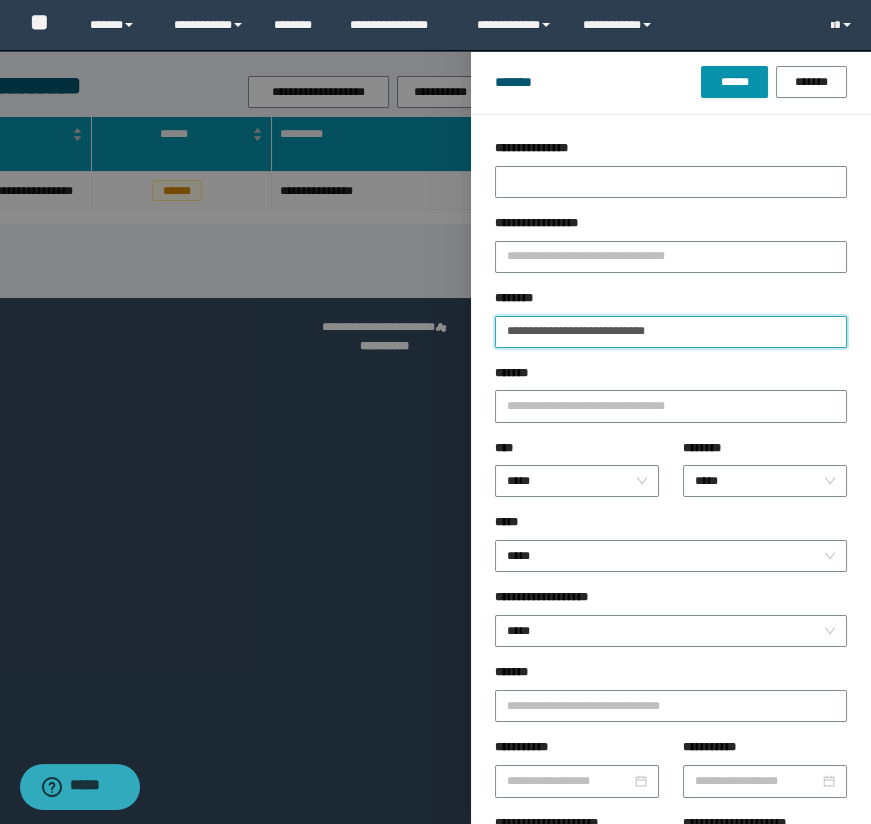 drag, startPoint x: 697, startPoint y: 324, endPoint x: 382, endPoint y: 320, distance: 315.0254 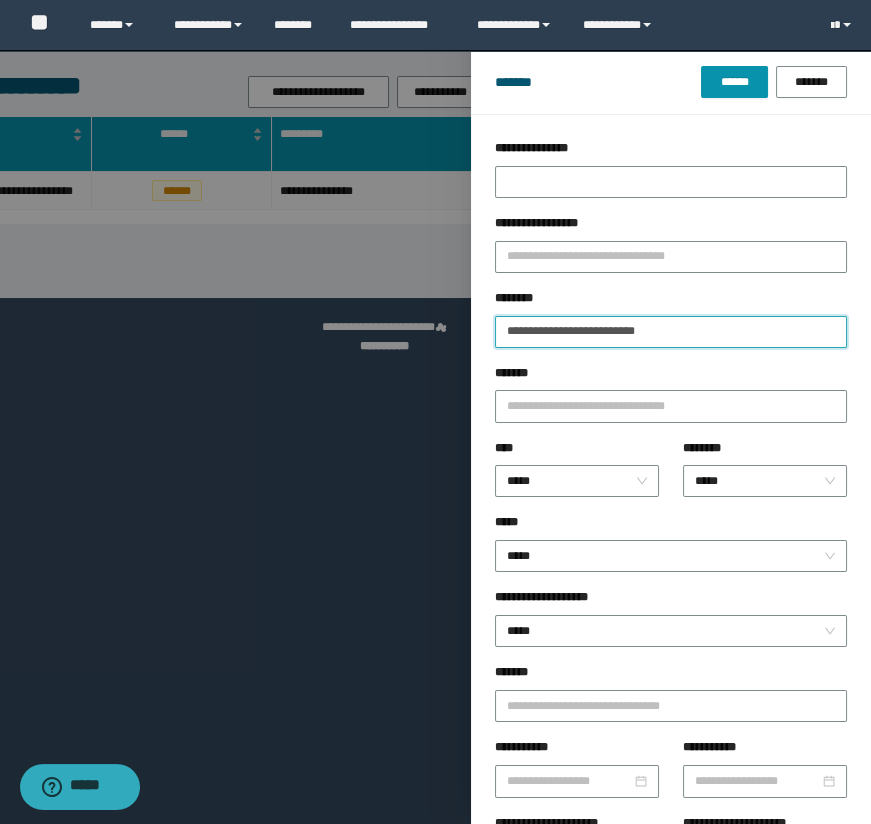type on "**********" 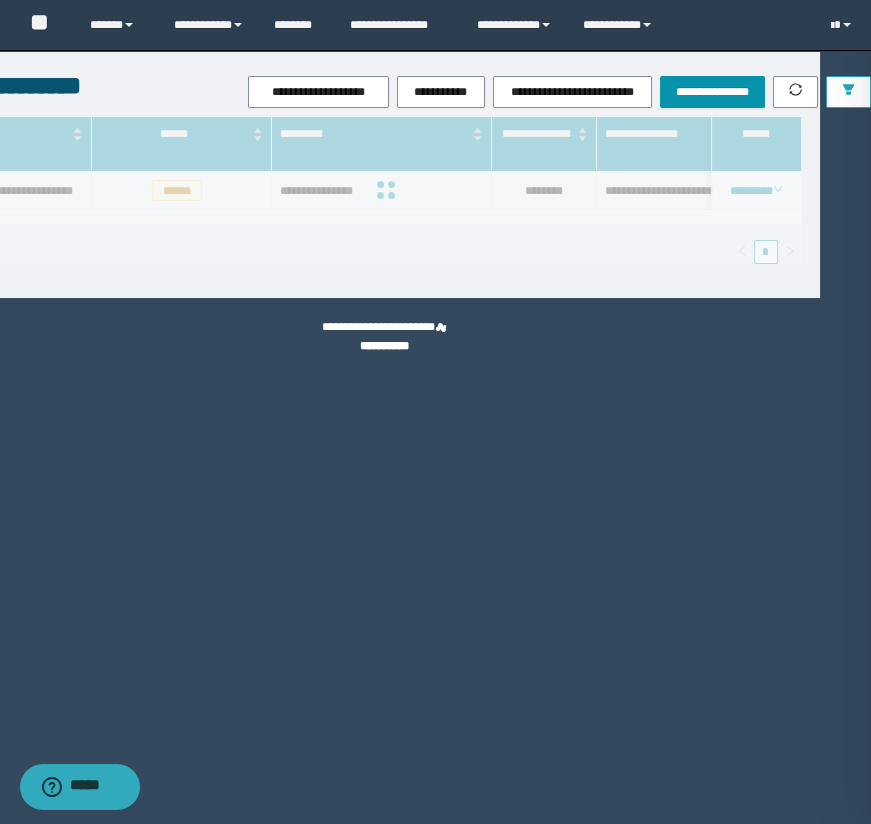type 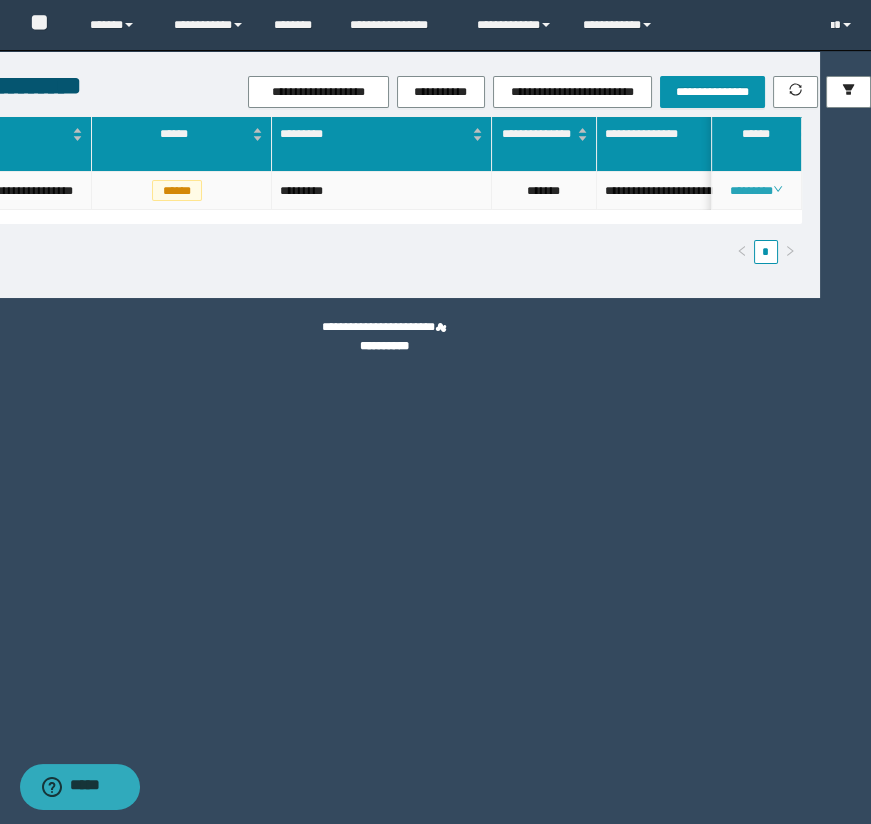 click 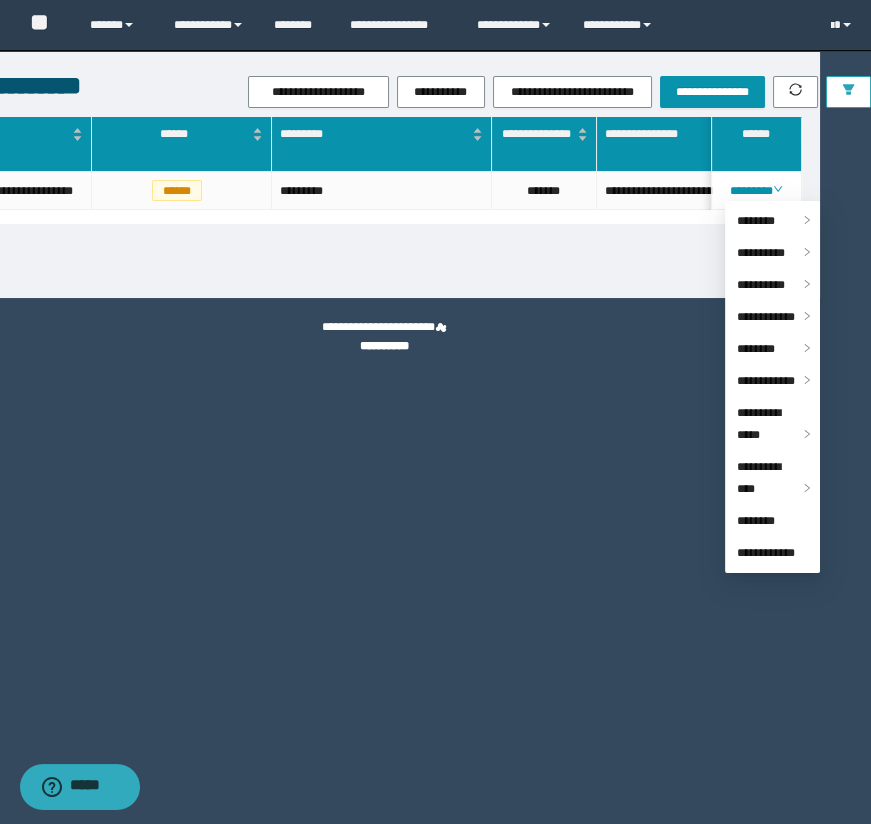 click at bounding box center [848, 92] 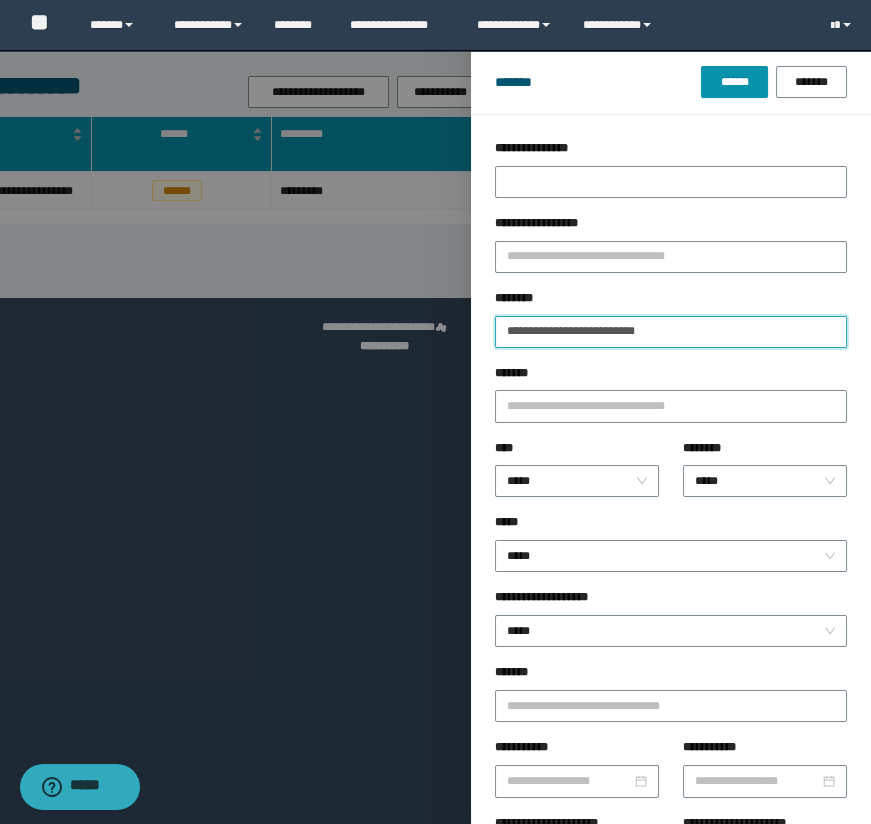 drag, startPoint x: 717, startPoint y: 331, endPoint x: 399, endPoint y: 330, distance: 318.0016 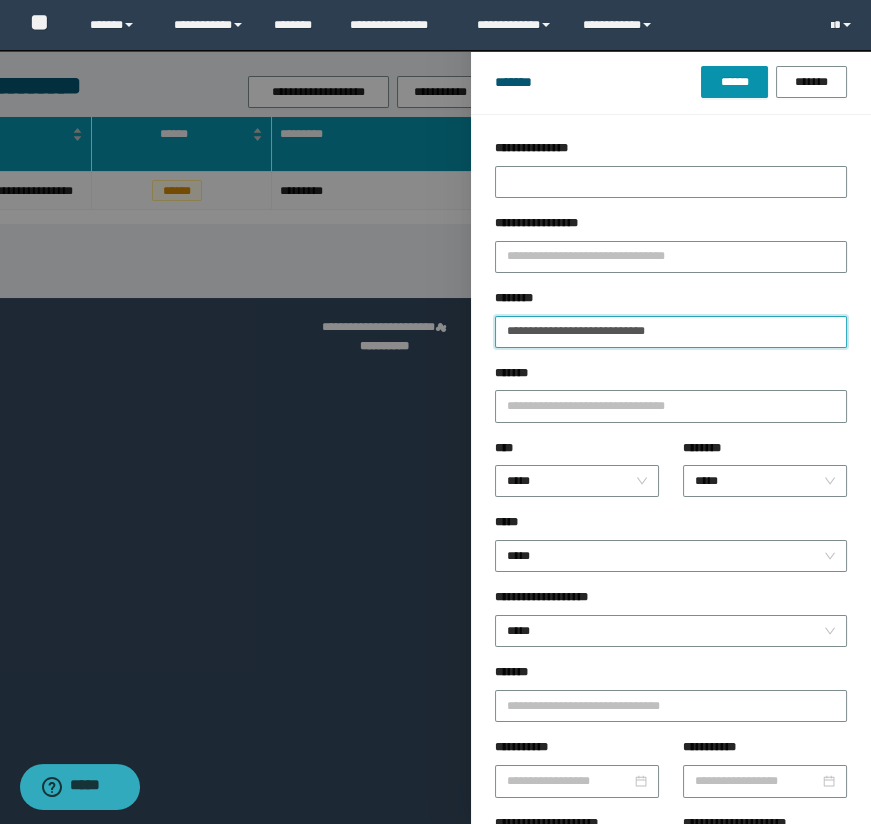 click on "******" at bounding box center (734, 82) 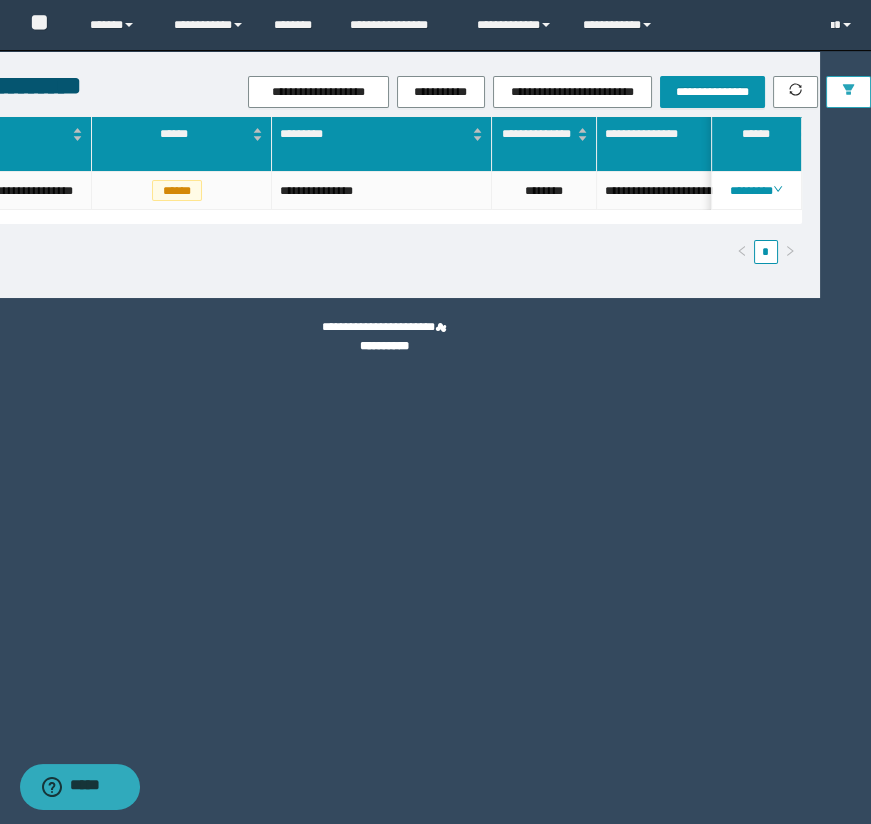 click at bounding box center (848, 92) 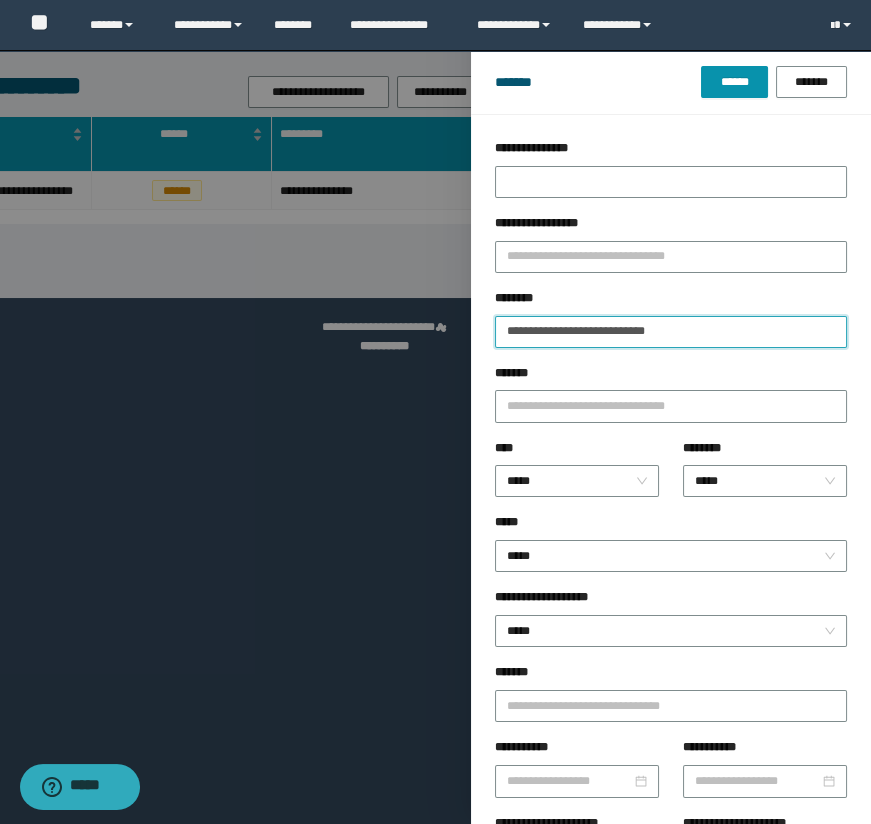 drag, startPoint x: 707, startPoint y: 340, endPoint x: 374, endPoint y: 356, distance: 333.38416 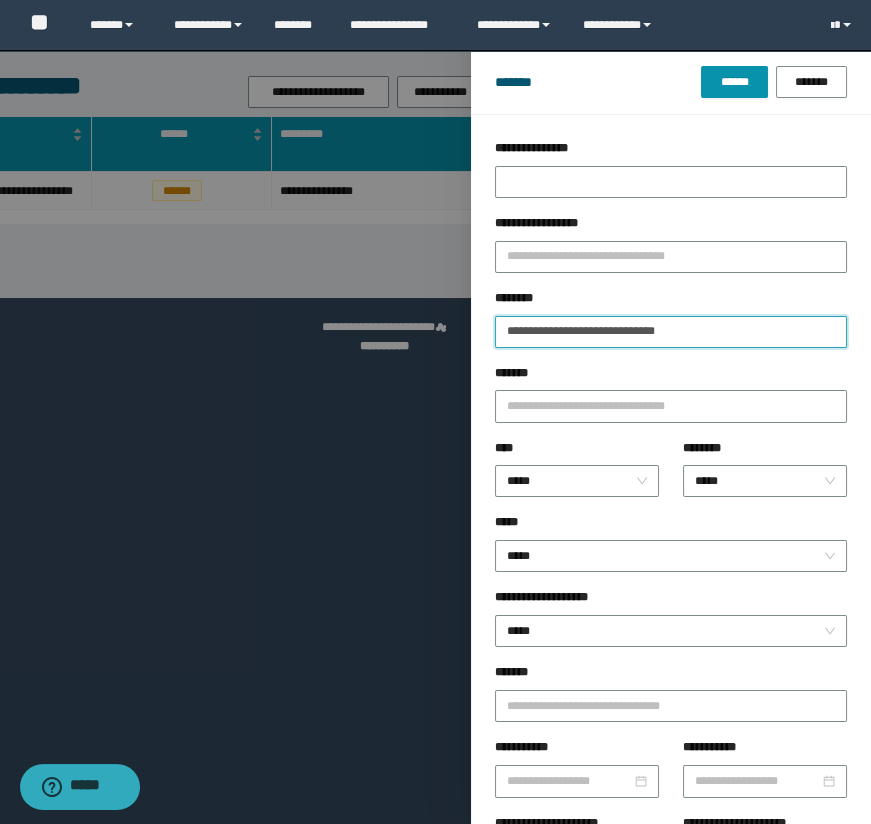 type on "**********" 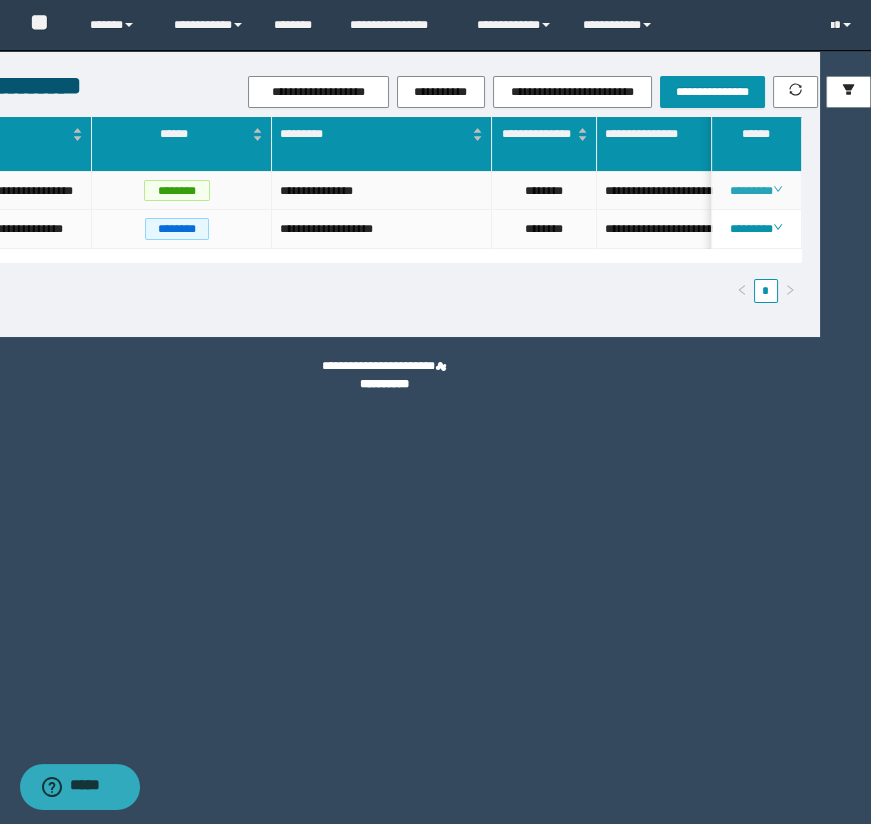 click on "********" at bounding box center (756, 191) 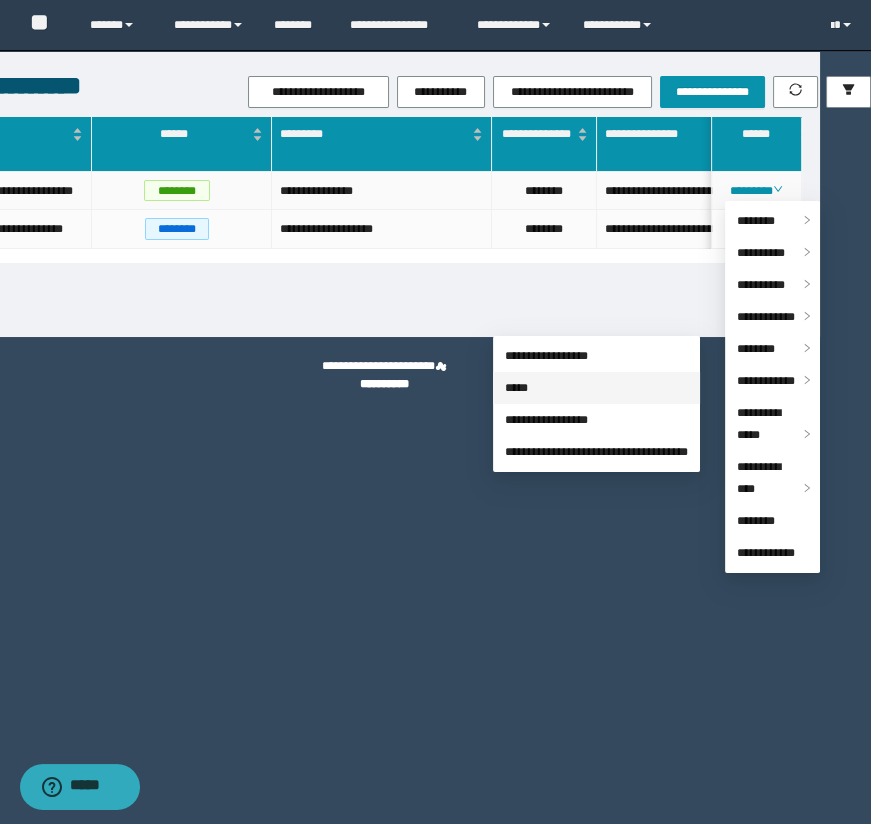 click on "*****" at bounding box center (516, 388) 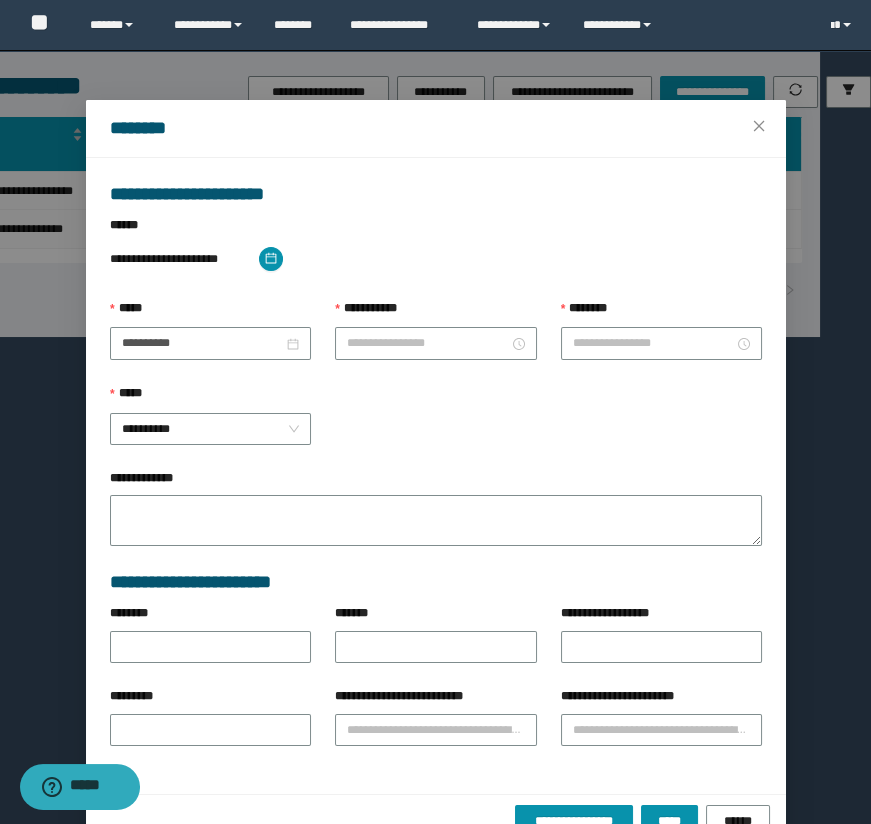 type on "**********" 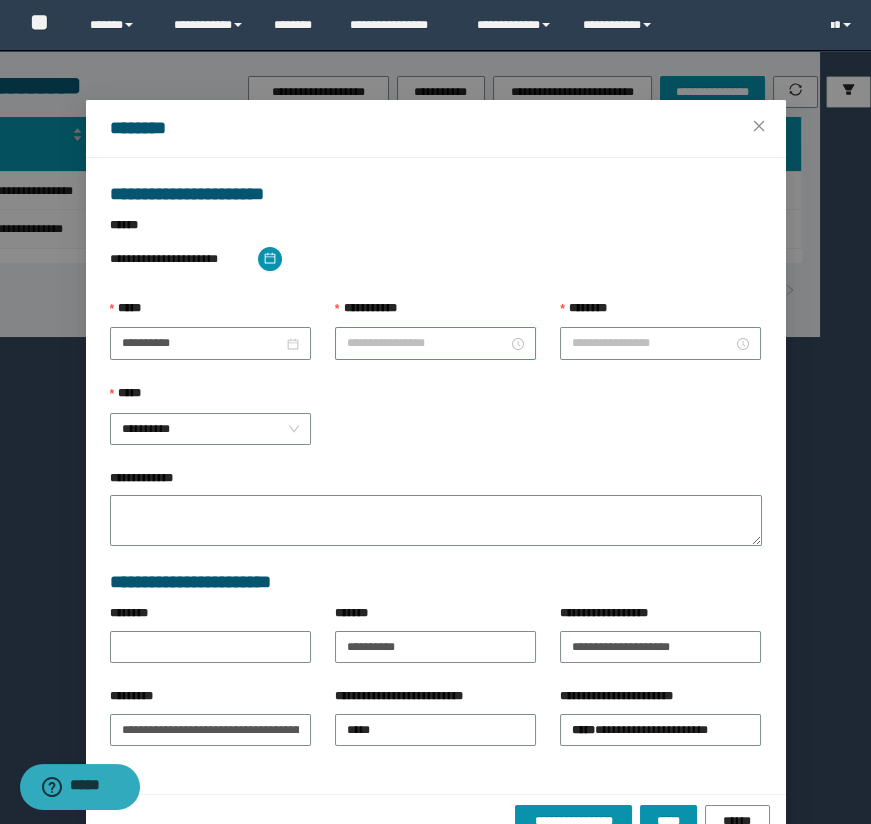 click at bounding box center (435, 343) 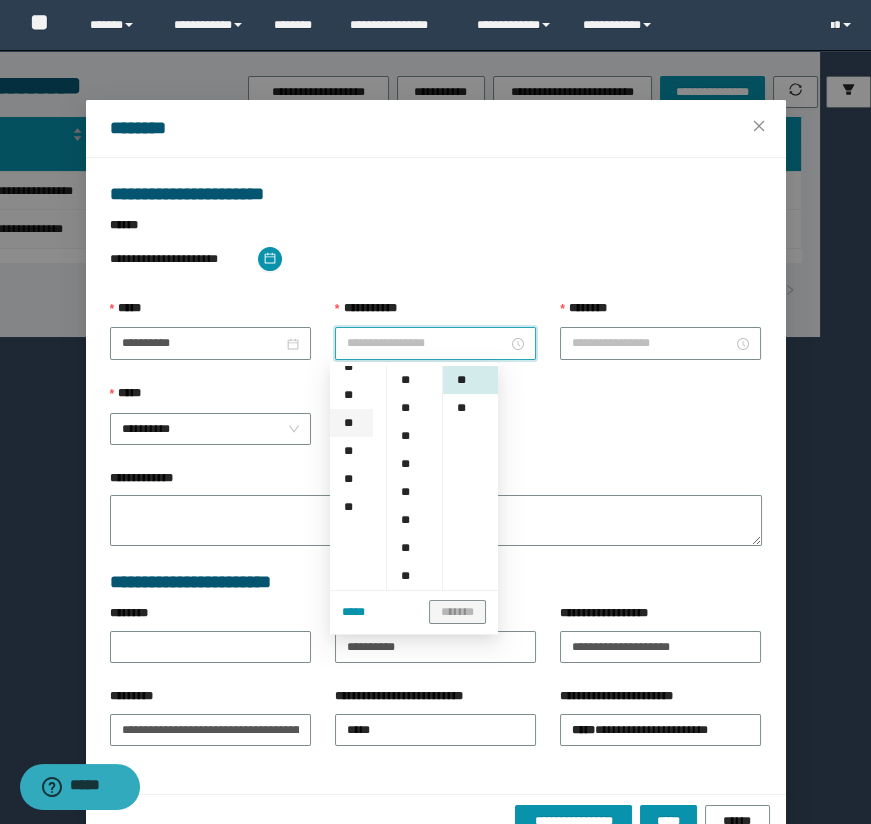click on "**" at bounding box center (351, 423) 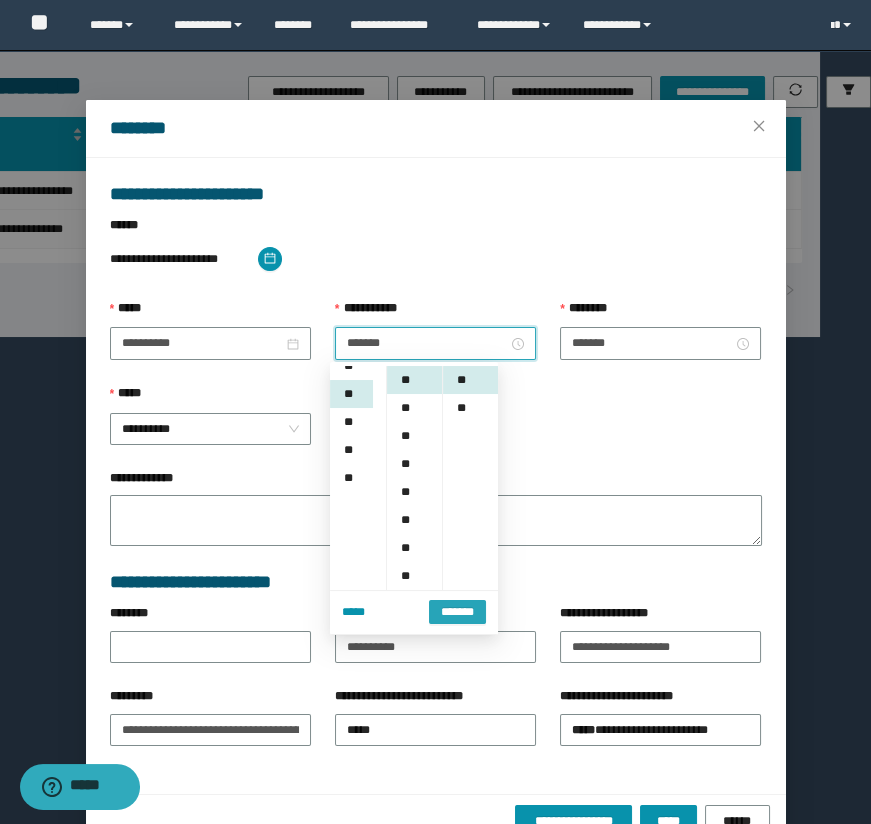 scroll, scrollTop: 223, scrollLeft: 0, axis: vertical 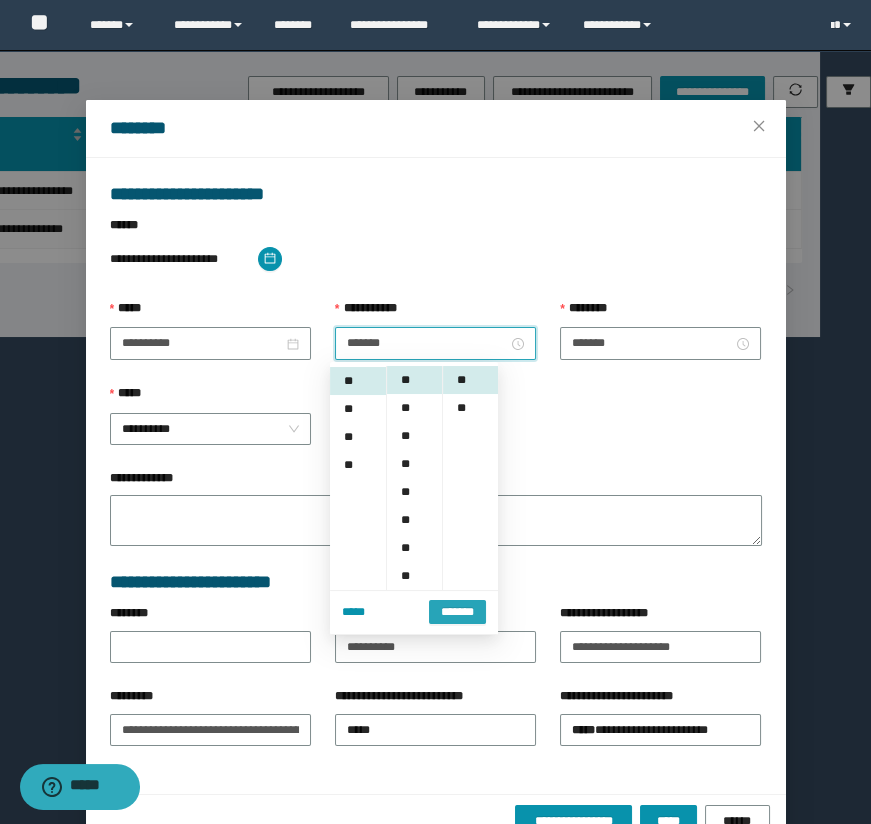 click on "*******" at bounding box center (457, 612) 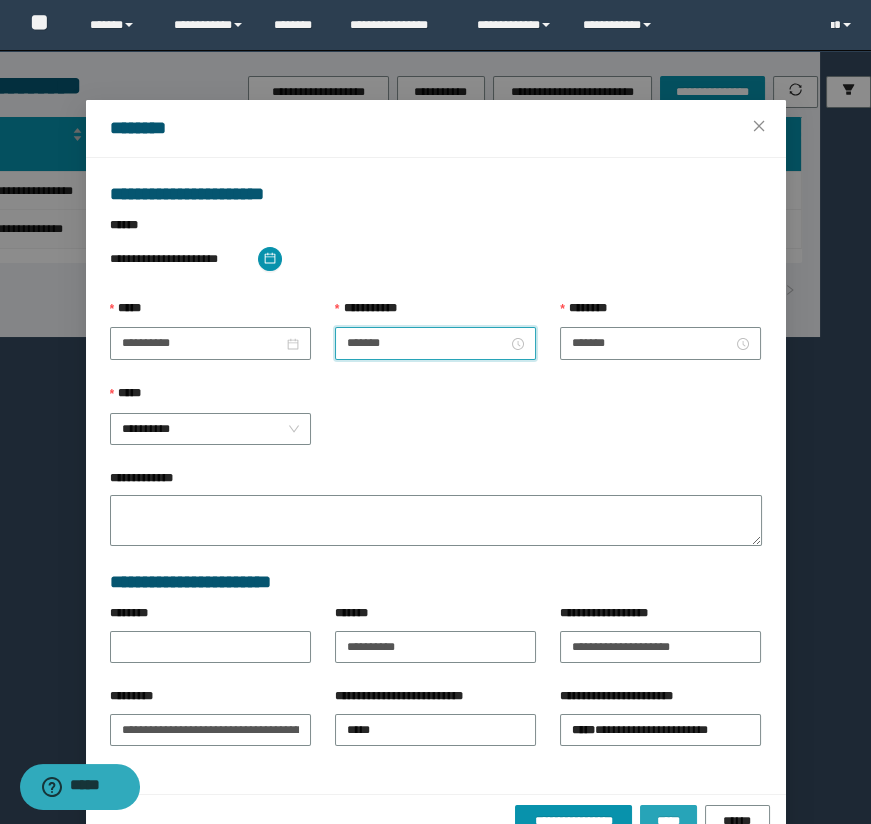 click on "*****" at bounding box center (668, 821) 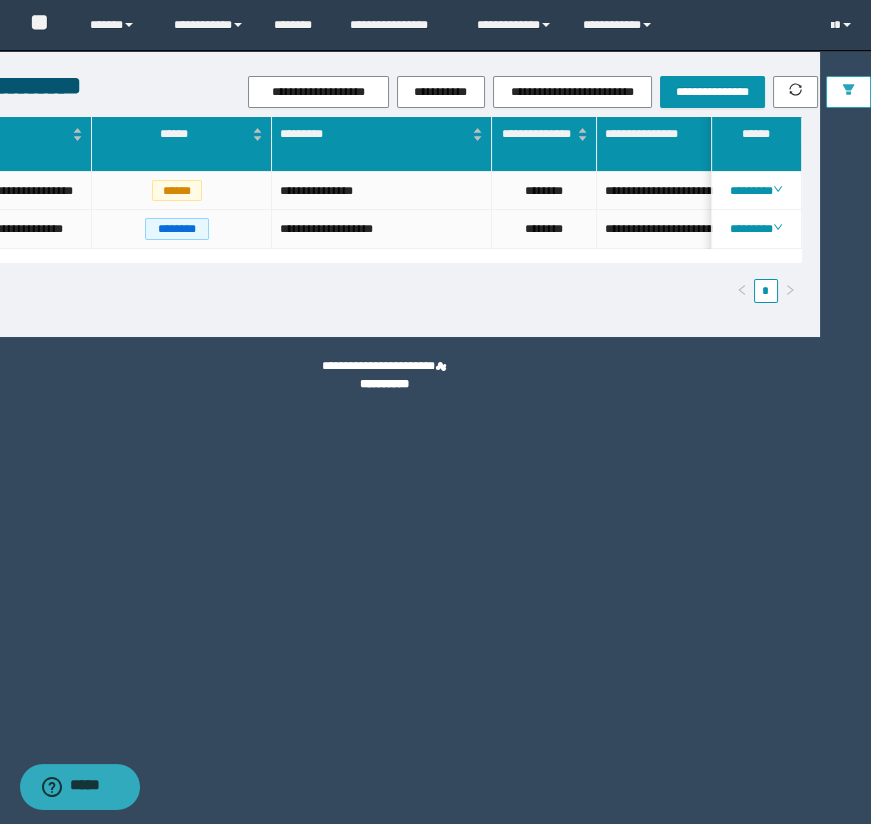 click 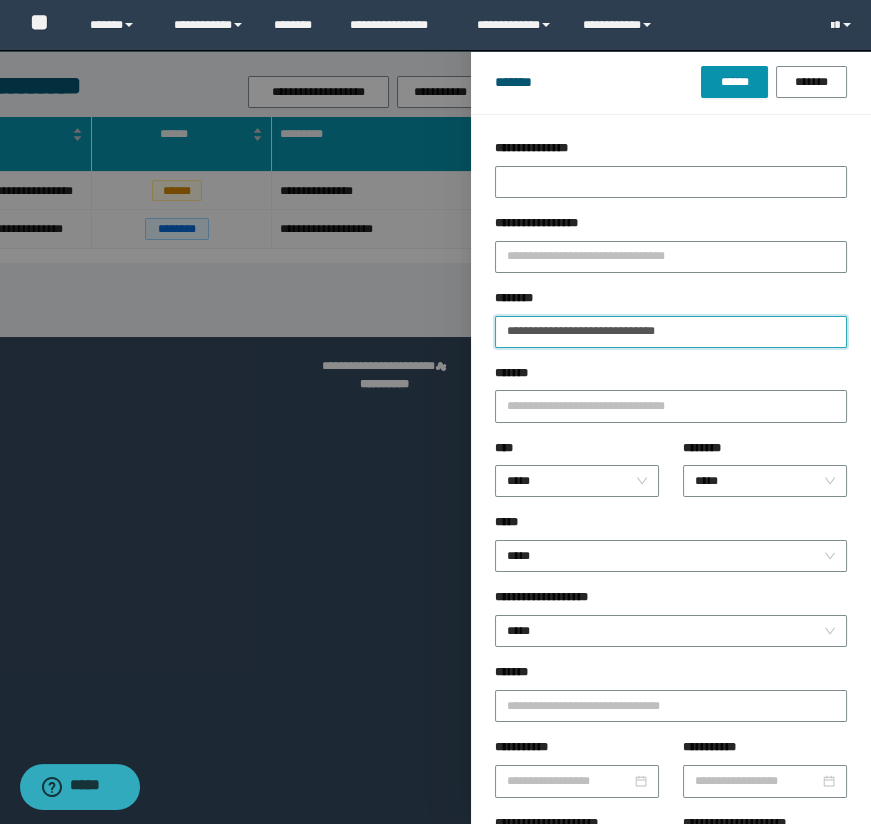 drag, startPoint x: 752, startPoint y: 330, endPoint x: 353, endPoint y: 338, distance: 399.0802 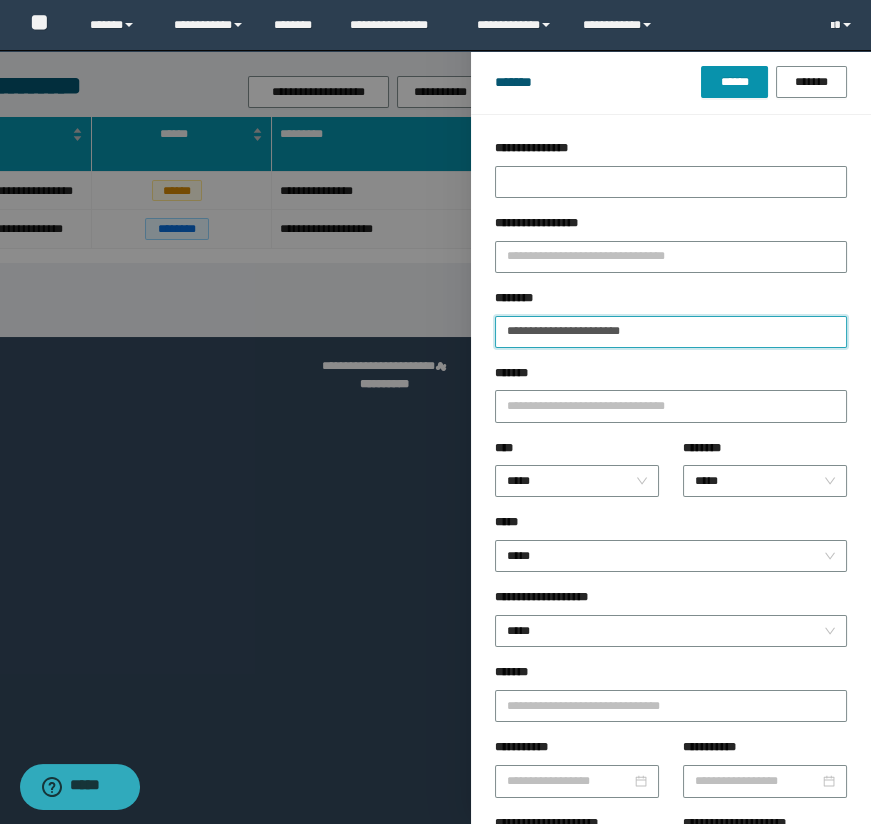 type on "**********" 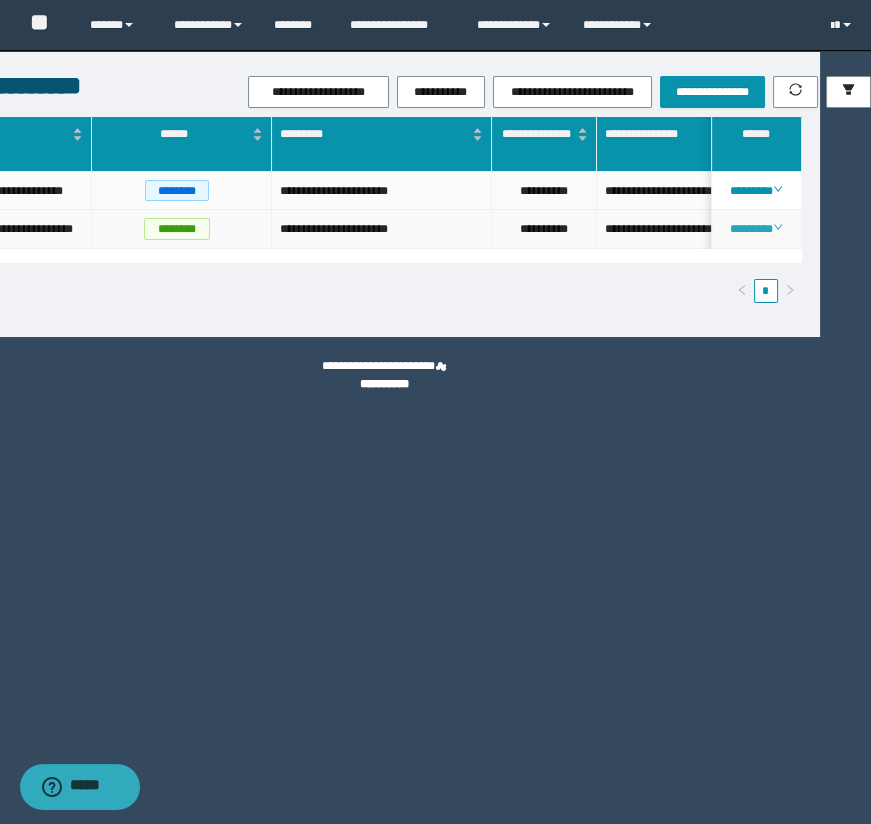 click on "********" at bounding box center (756, 229) 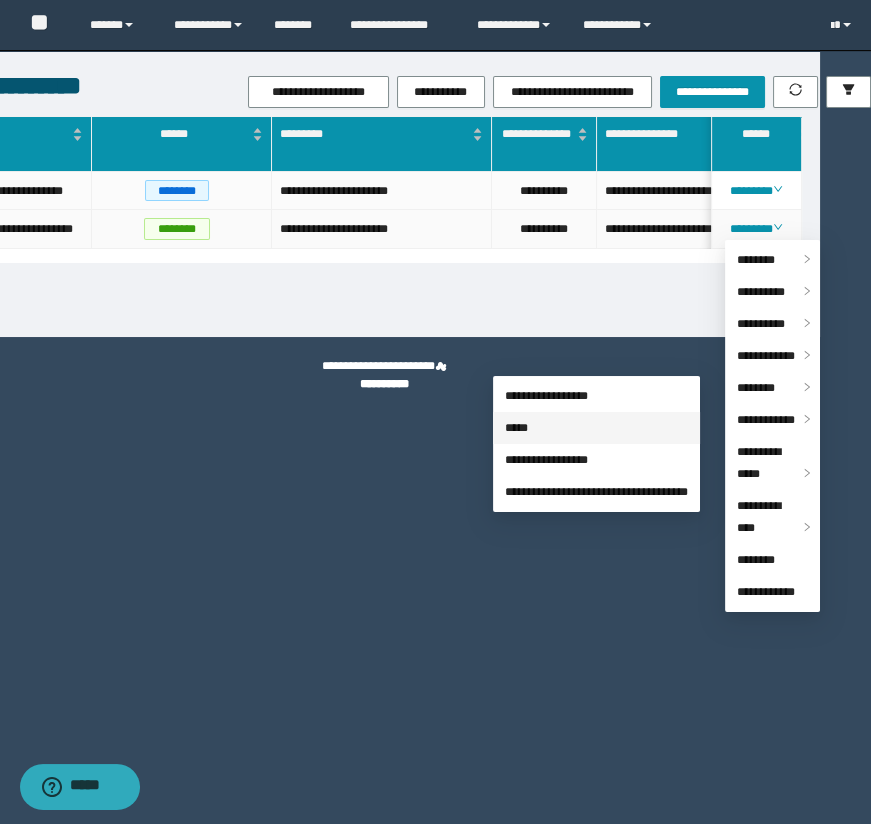 click on "*****" at bounding box center (516, 428) 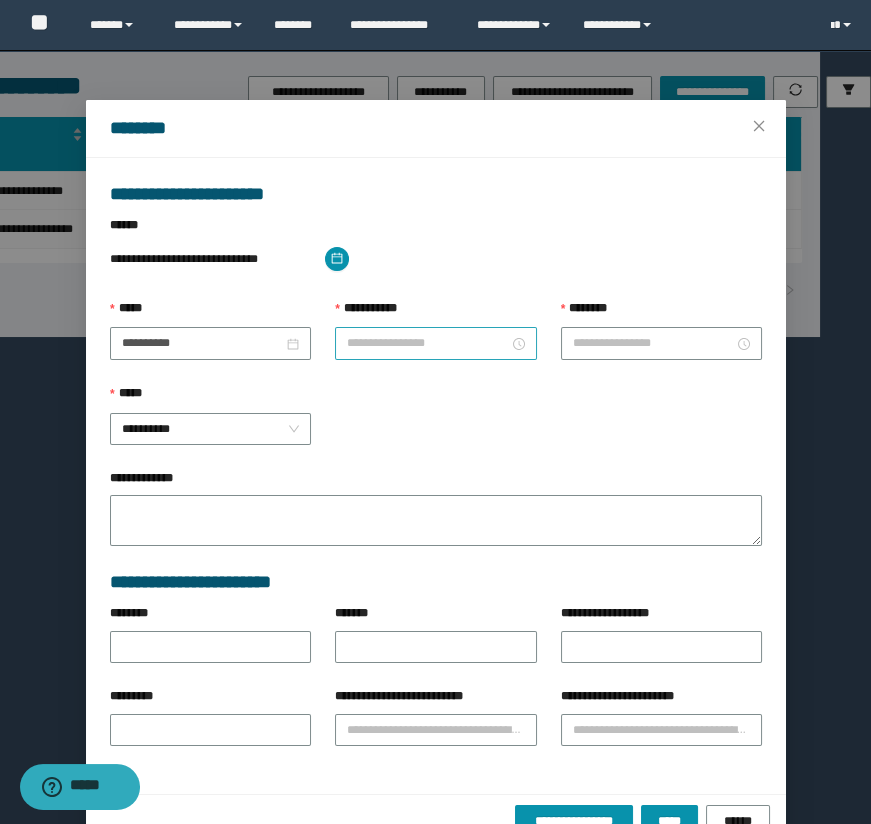 type on "**********" 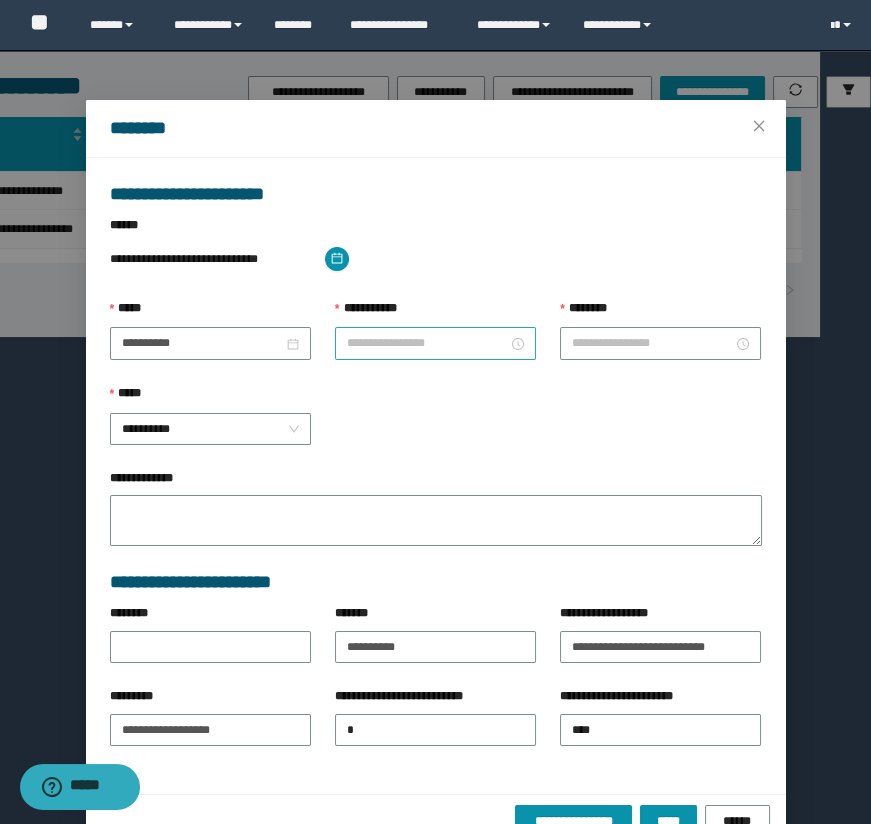 click on "**********" at bounding box center [427, 343] 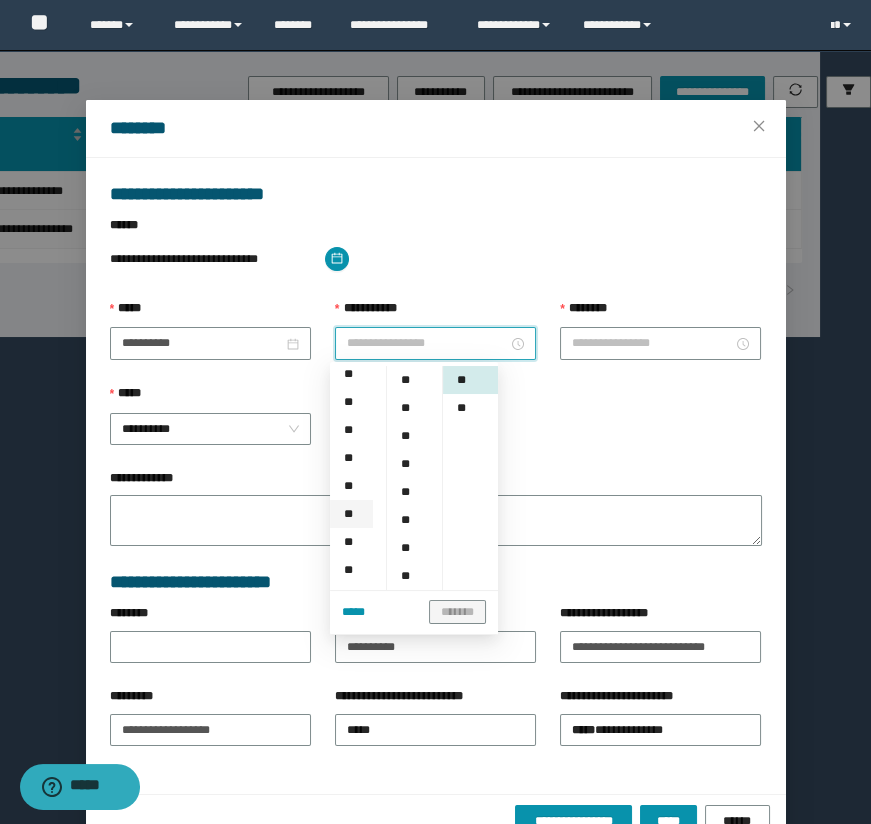 click on "**" at bounding box center [351, 514] 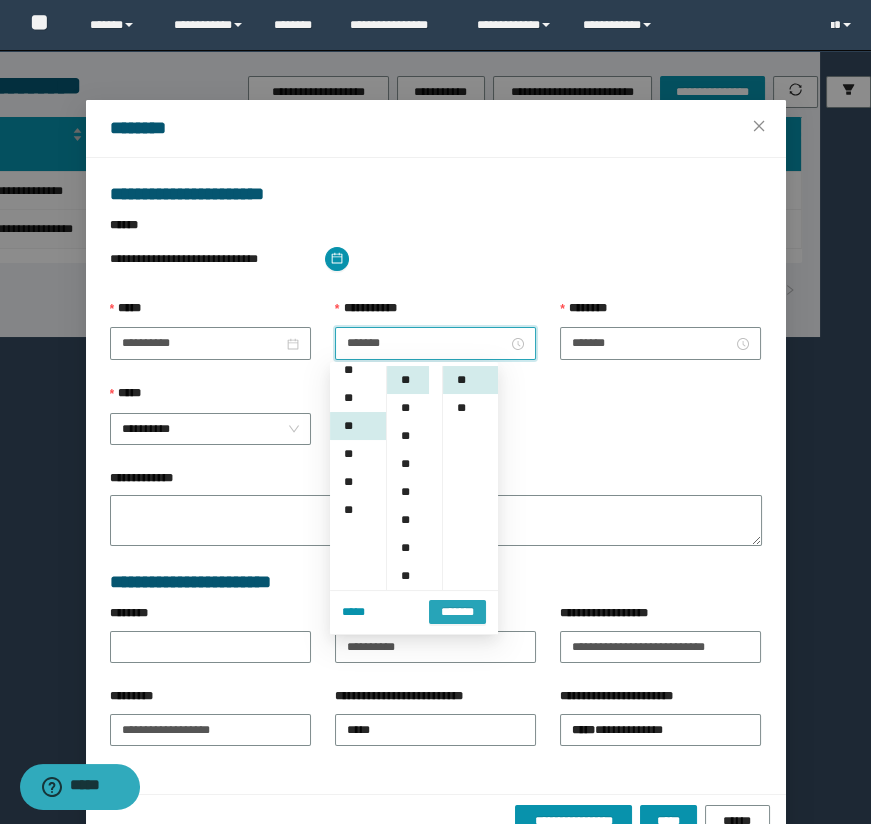 scroll, scrollTop: 223, scrollLeft: 0, axis: vertical 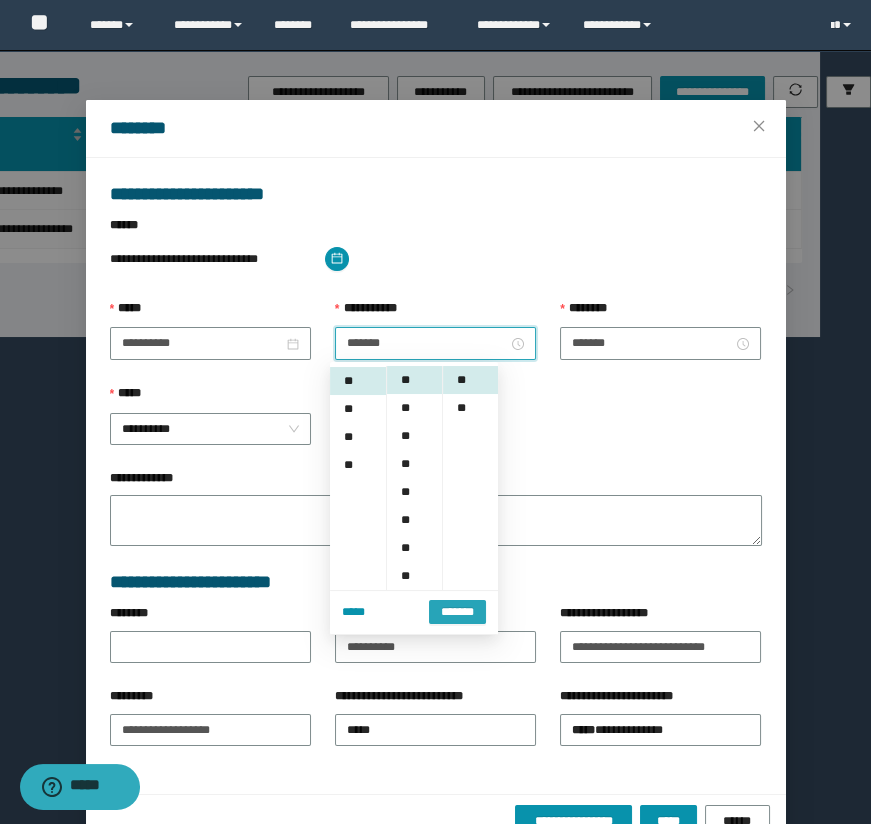 click on "*******" at bounding box center [457, 612] 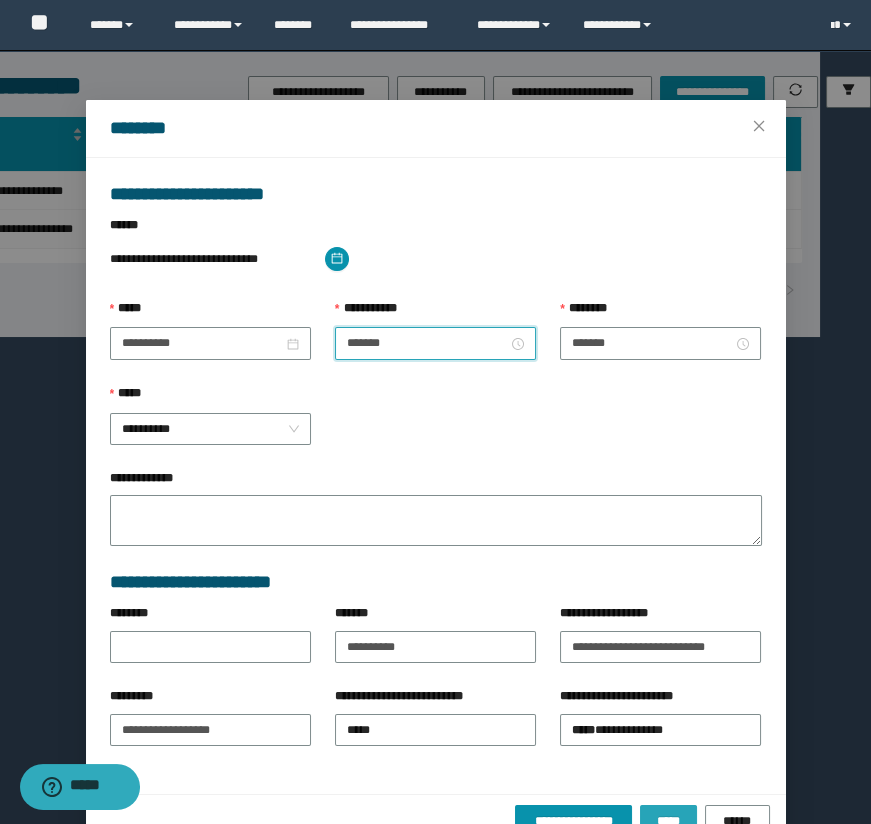 click on "*****" at bounding box center (668, 821) 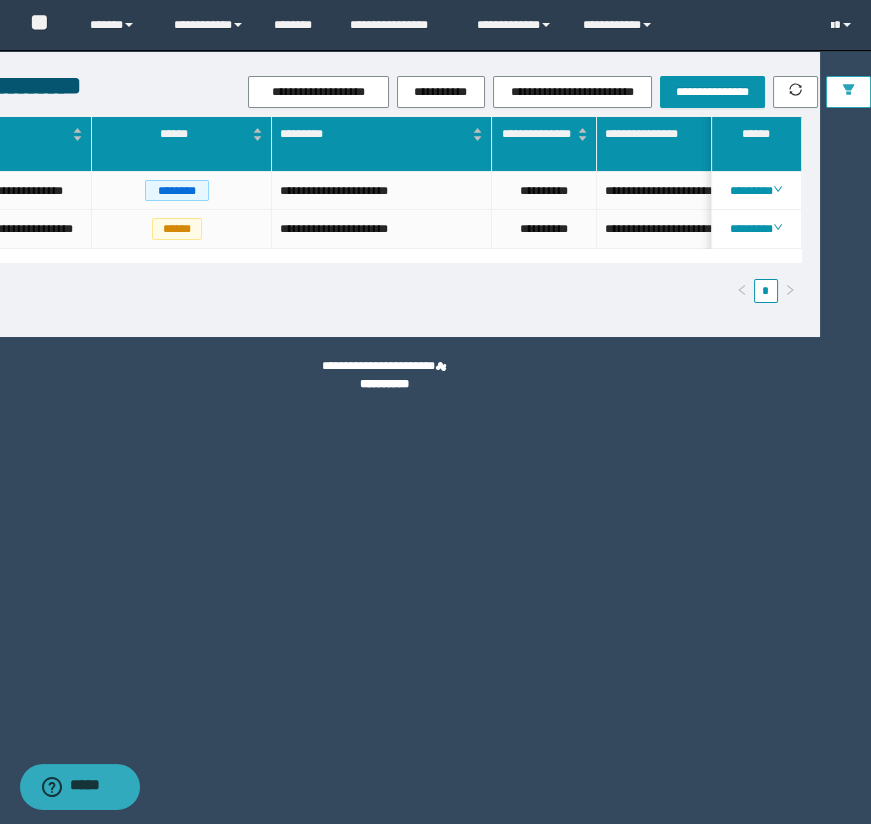 click at bounding box center [848, 92] 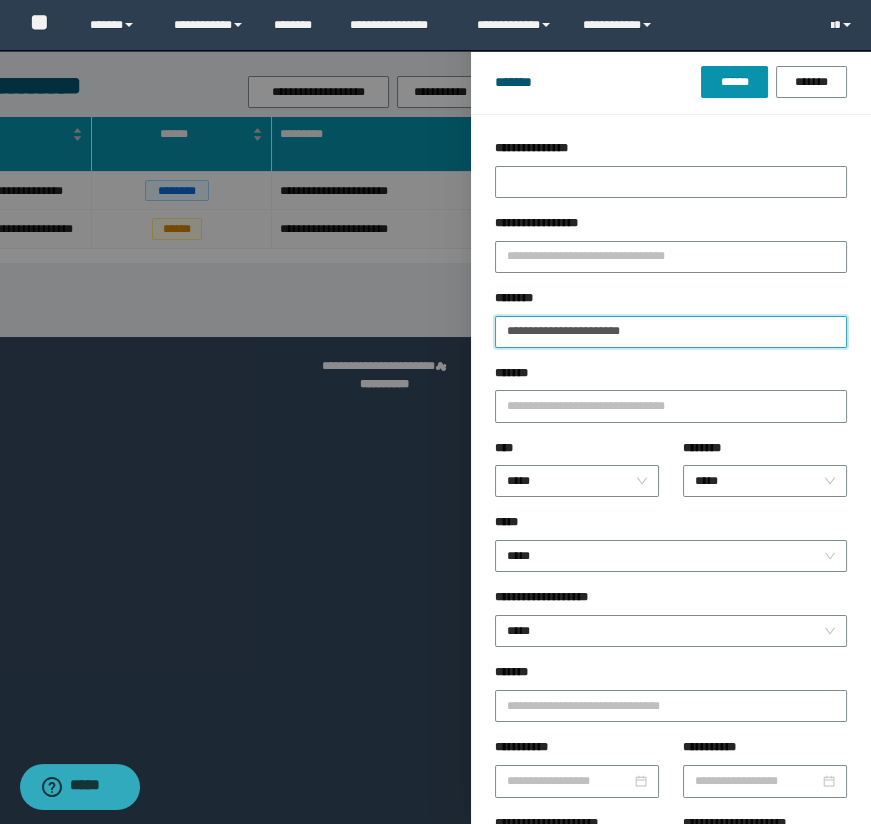 drag, startPoint x: 706, startPoint y: 340, endPoint x: 335, endPoint y: 340, distance: 371 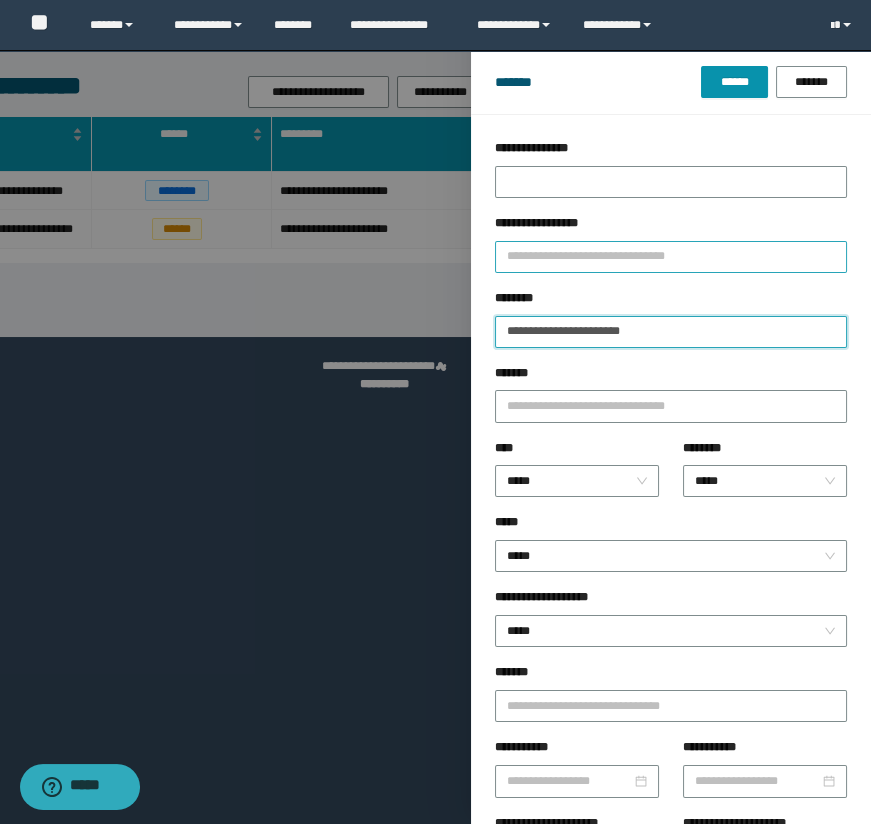 type on "**********" 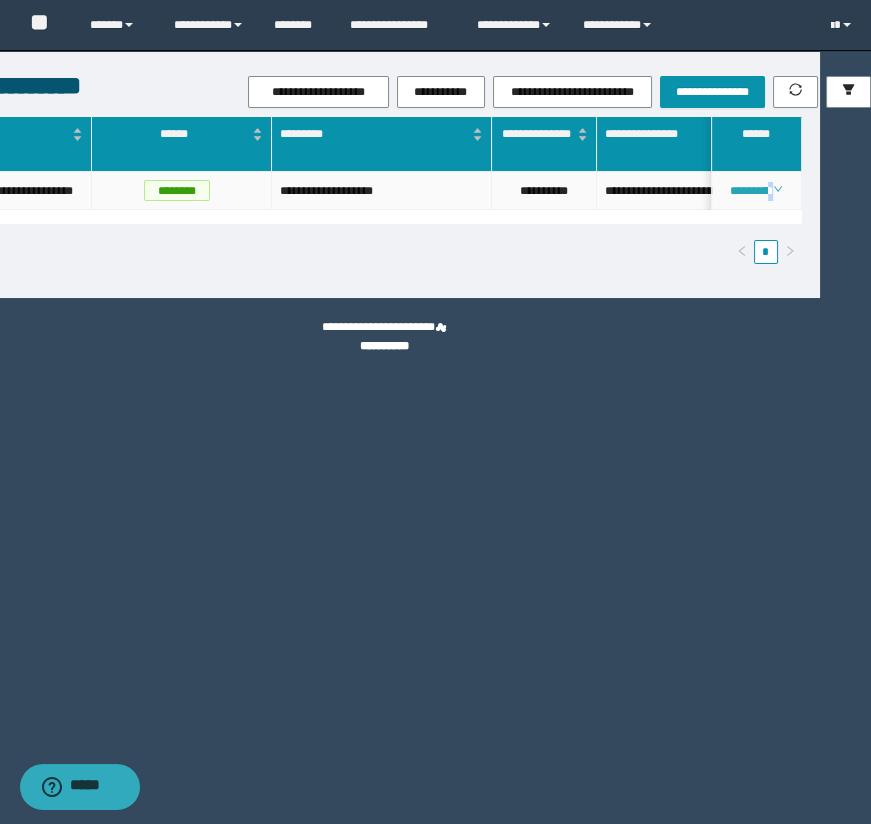click on "********" at bounding box center (756, 191) 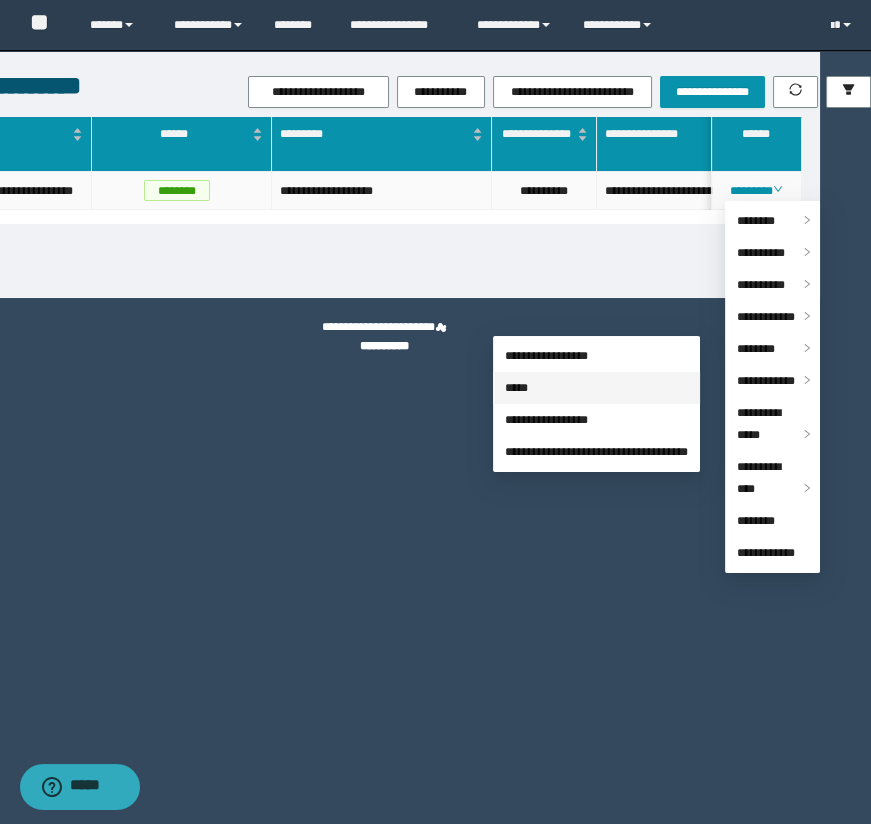 click on "*****" at bounding box center [516, 388] 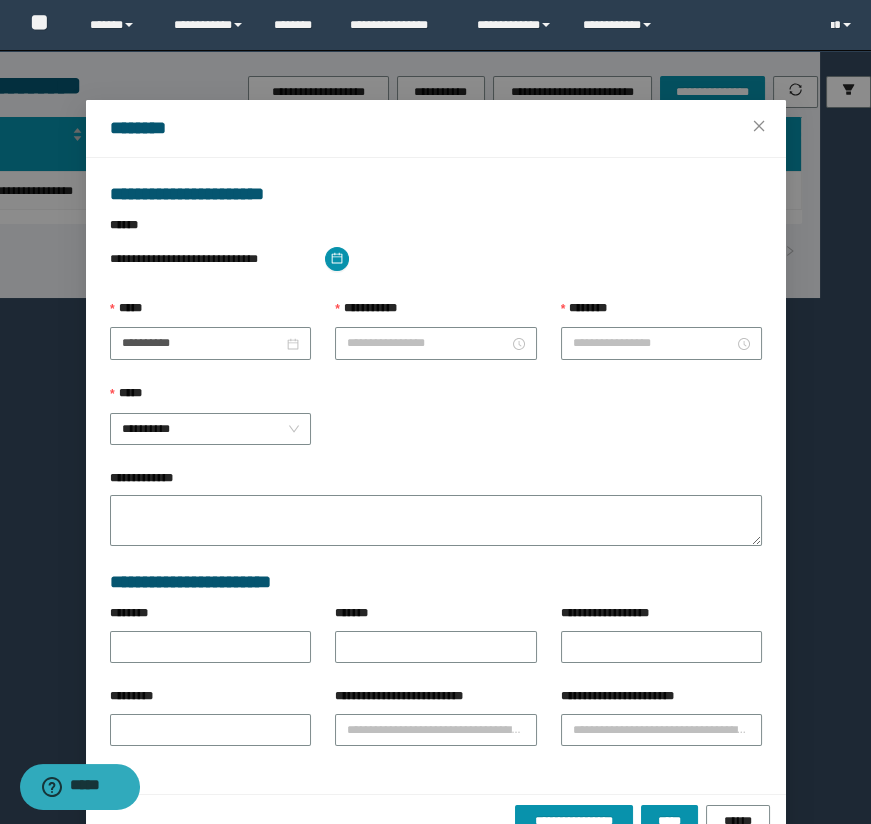type on "**********" 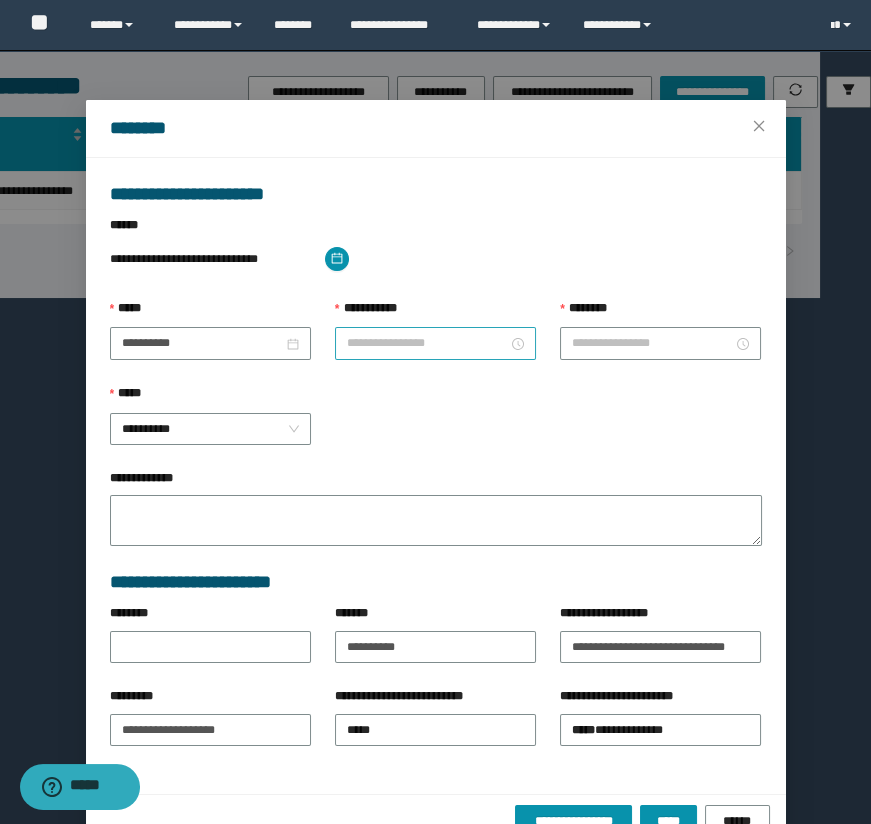 click at bounding box center (435, 343) 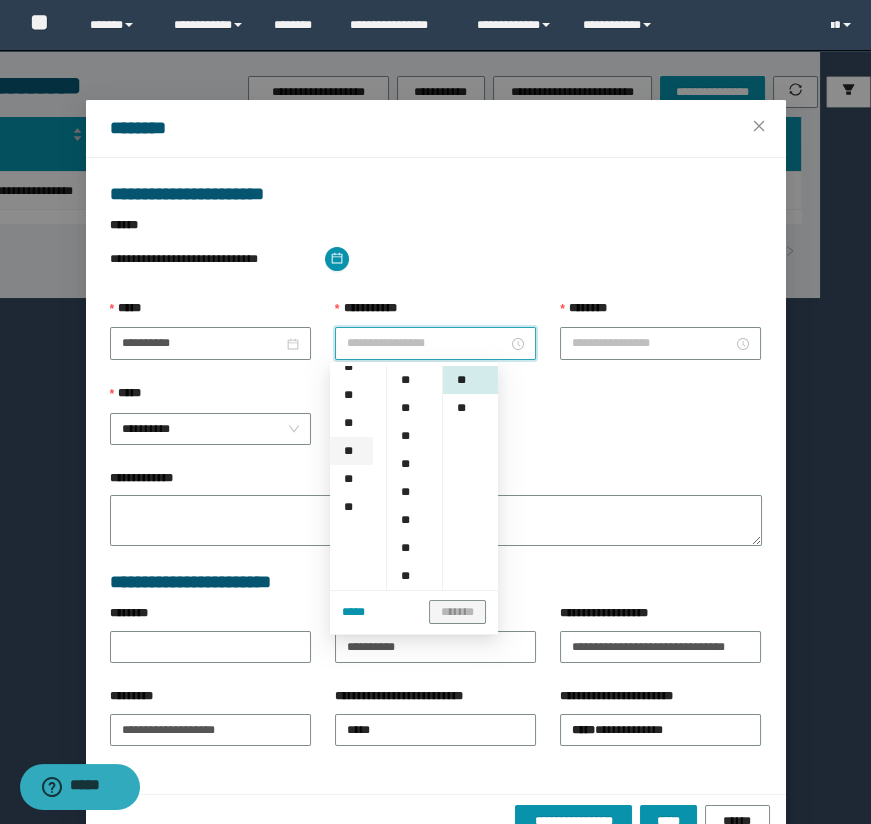 click on "**" at bounding box center (351, 451) 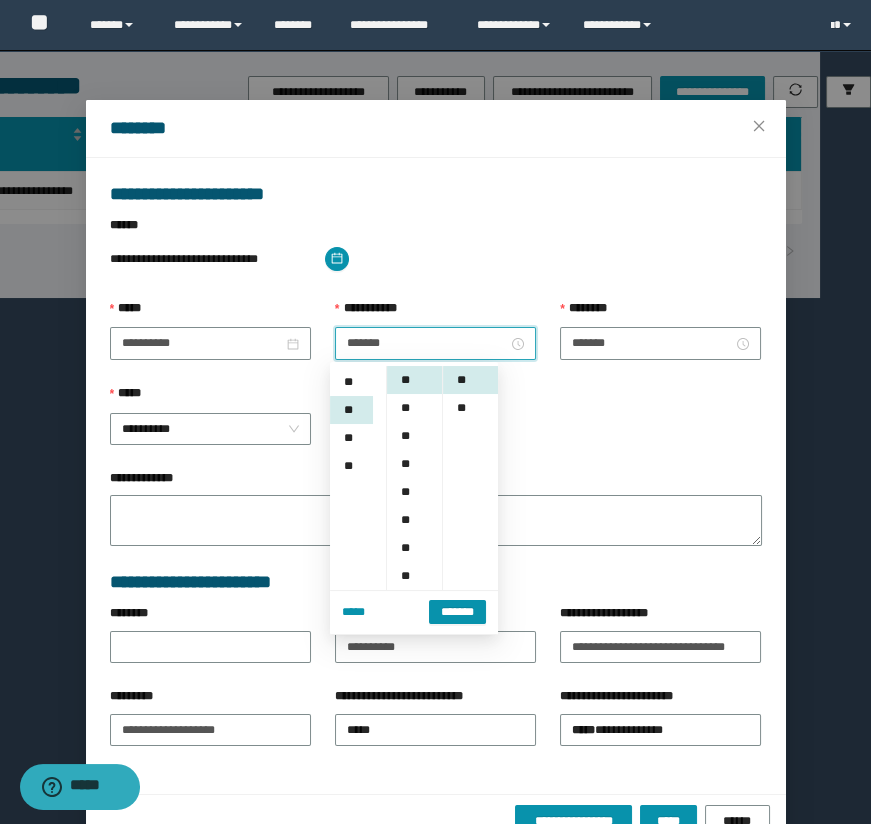 scroll, scrollTop: 251, scrollLeft: 0, axis: vertical 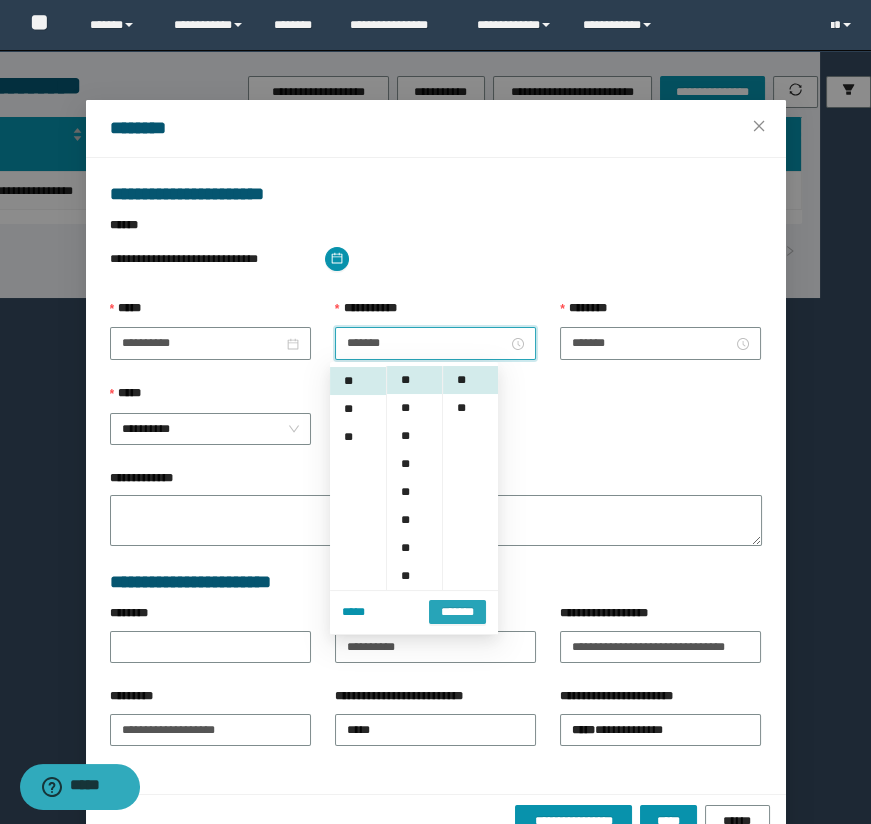 click on "*******" at bounding box center [457, 612] 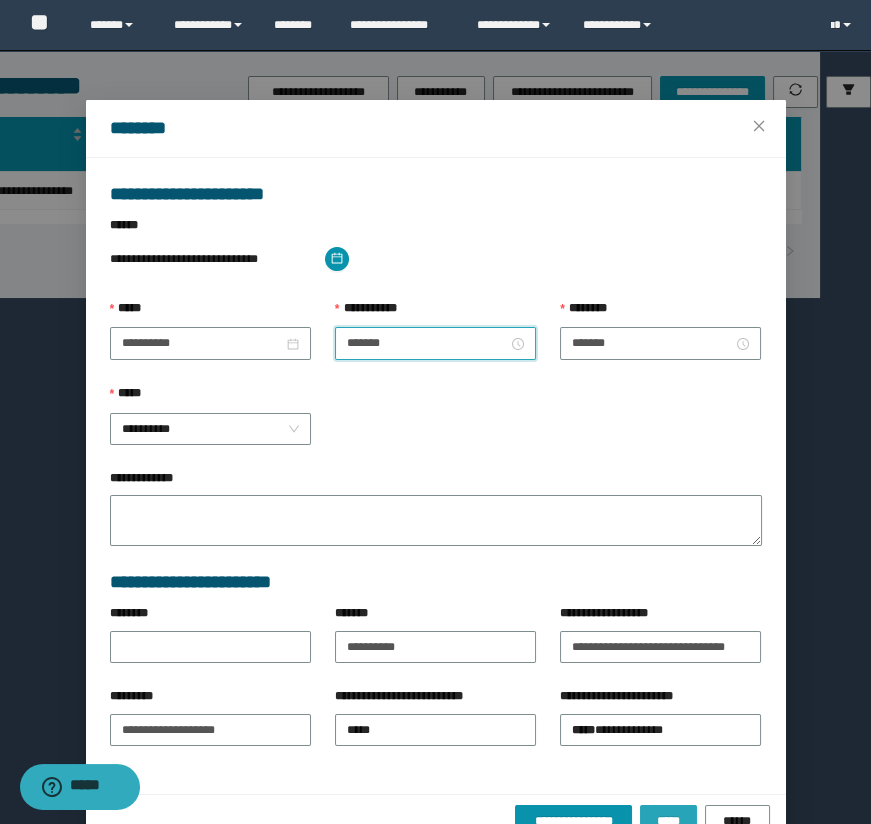 click on "*****" at bounding box center (668, 821) 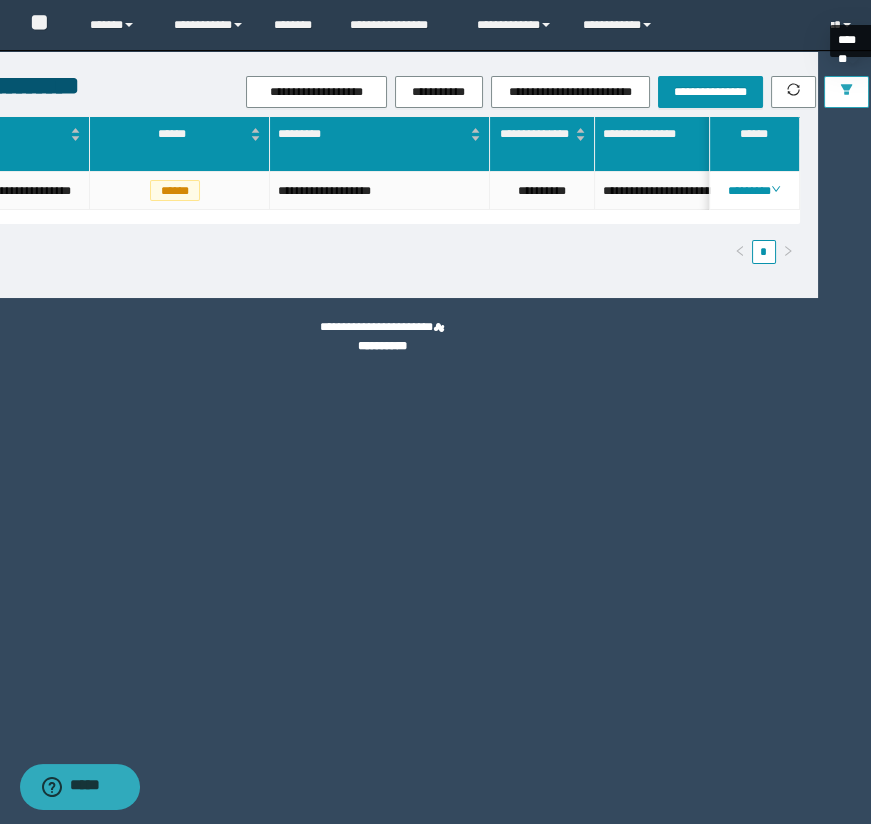 click 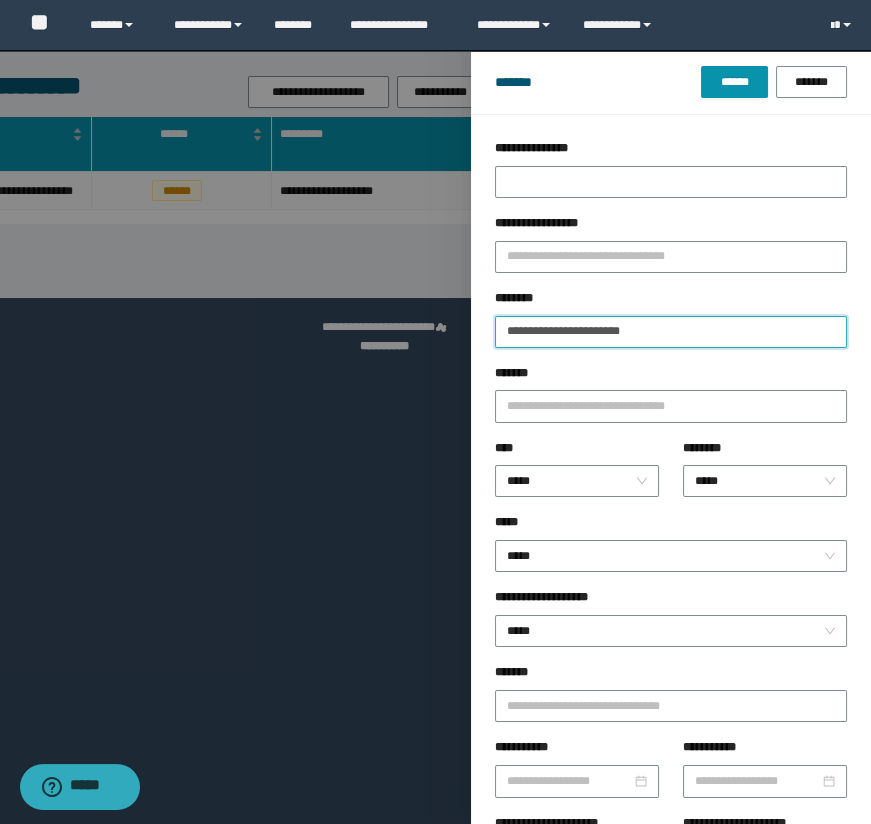 drag, startPoint x: 700, startPoint y: 324, endPoint x: 372, endPoint y: 338, distance: 328.29865 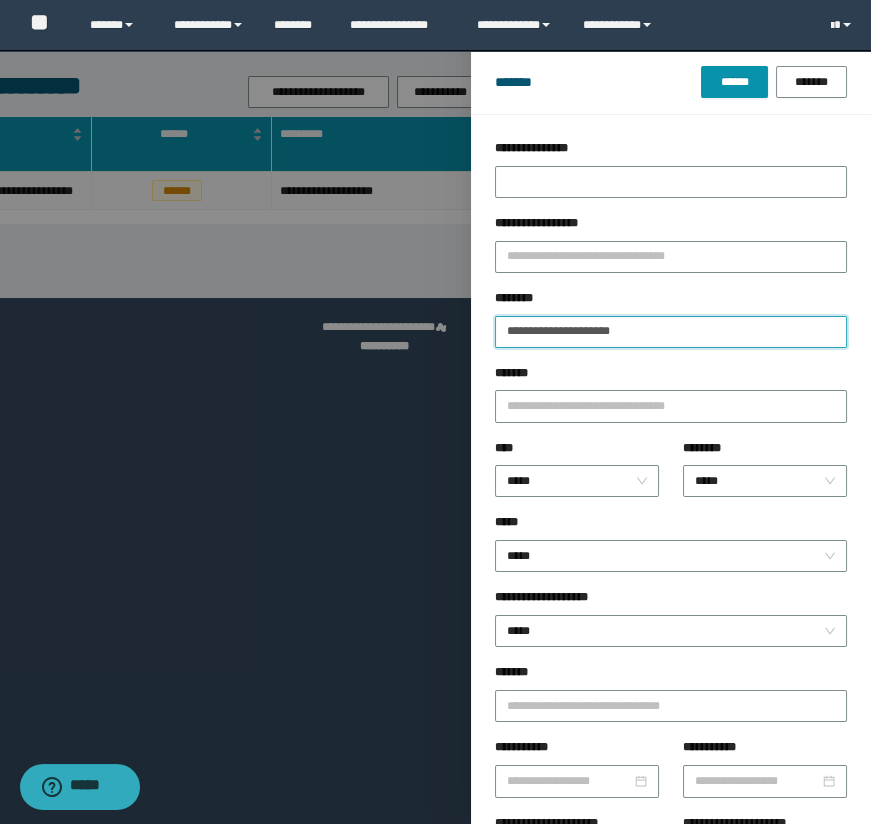 type on "**********" 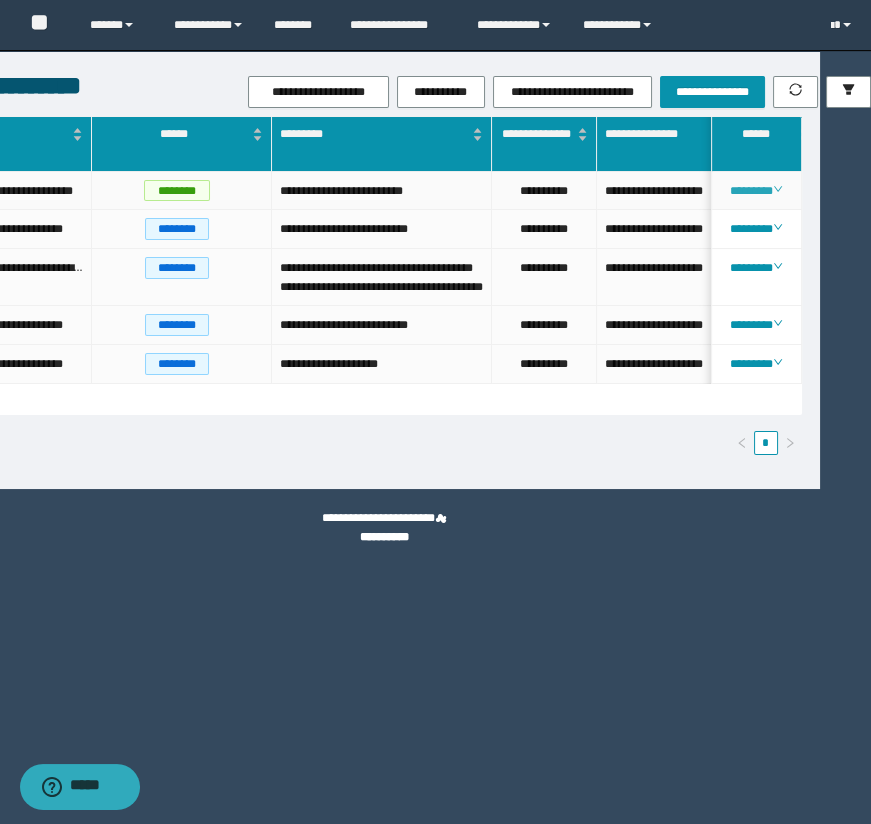 click on "********" at bounding box center [756, 191] 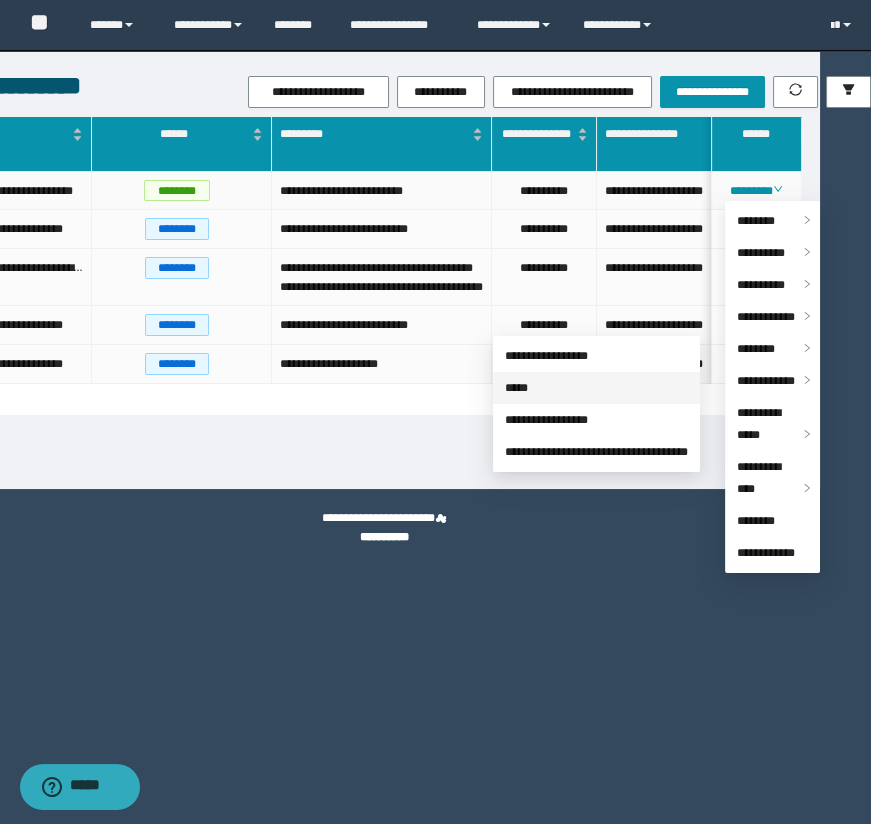 click on "*****" at bounding box center [516, 388] 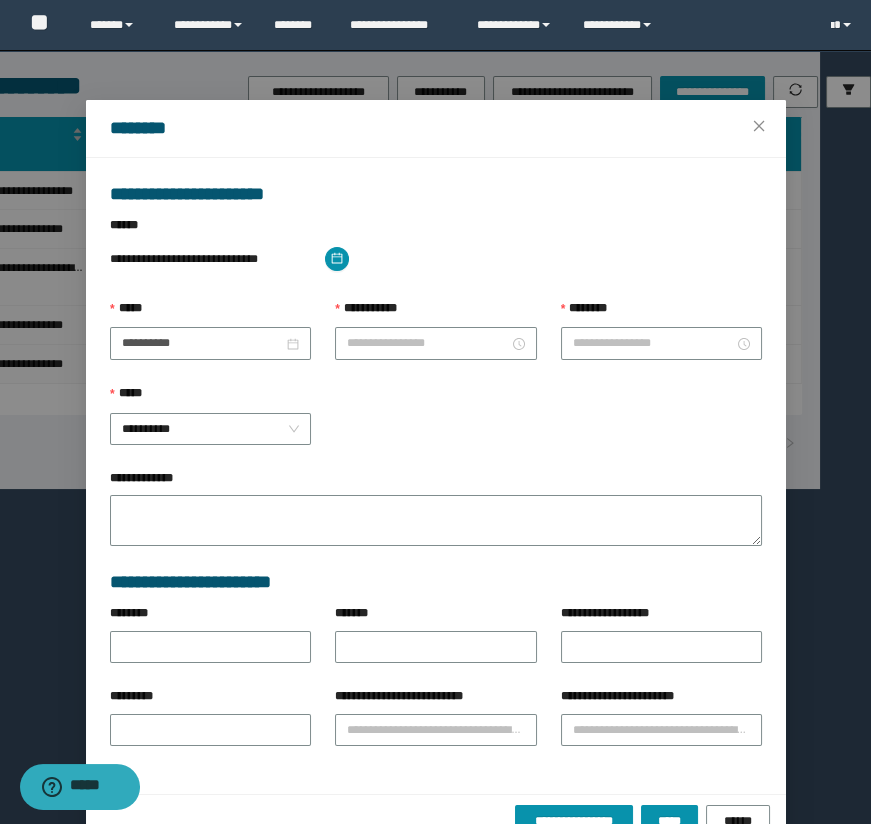 type on "**********" 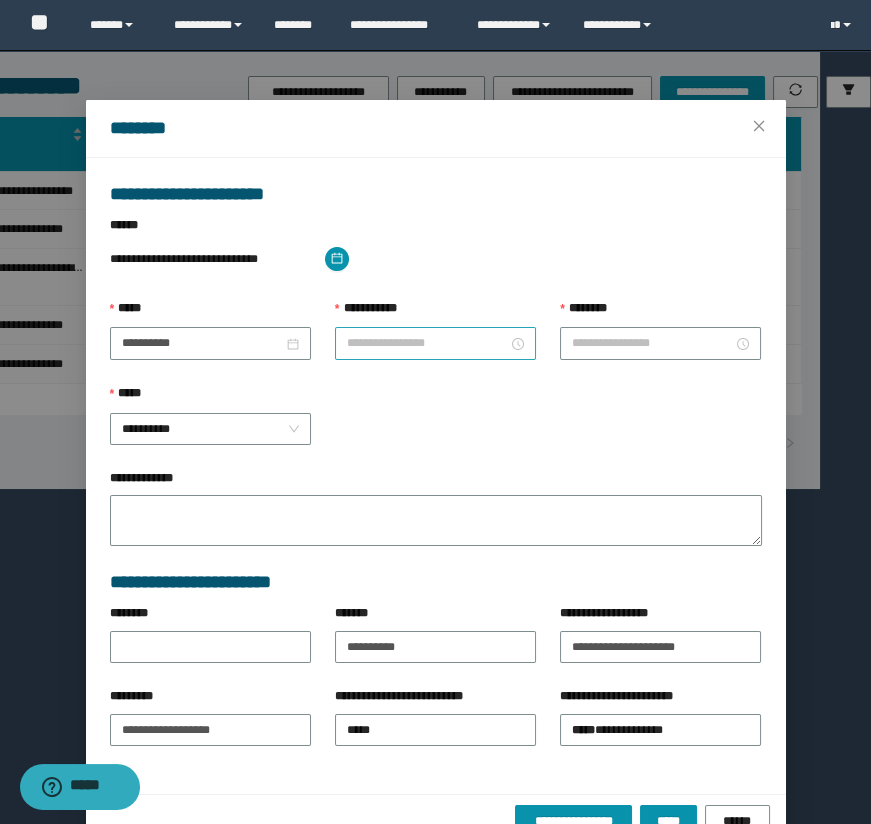 click on "**********" at bounding box center (427, 343) 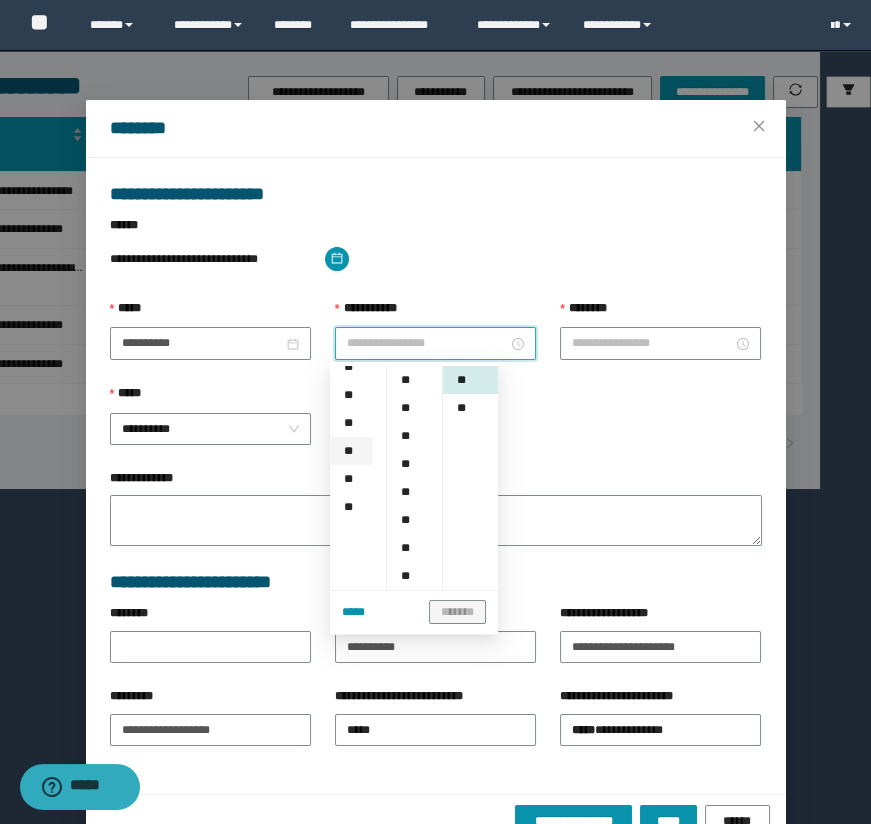 click on "**" at bounding box center [351, 451] 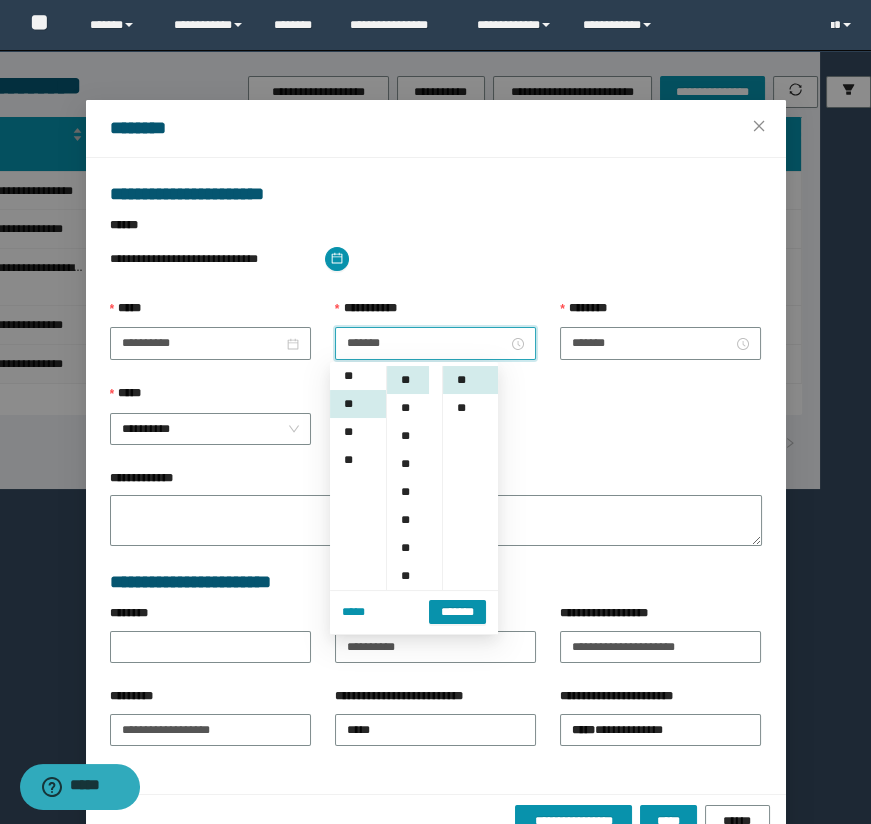 scroll, scrollTop: 251, scrollLeft: 0, axis: vertical 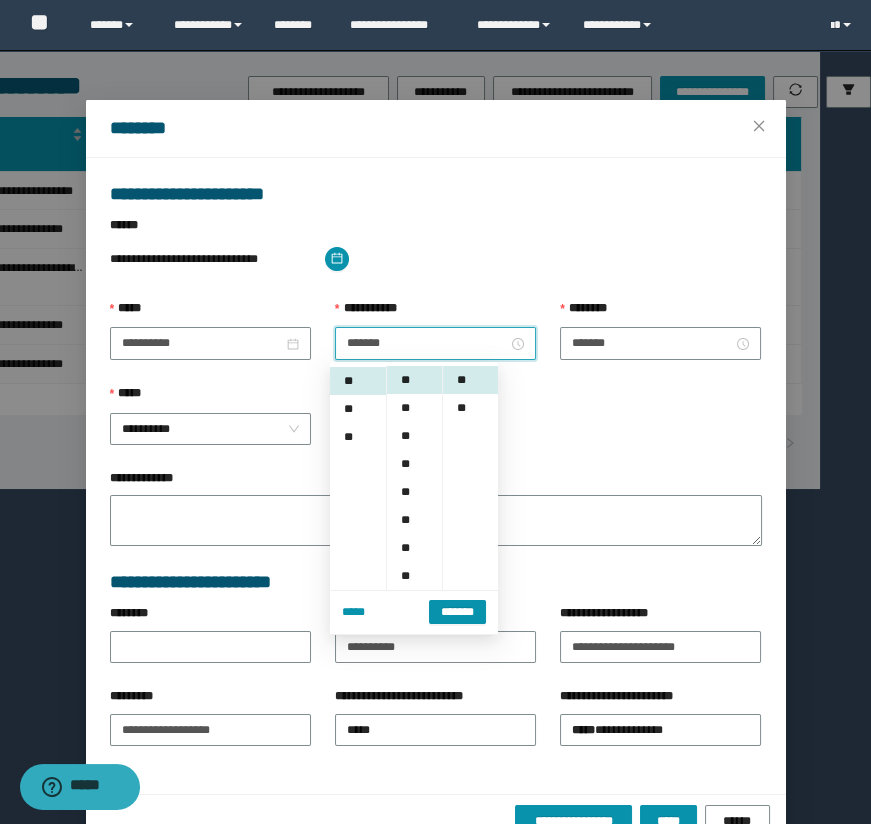 click on "*******" at bounding box center [457, 612] 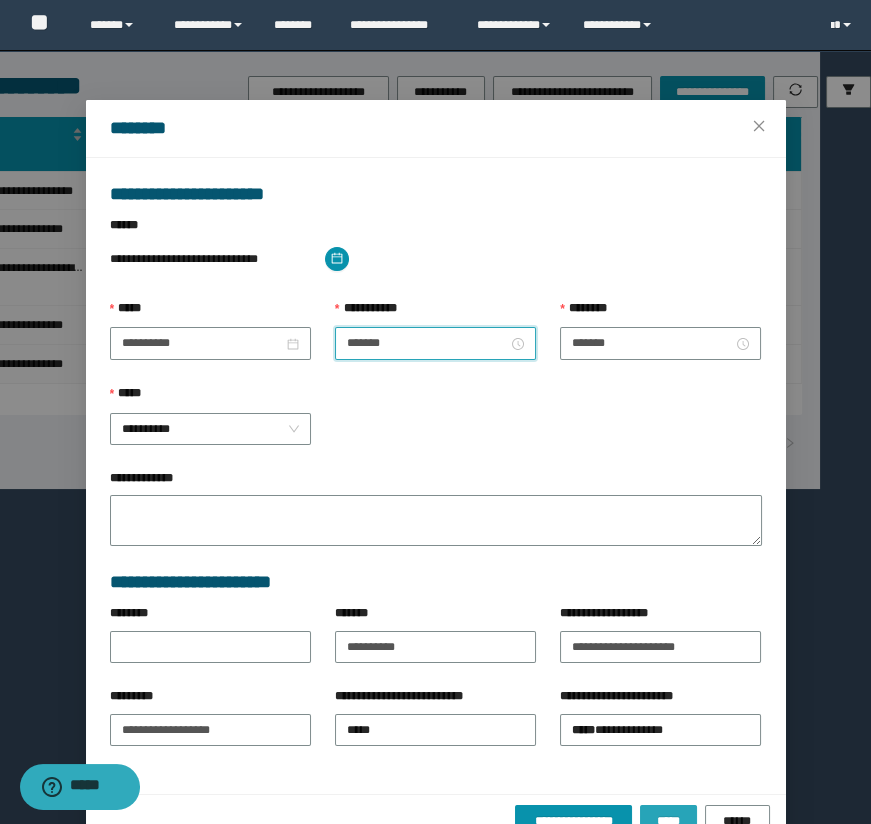 click on "*****" at bounding box center (668, 821) 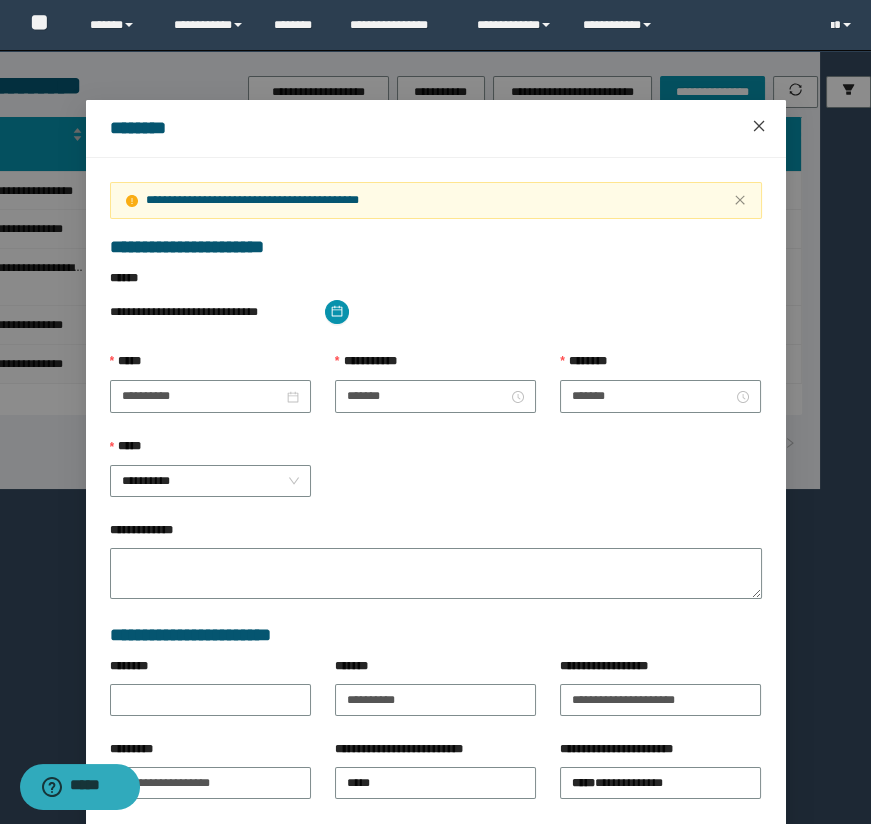 click 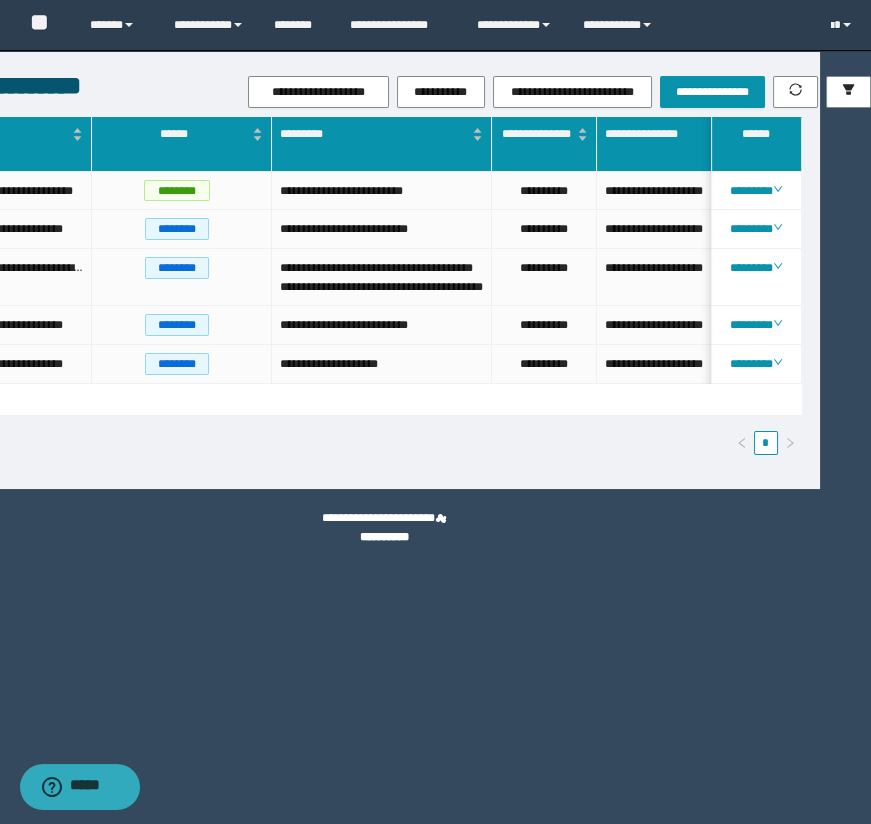 scroll, scrollTop: 0, scrollLeft: 948, axis: horizontal 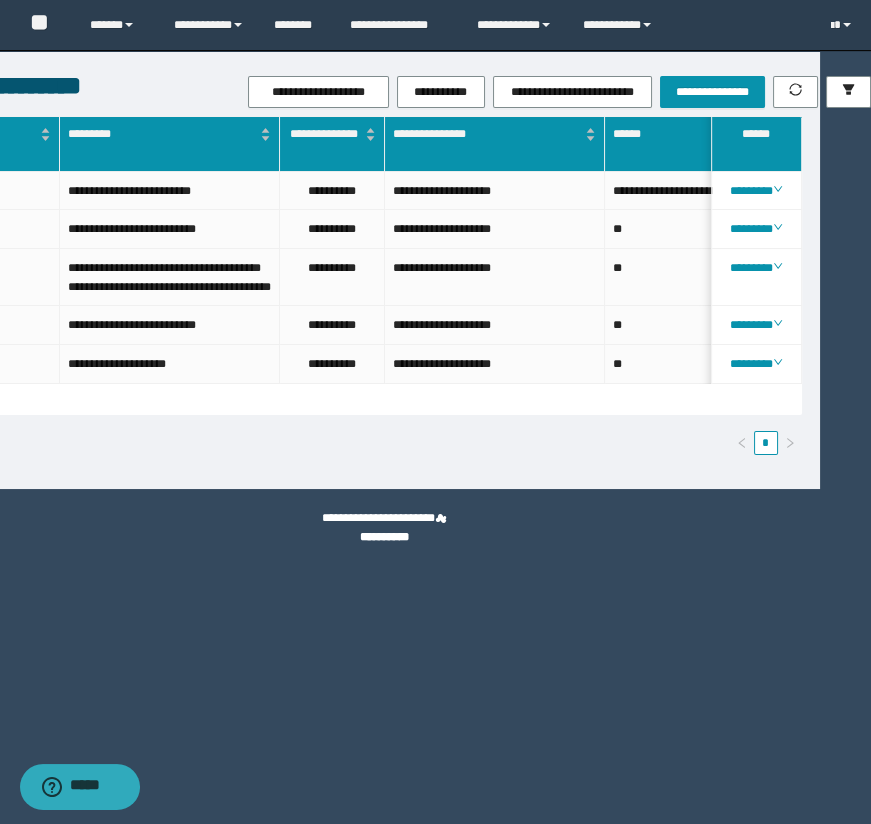 click on "**********" at bounding box center [384, 412] 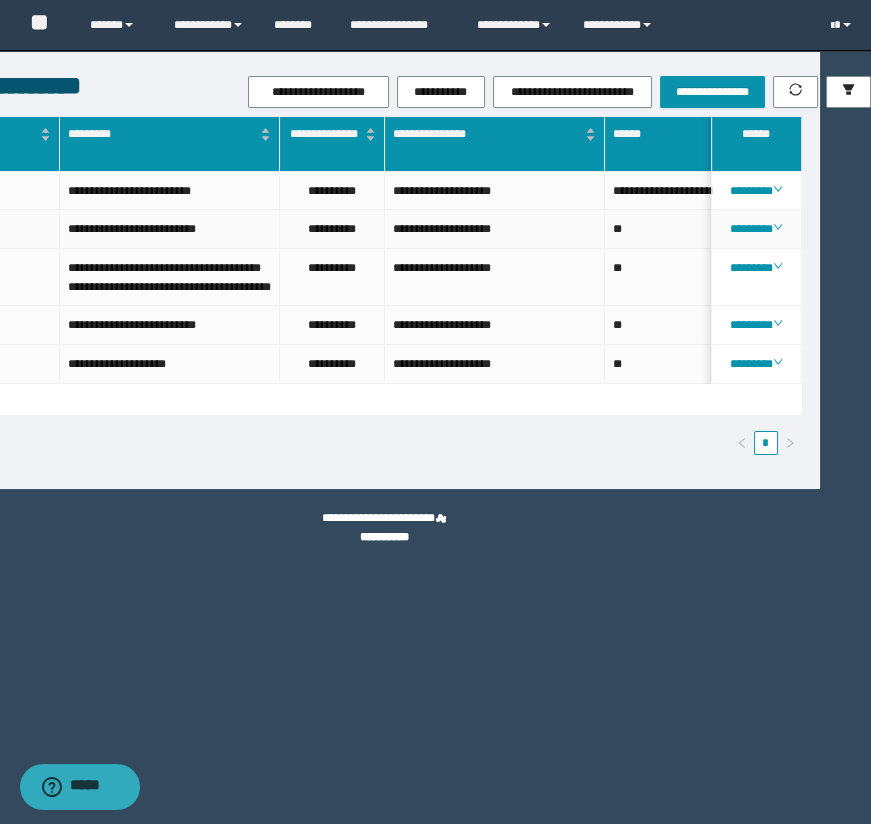 click on "**********" at bounding box center [332, 229] 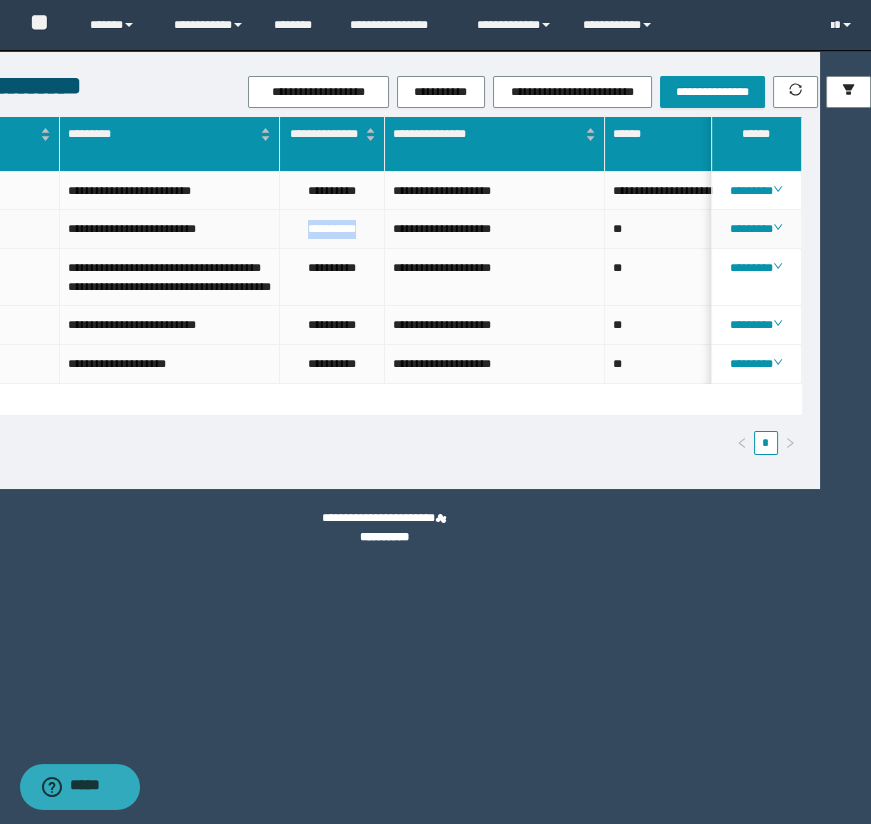 click on "**********" at bounding box center [332, 229] 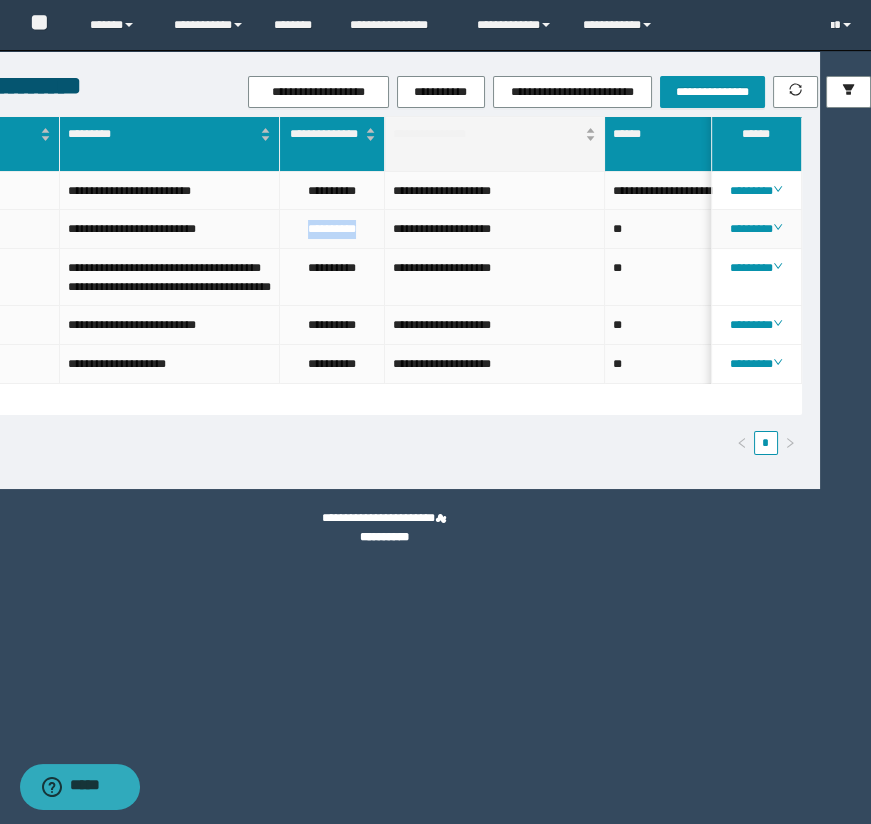 copy on "**********" 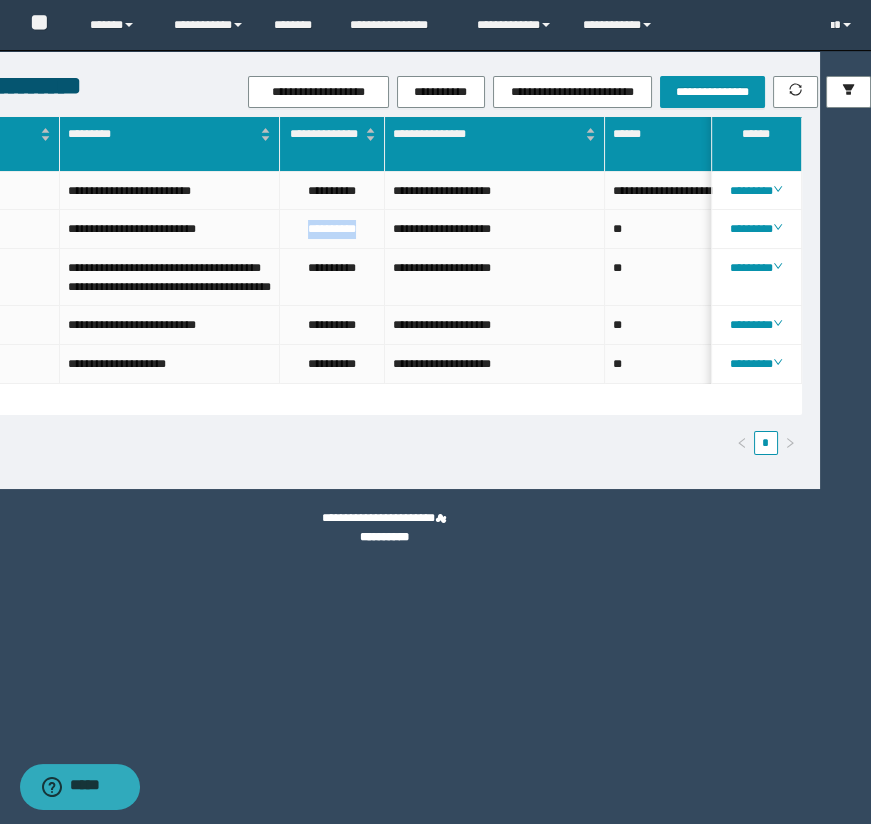 scroll, scrollTop: 0, scrollLeft: 936, axis: horizontal 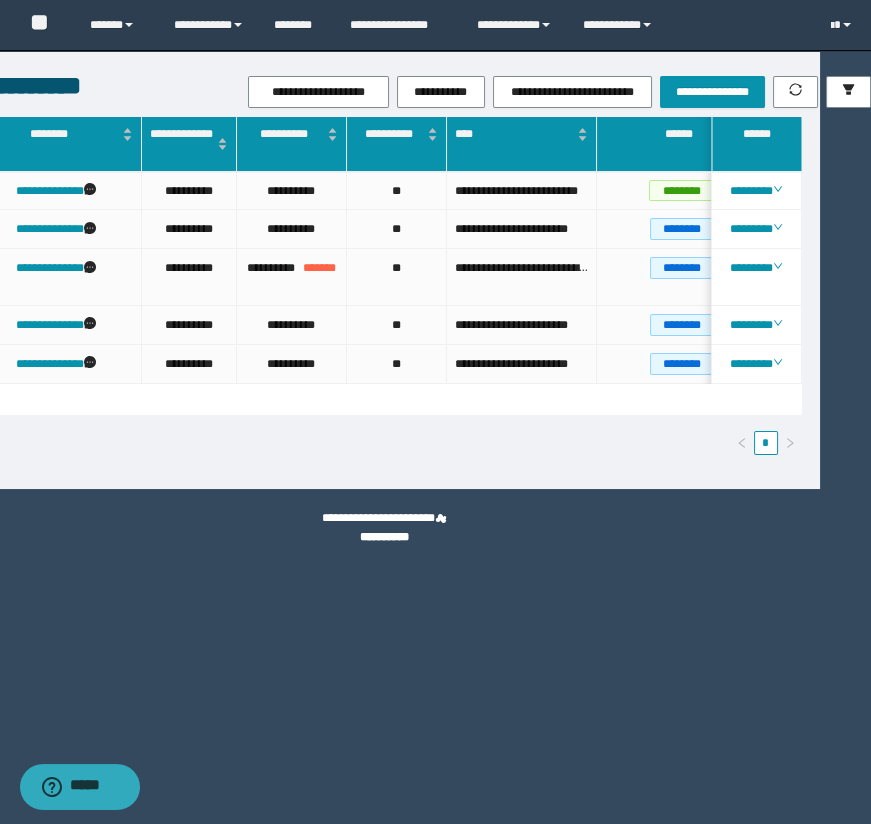click on "[FIRST] [LAST] [CITY] [STATE] [POSTAL_CODE] [COUNTRY] [ADDRESS] [PHONE] [EMAIL]" at bounding box center (384, 269) 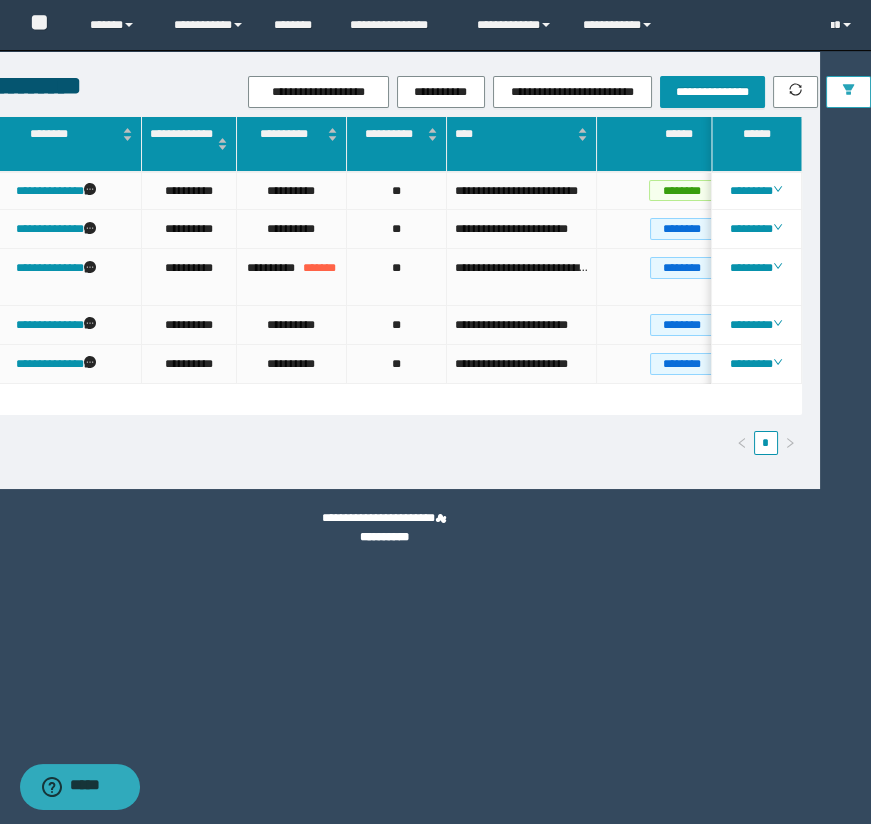click at bounding box center [848, 92] 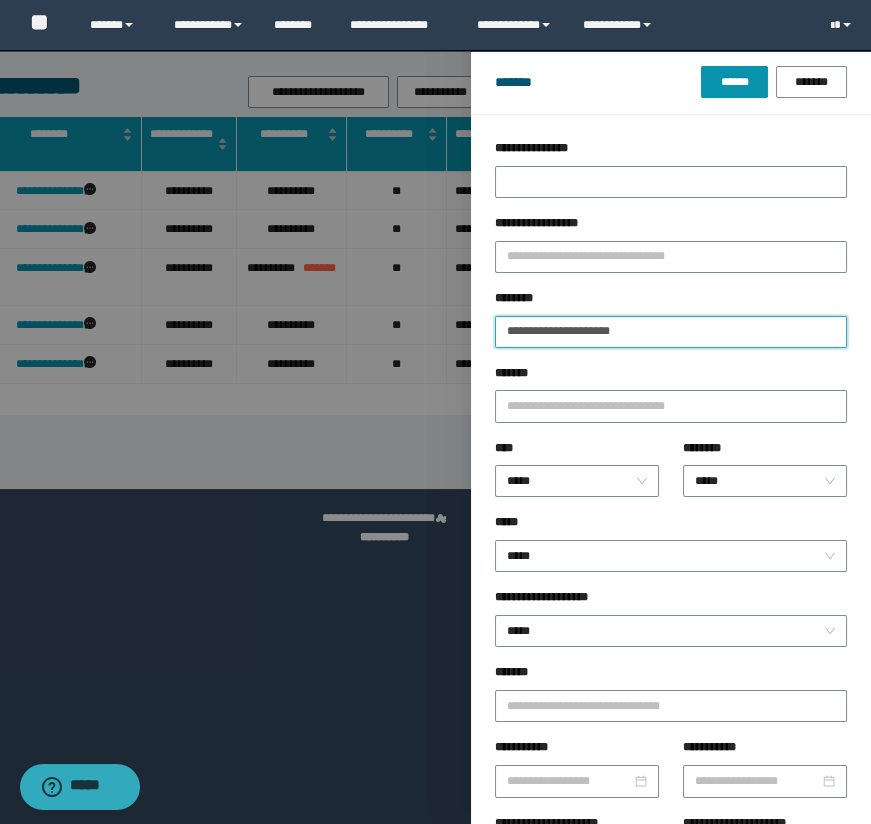 drag, startPoint x: 685, startPoint y: 330, endPoint x: 394, endPoint y: 345, distance: 291.38635 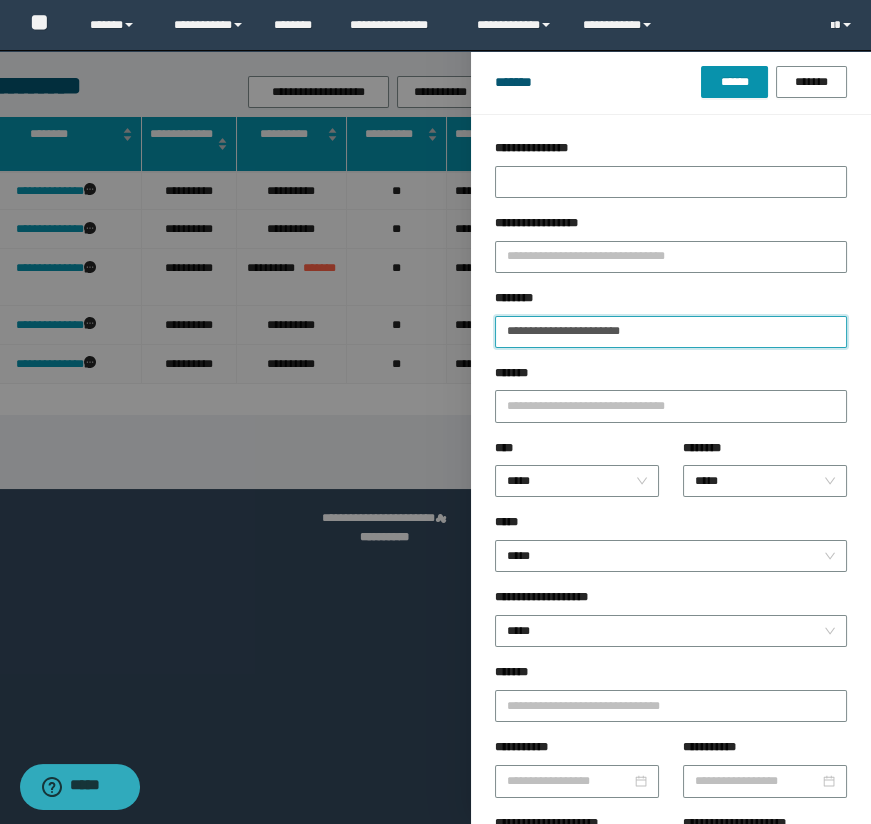 type on "**********" 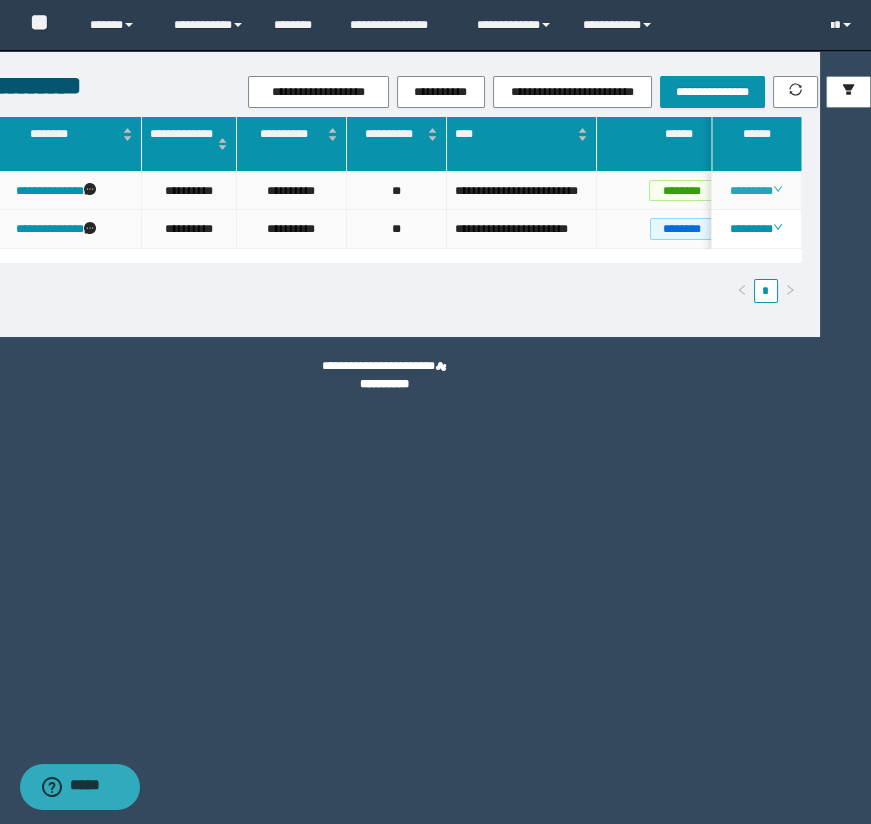 click on "********" at bounding box center [756, 191] 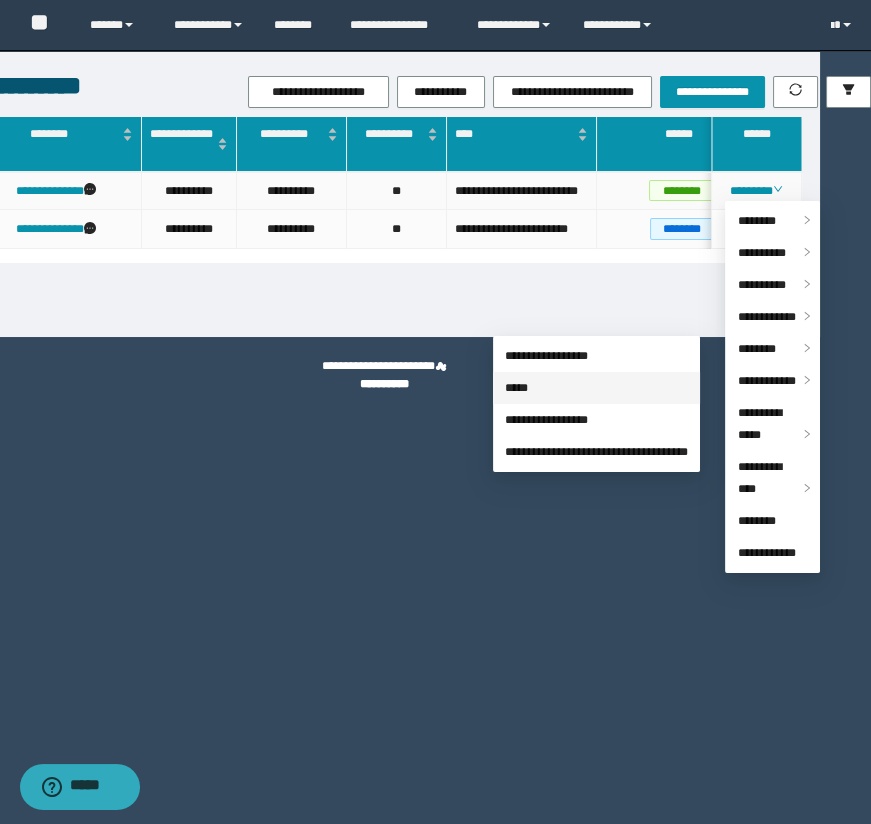 click on "*****" at bounding box center (516, 388) 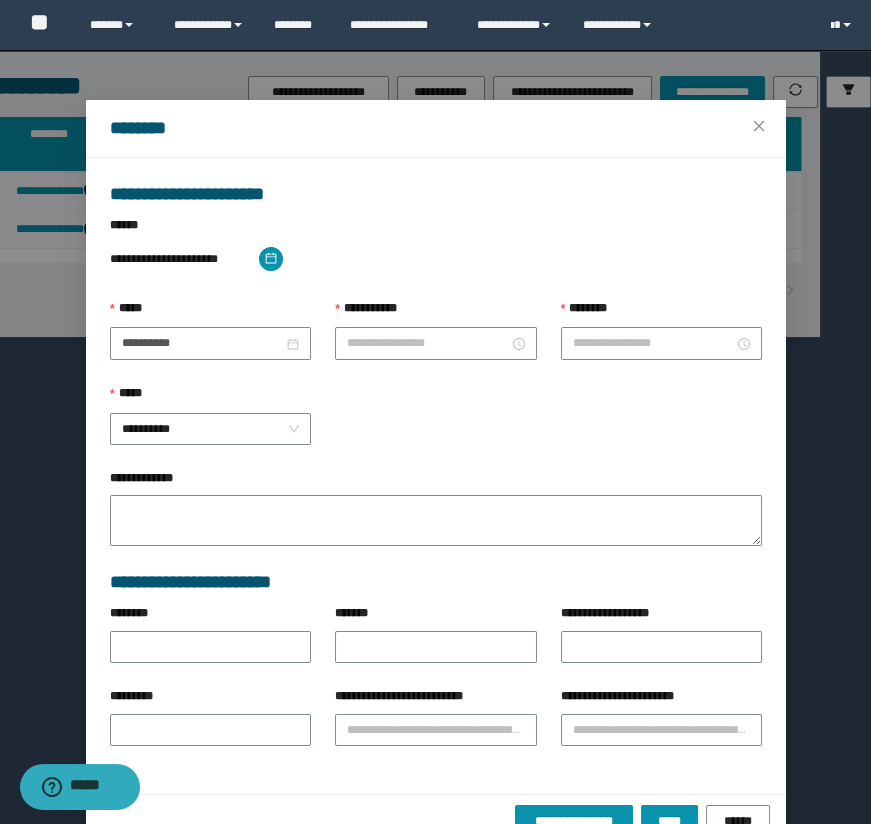 type on "**********" 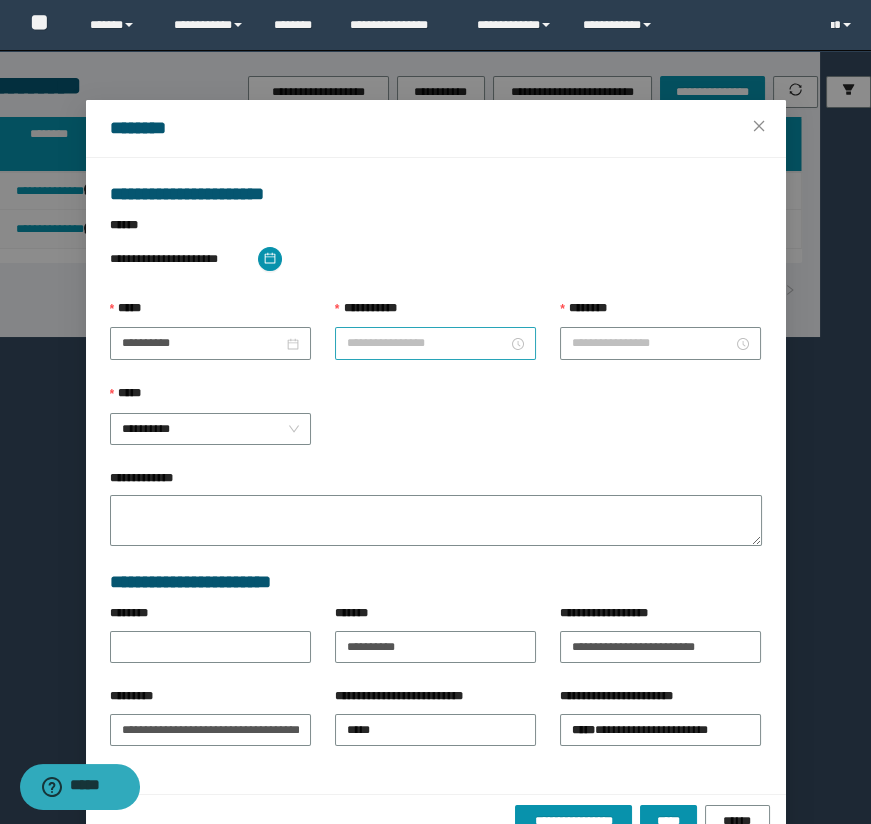 click at bounding box center [435, 343] 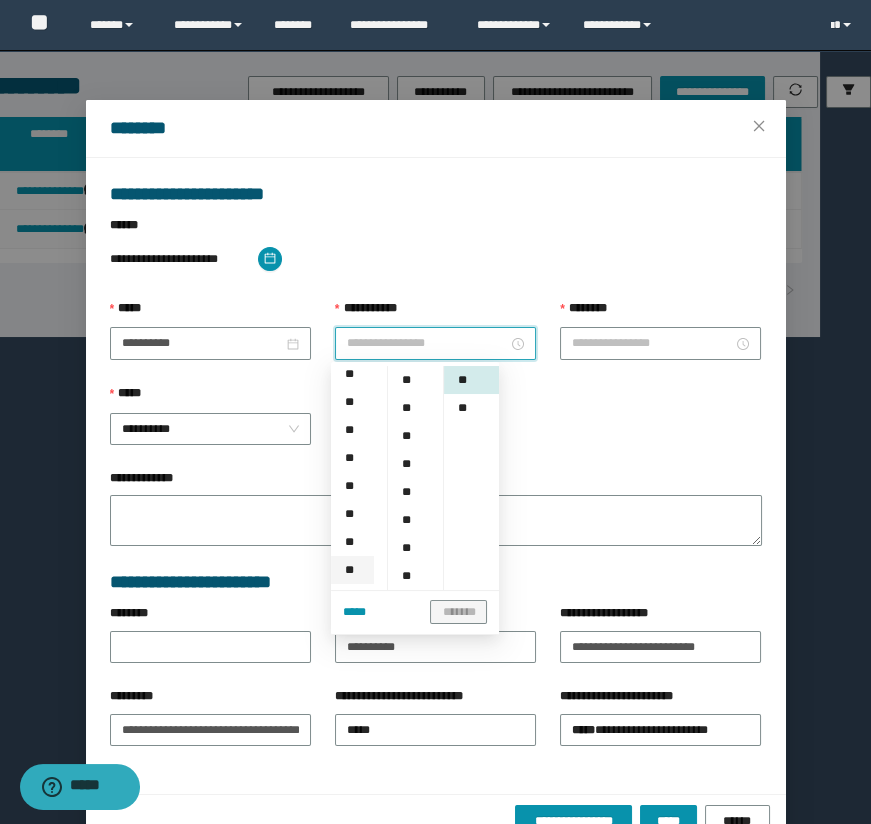 click on "**" at bounding box center (352, 570) 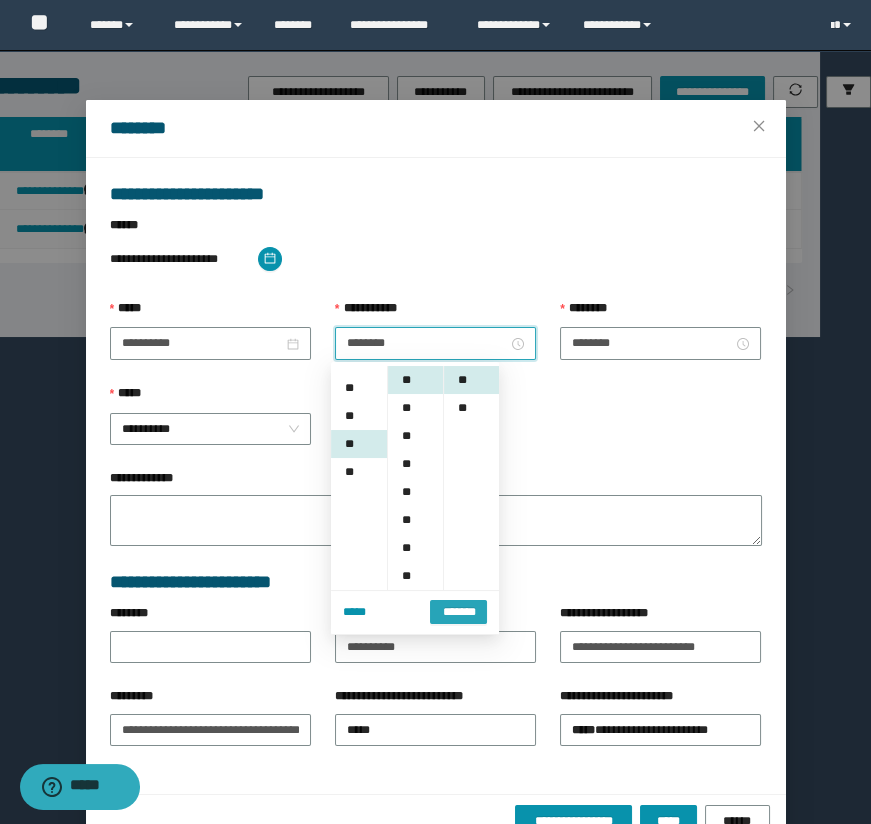 scroll, scrollTop: 280, scrollLeft: 0, axis: vertical 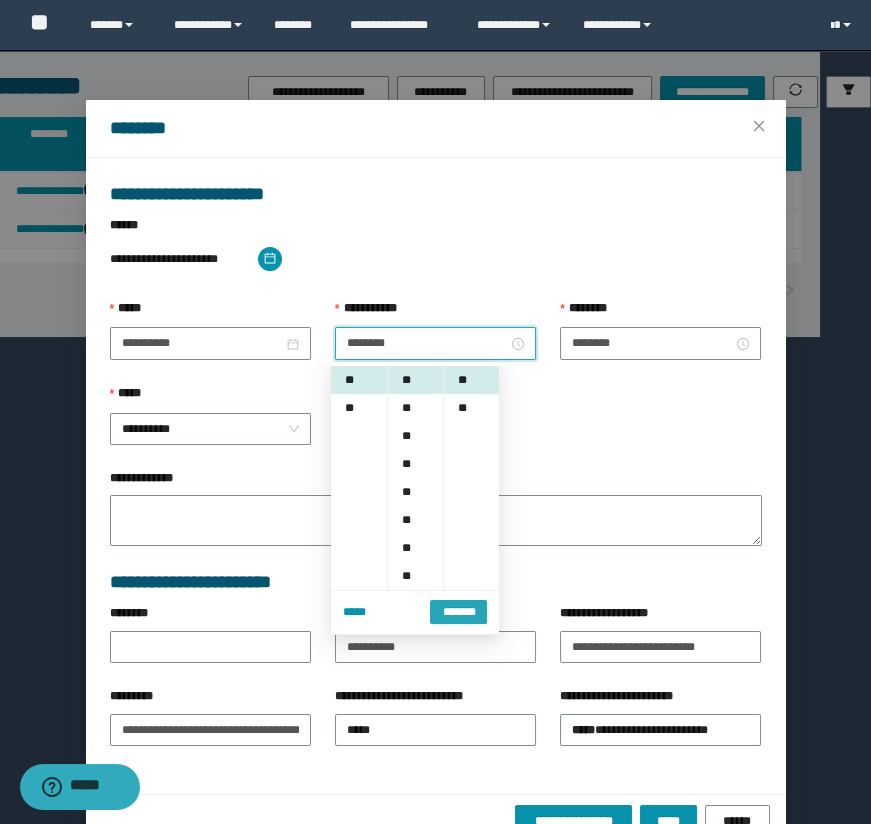 click on "*******" at bounding box center (458, 612) 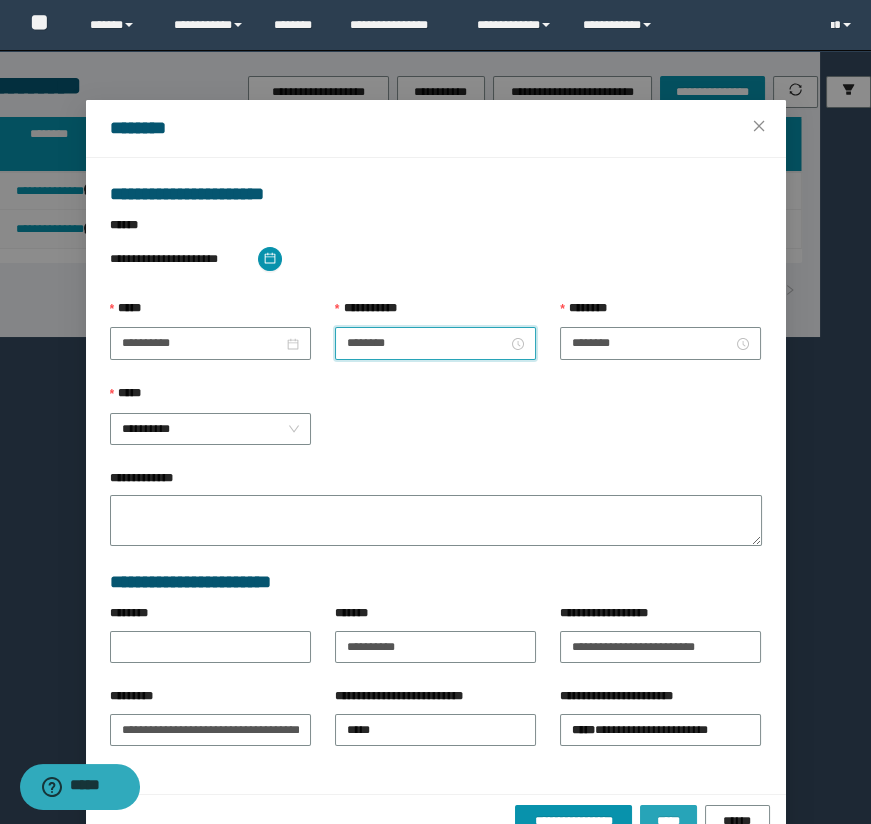 click on "*****" at bounding box center (668, 821) 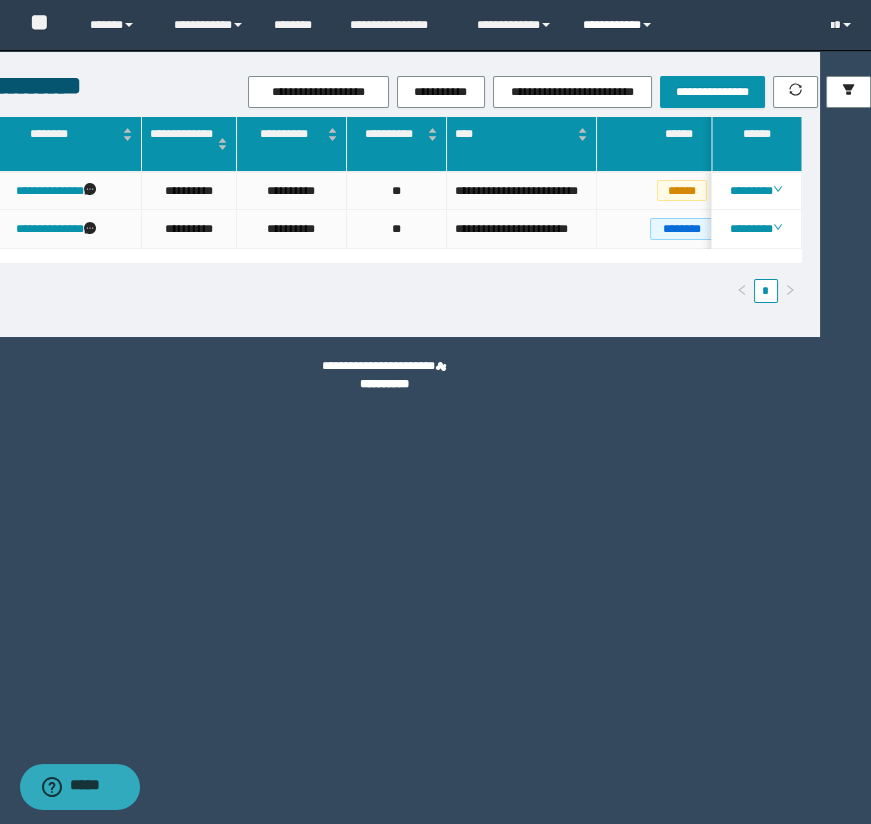 click on "**********" at bounding box center (620, 25) 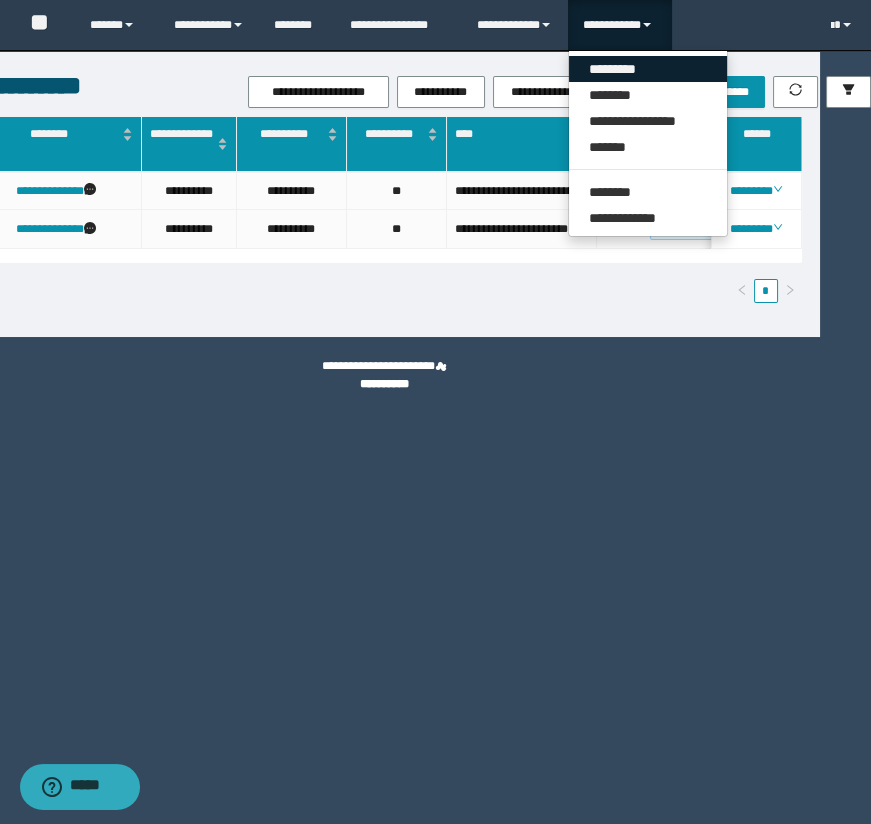 drag, startPoint x: 652, startPoint y: 112, endPoint x: 628, endPoint y: 65, distance: 52.773098 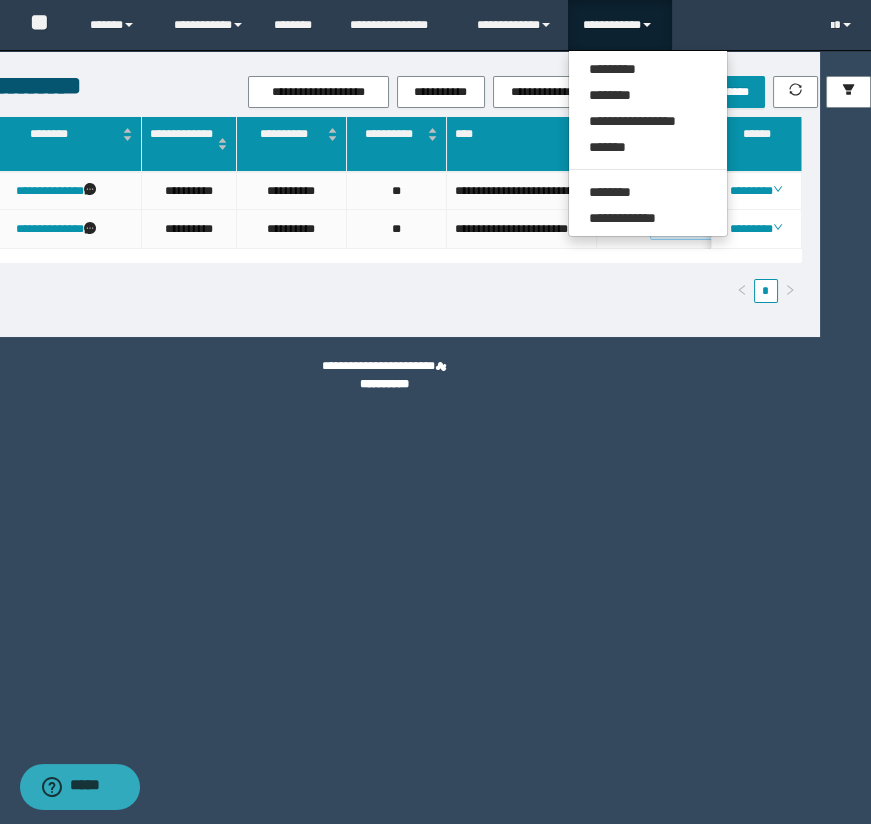 click on "**********" at bounding box center [384, 412] 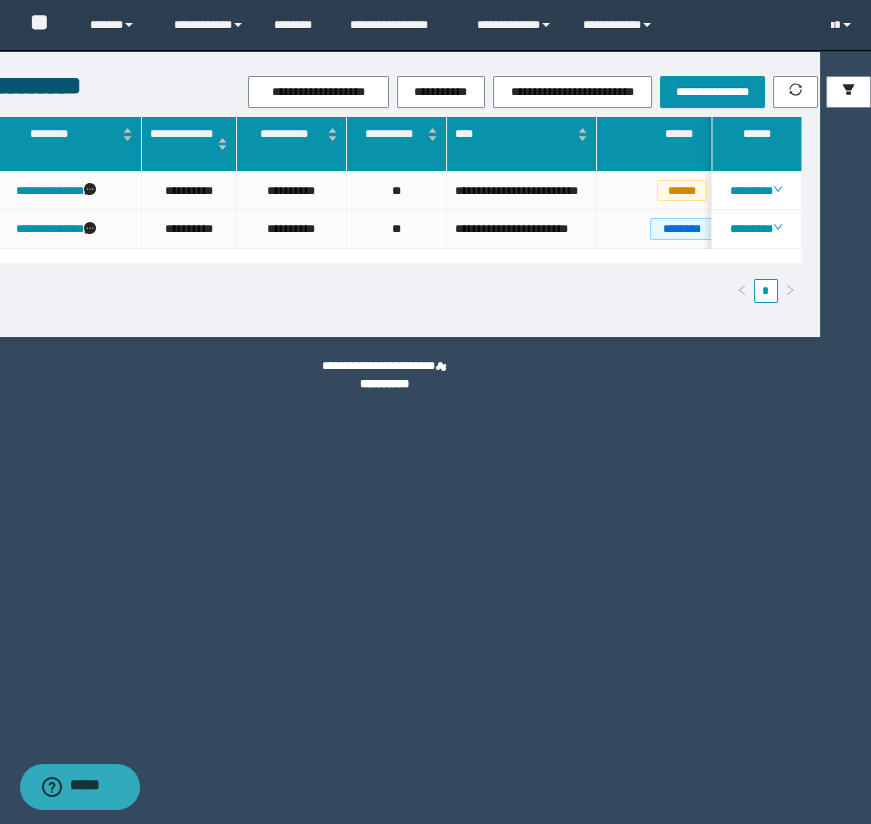 scroll, scrollTop: 0, scrollLeft: 347, axis: horizontal 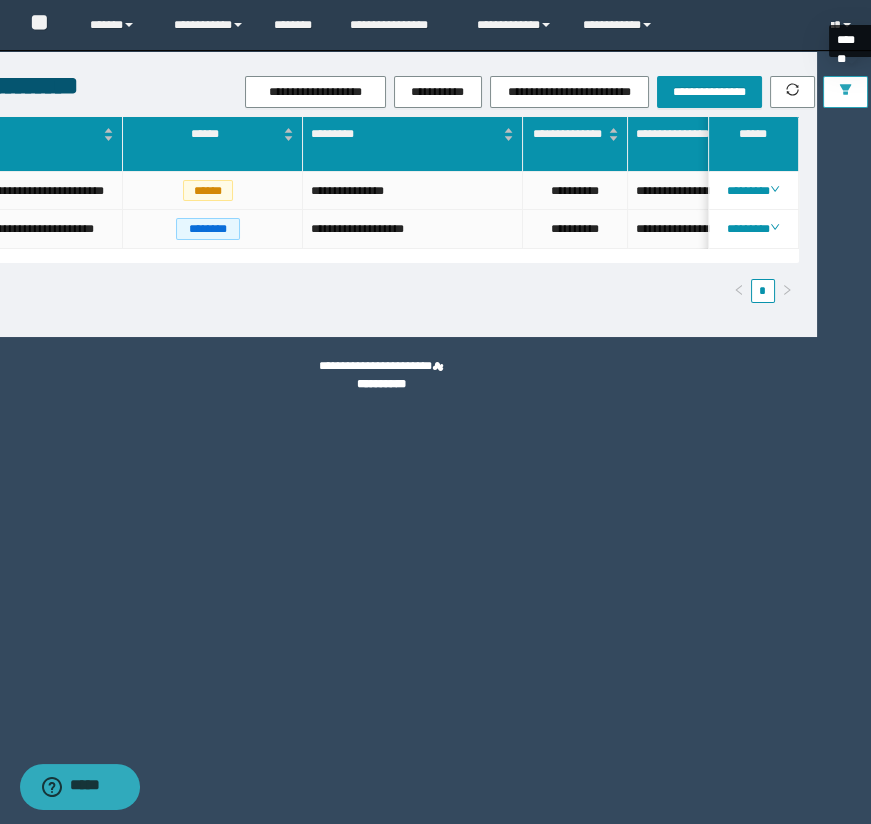 click at bounding box center (845, 92) 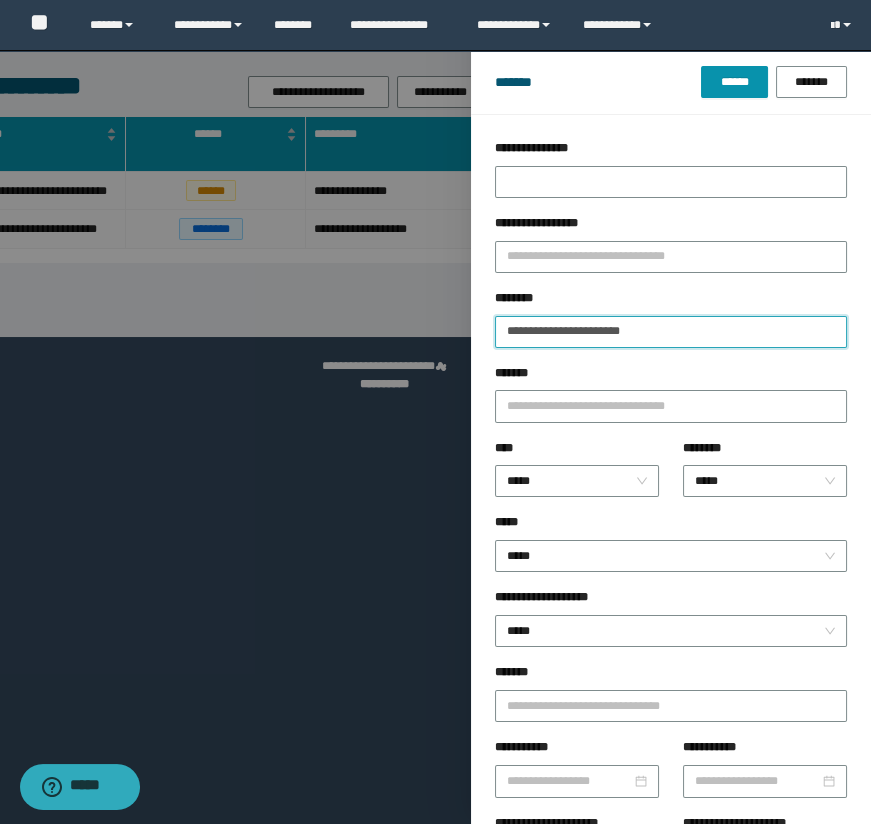 drag, startPoint x: 702, startPoint y: 343, endPoint x: 489, endPoint y: 342, distance: 213.00235 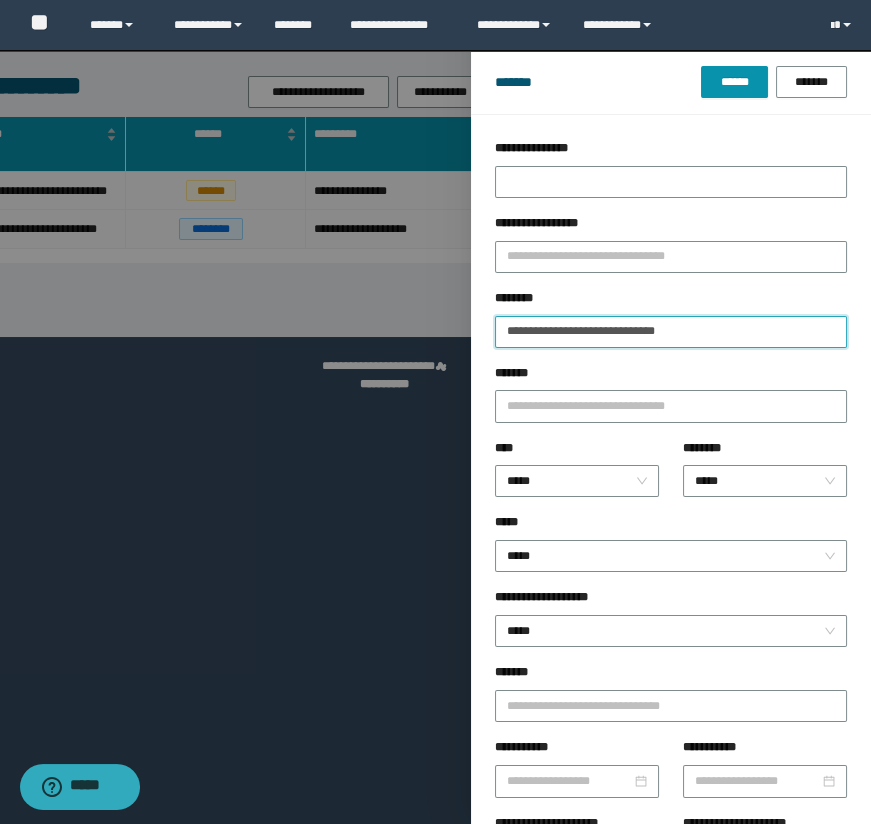 type on "**********" 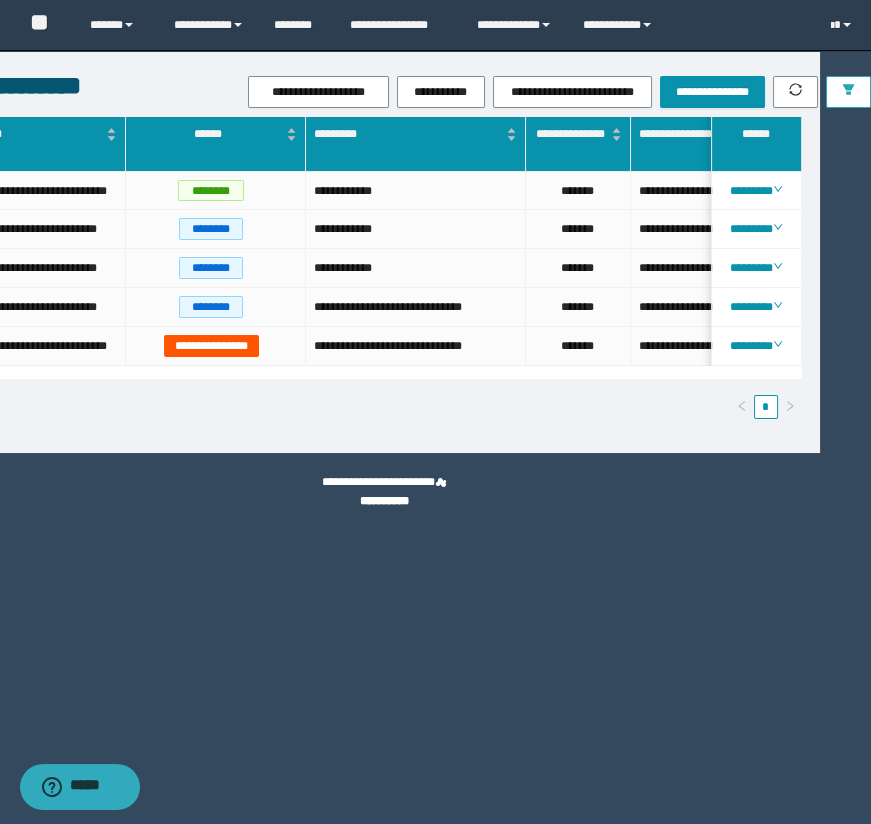 scroll, scrollTop: 0, scrollLeft: 490, axis: horizontal 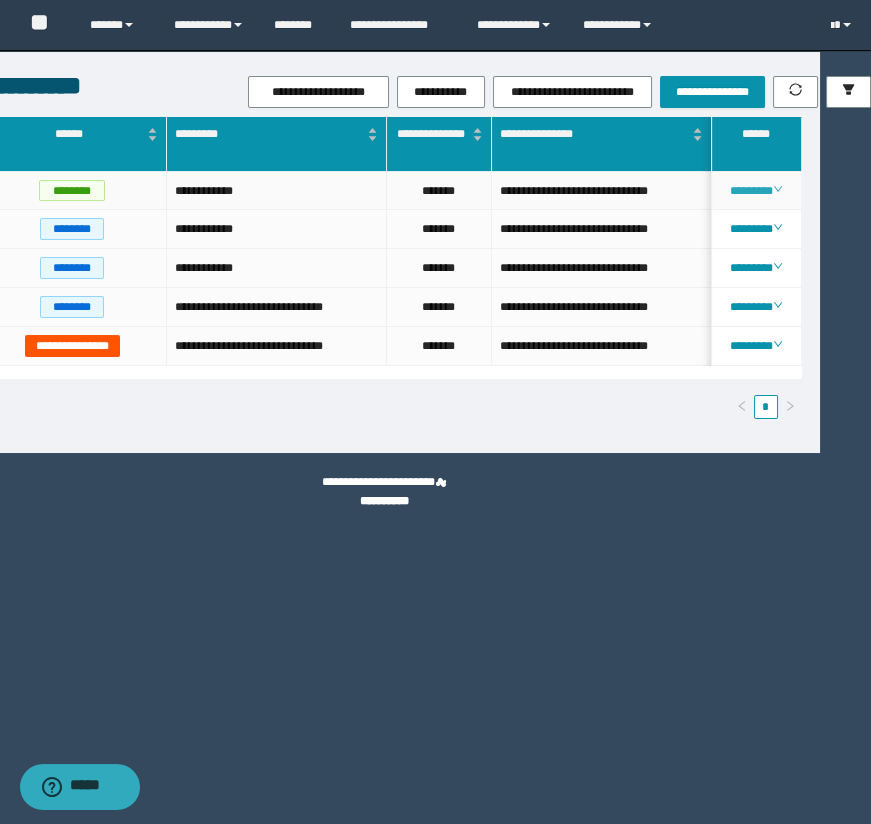 click on "********" at bounding box center (756, 191) 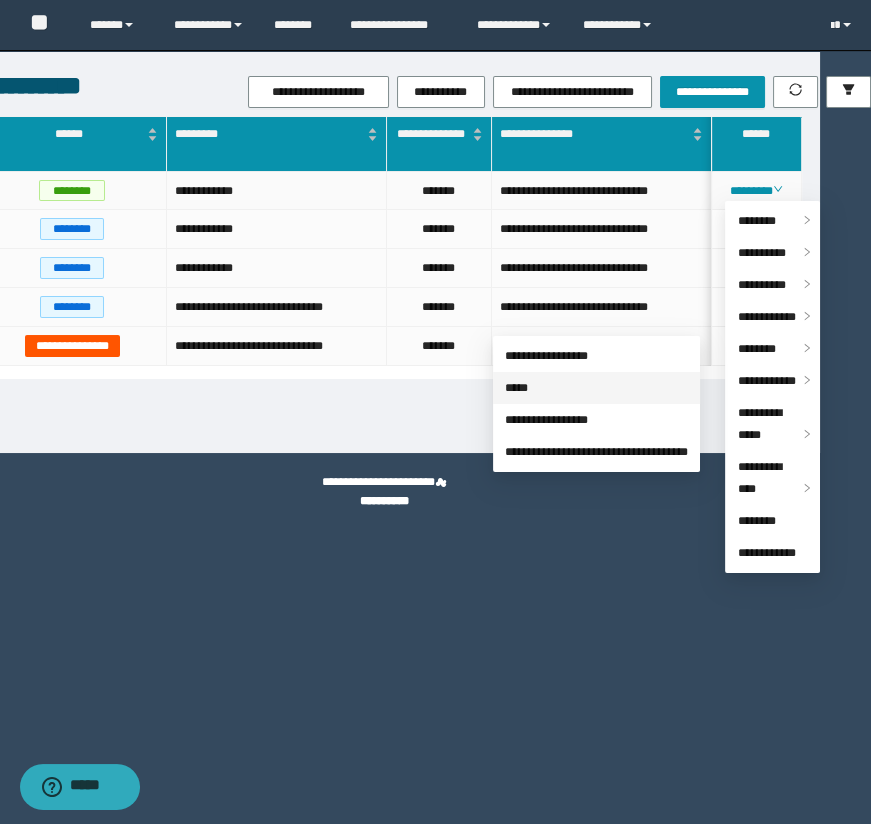 click on "*****" at bounding box center (516, 388) 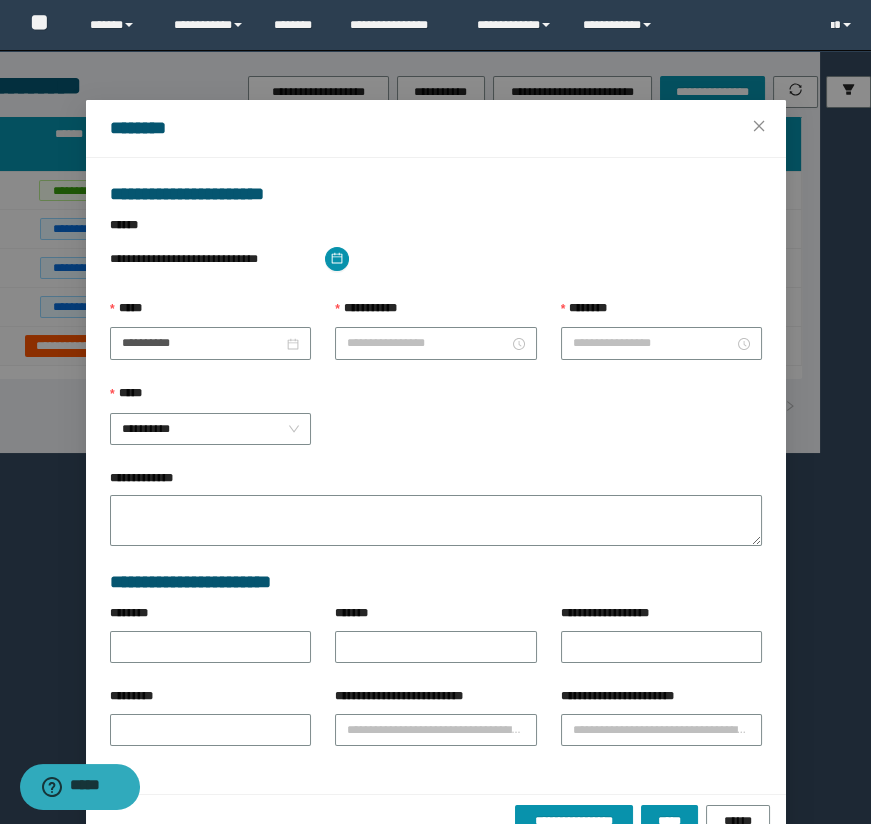 type on "**********" 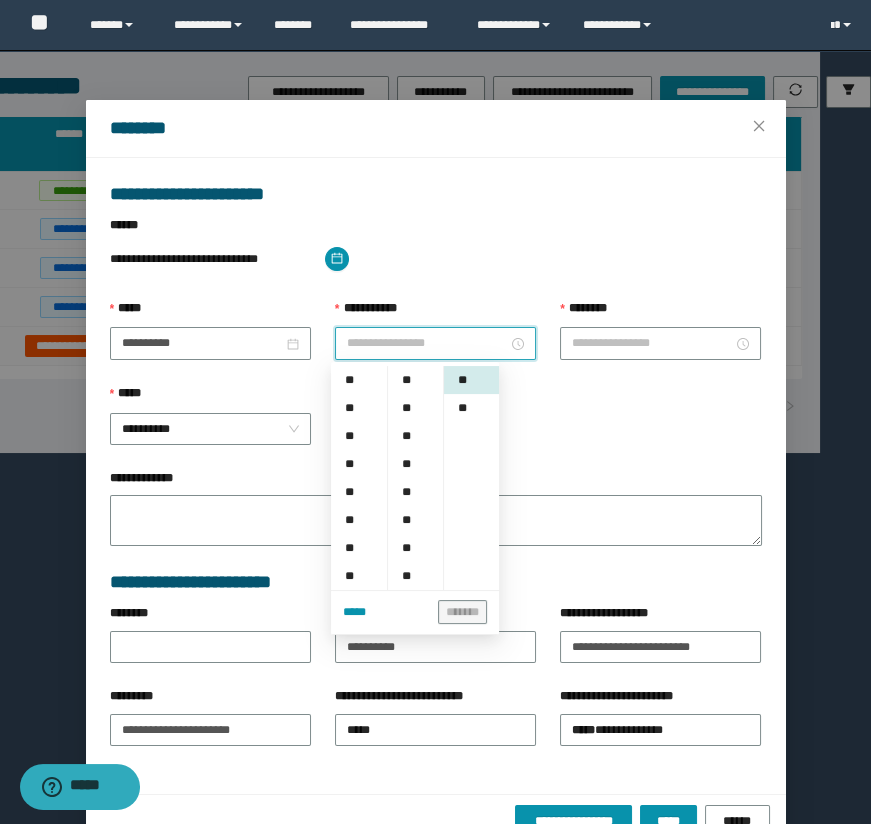click on "**********" at bounding box center (427, 343) 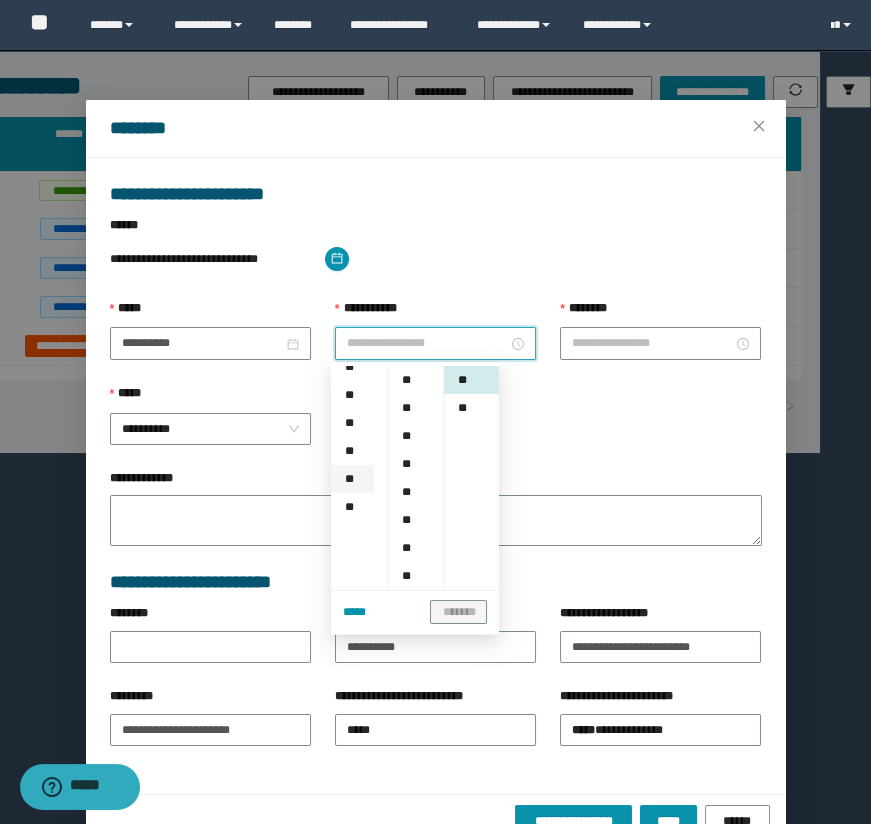 click on "**" at bounding box center [352, 479] 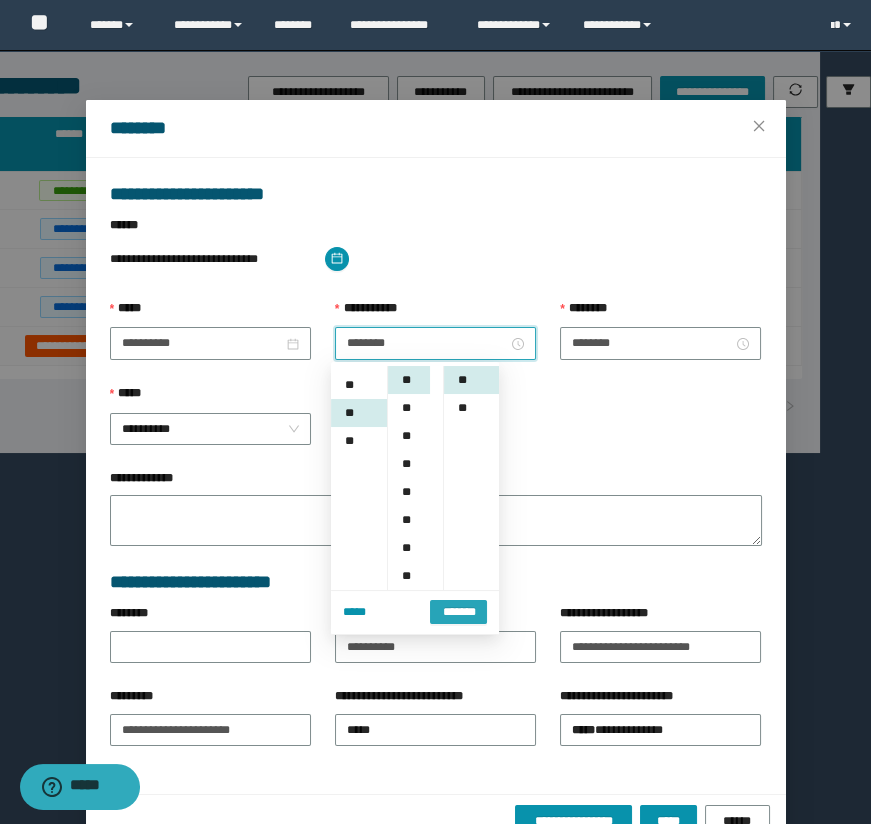scroll, scrollTop: 280, scrollLeft: 0, axis: vertical 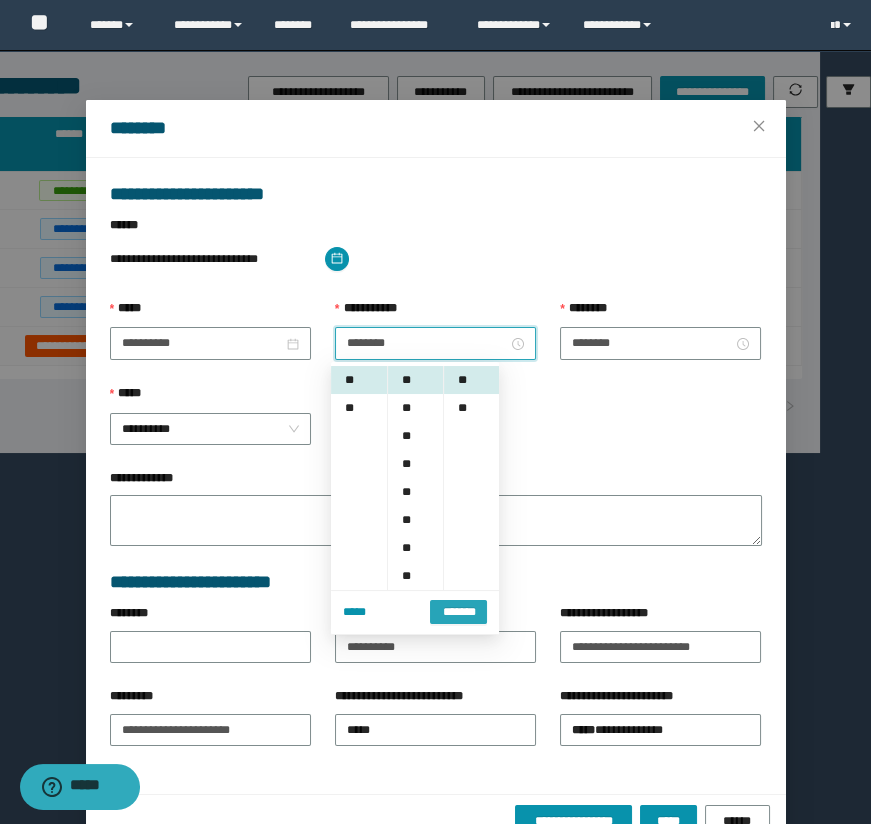 click on "*******" at bounding box center (458, 612) 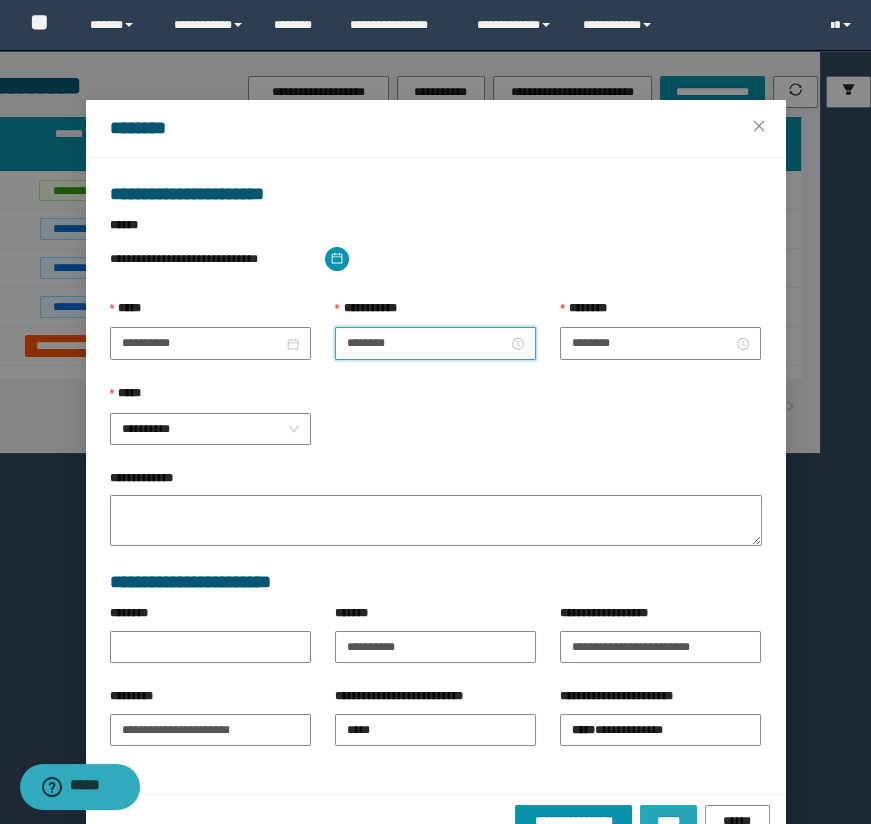 click on "*****" at bounding box center [668, 821] 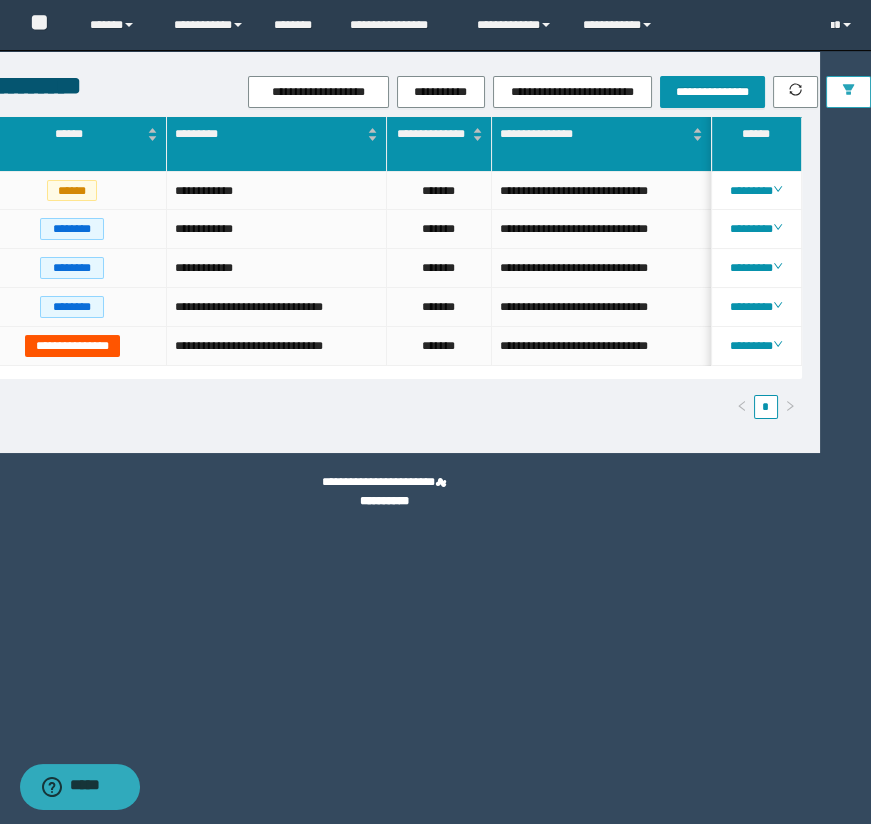 click at bounding box center (848, 92) 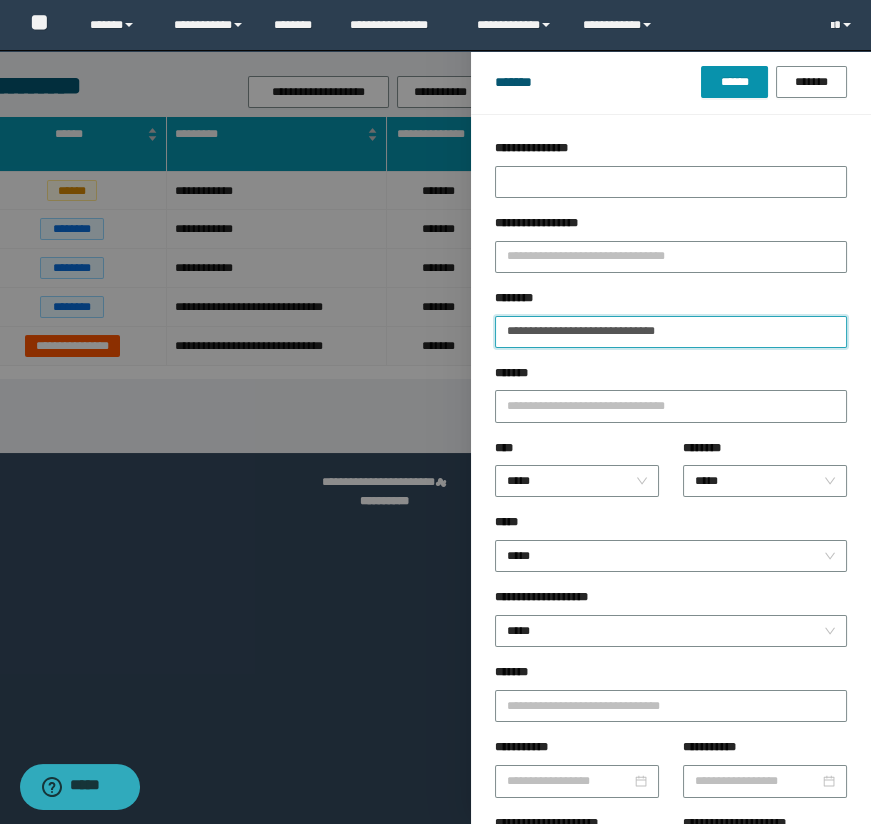 drag, startPoint x: 783, startPoint y: 322, endPoint x: 324, endPoint y: 310, distance: 459.15683 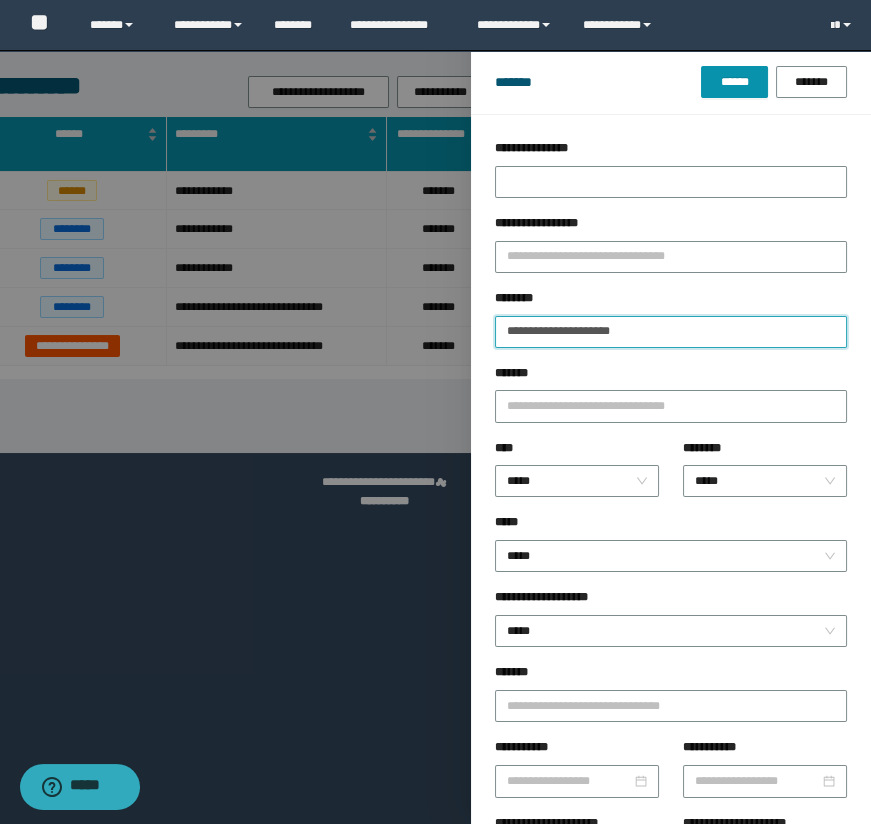 type on "**********" 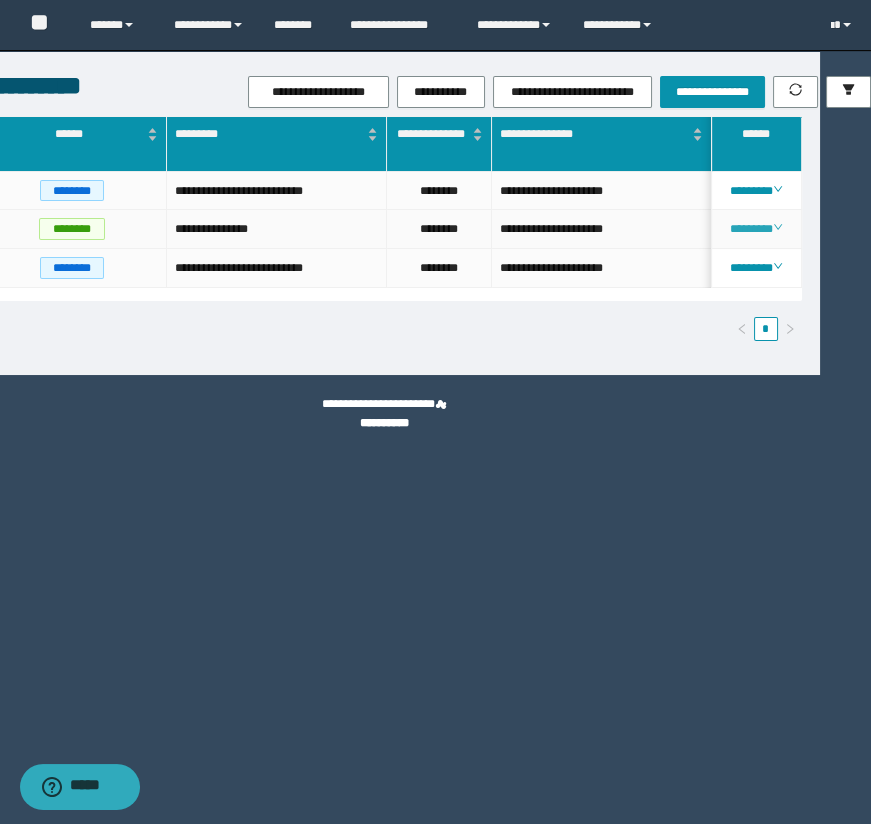 click on "********" at bounding box center (756, 229) 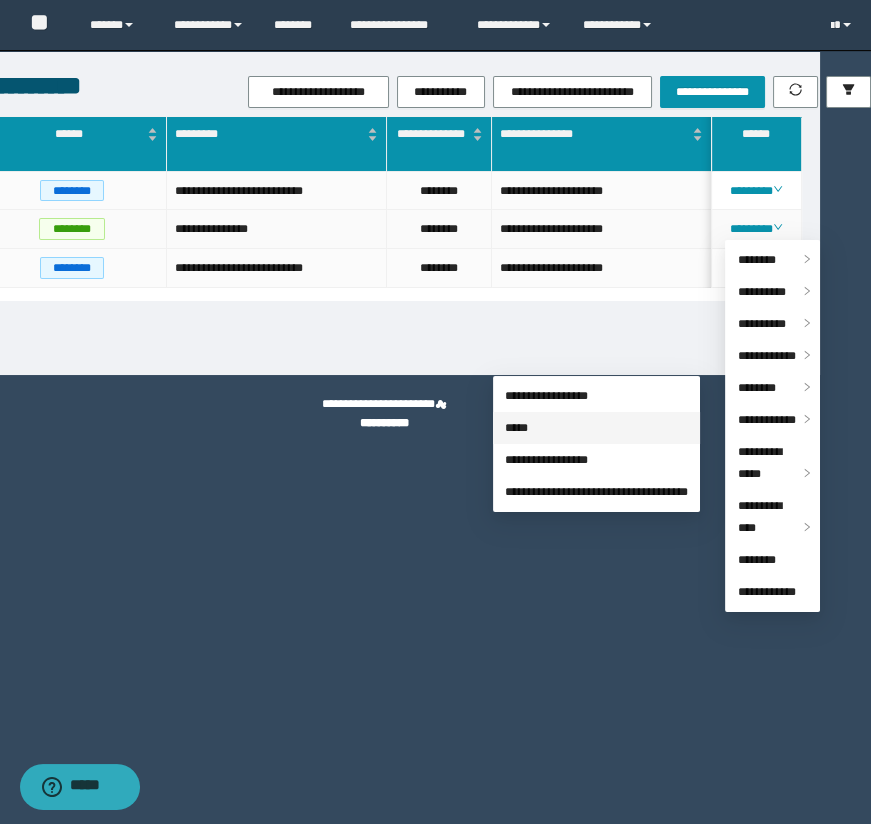click on "*****" at bounding box center [516, 428] 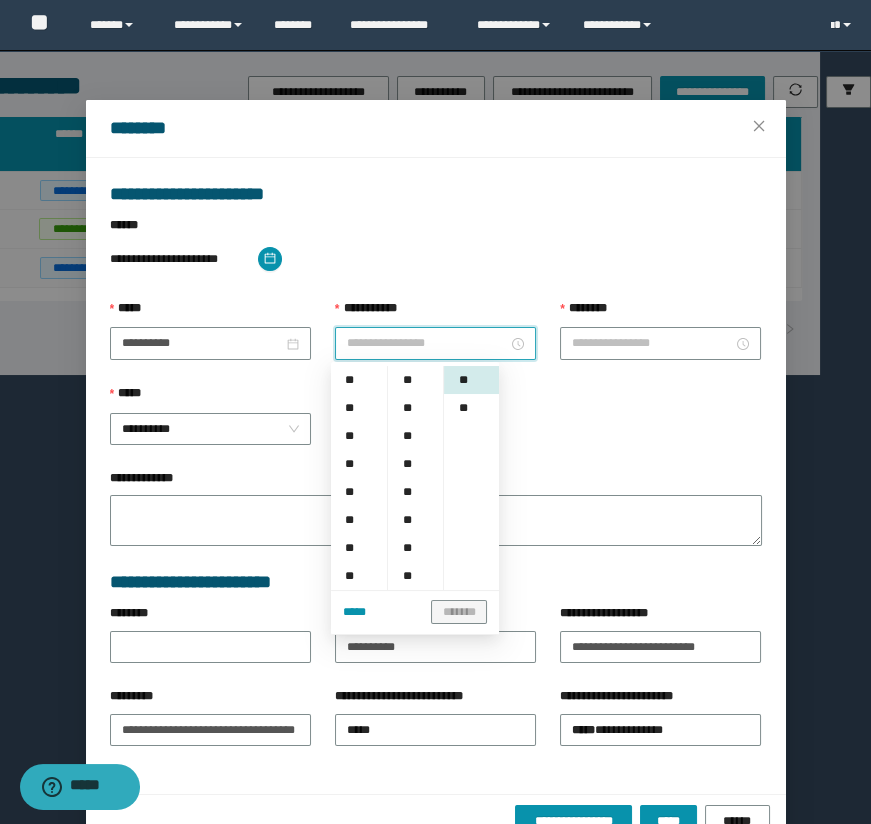 click on "**********" at bounding box center [427, 343] 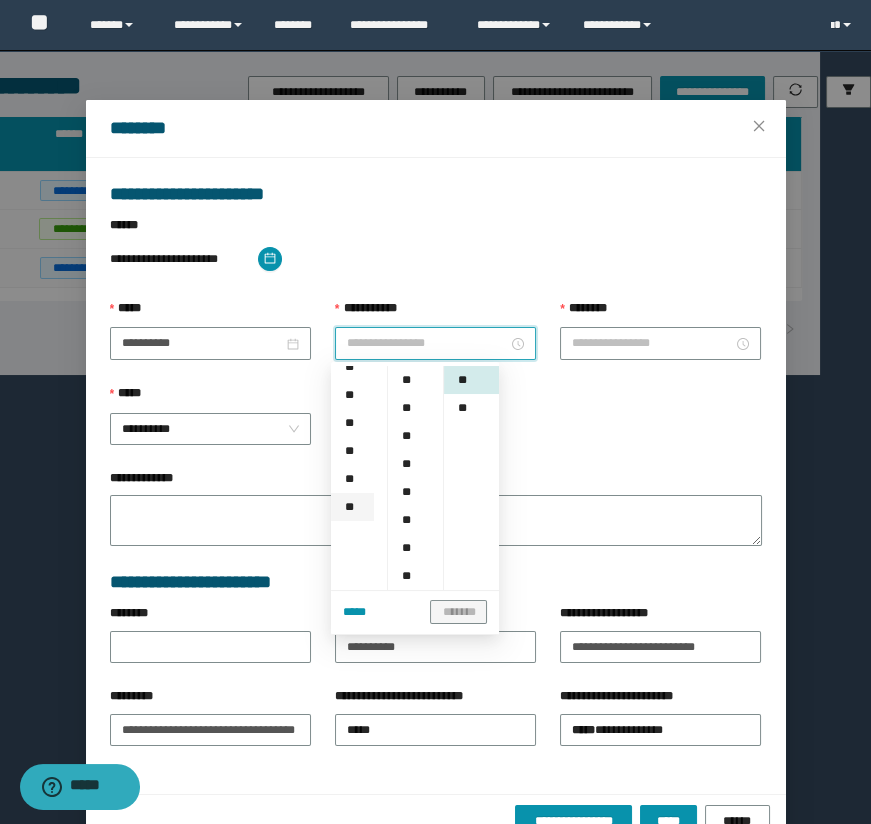 click on "**" at bounding box center [352, 507] 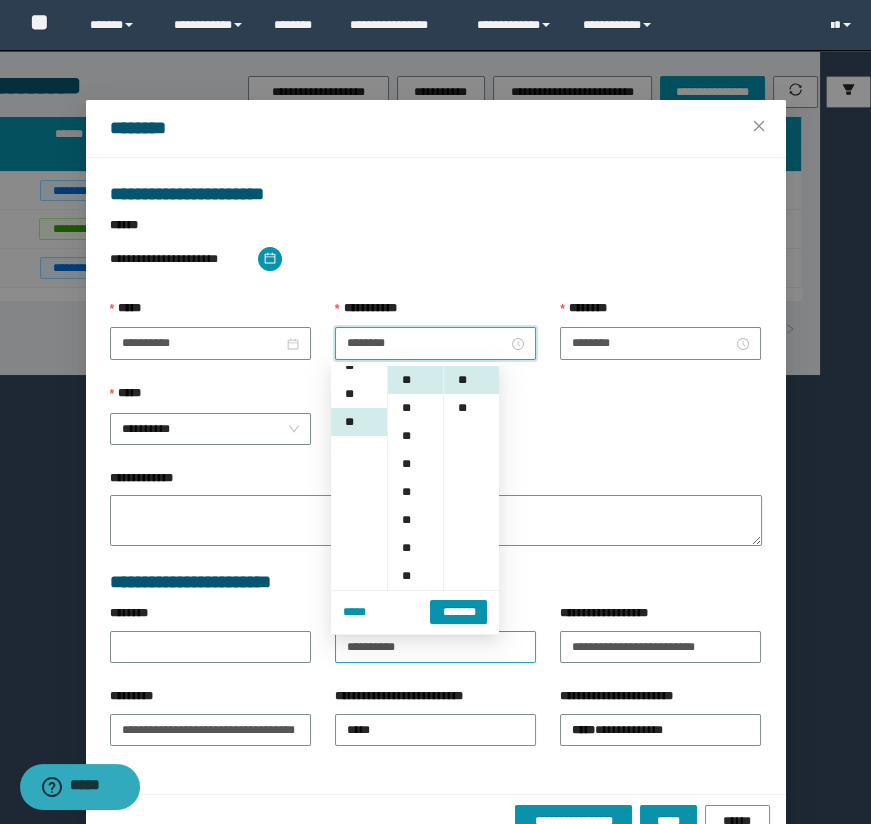 scroll, scrollTop: 308, scrollLeft: 0, axis: vertical 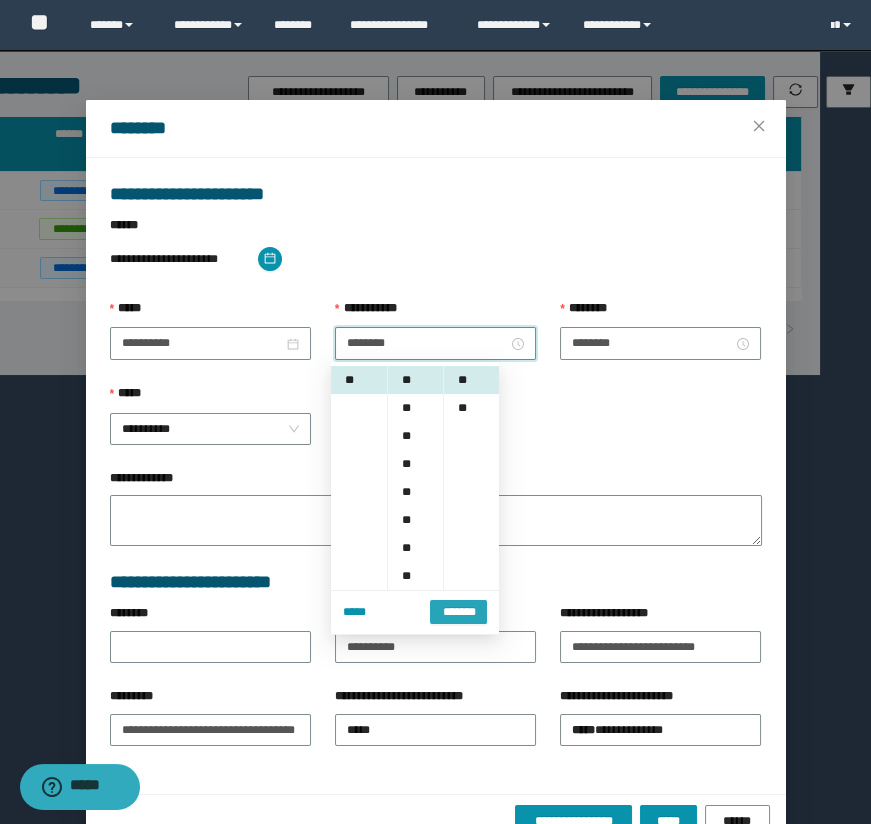 click on "*******" at bounding box center [458, 612] 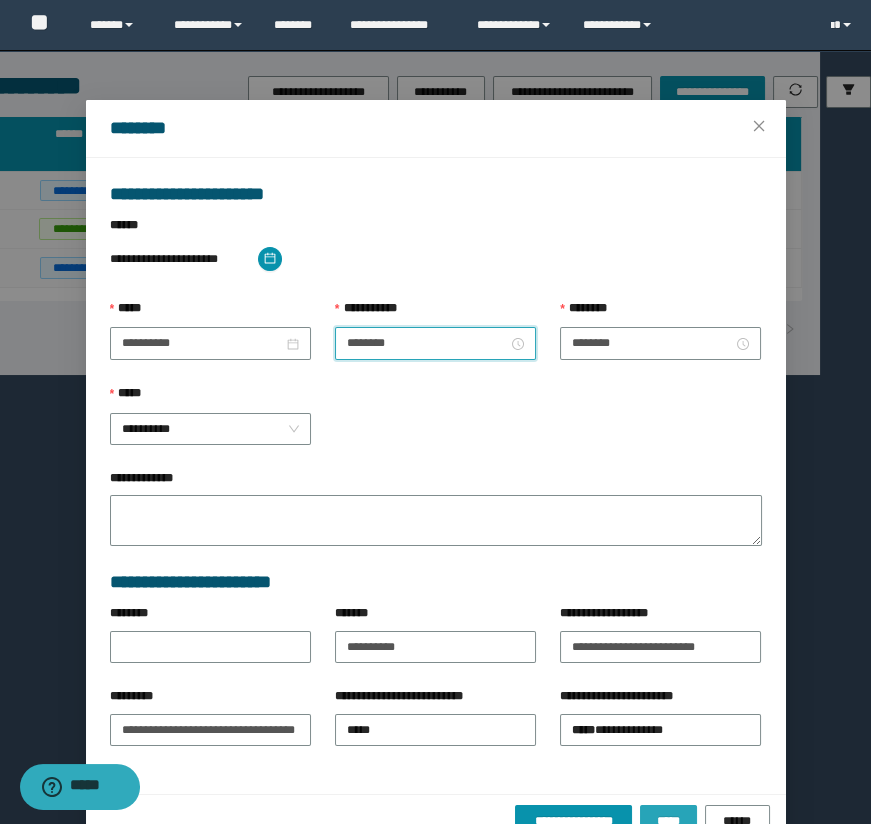click on "*****" at bounding box center (668, 821) 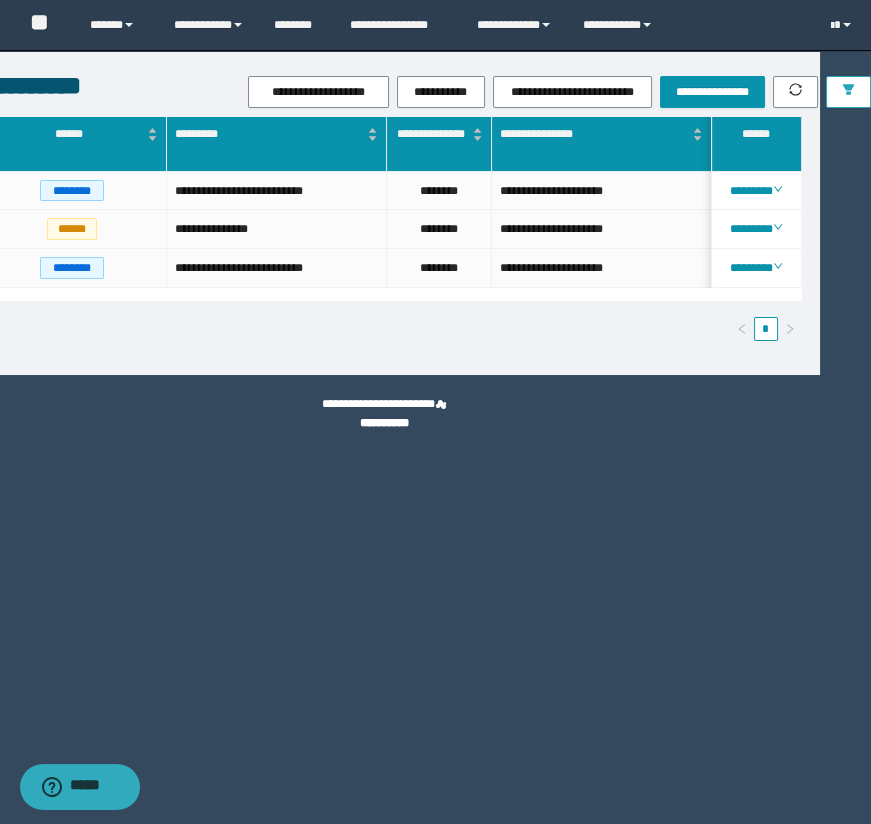 click at bounding box center (848, 92) 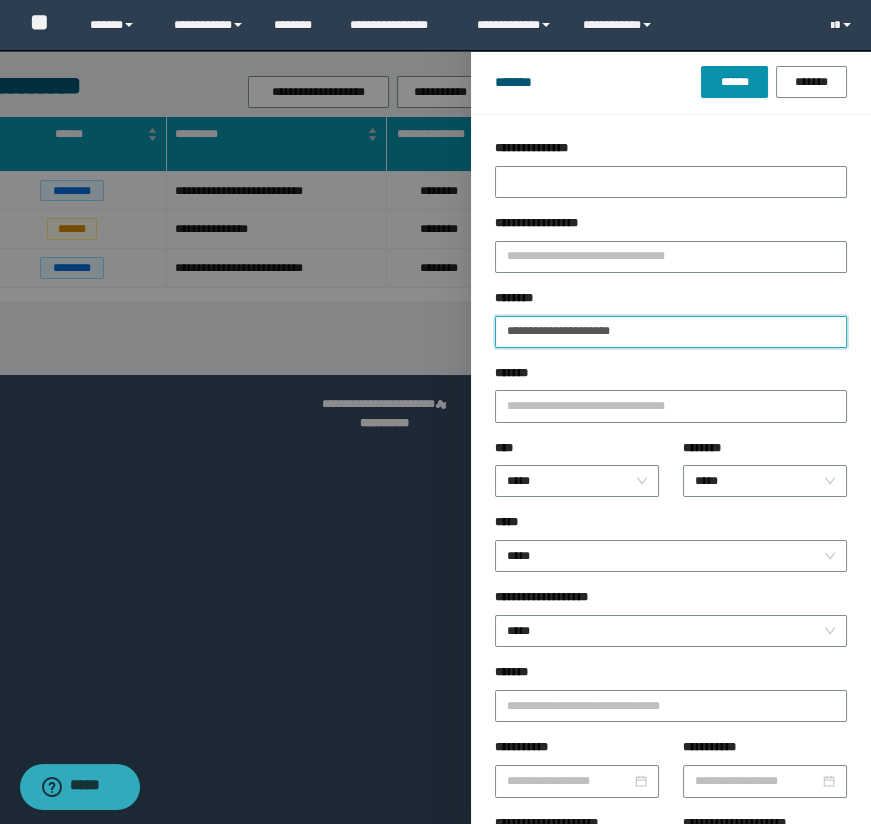 paste on "****" 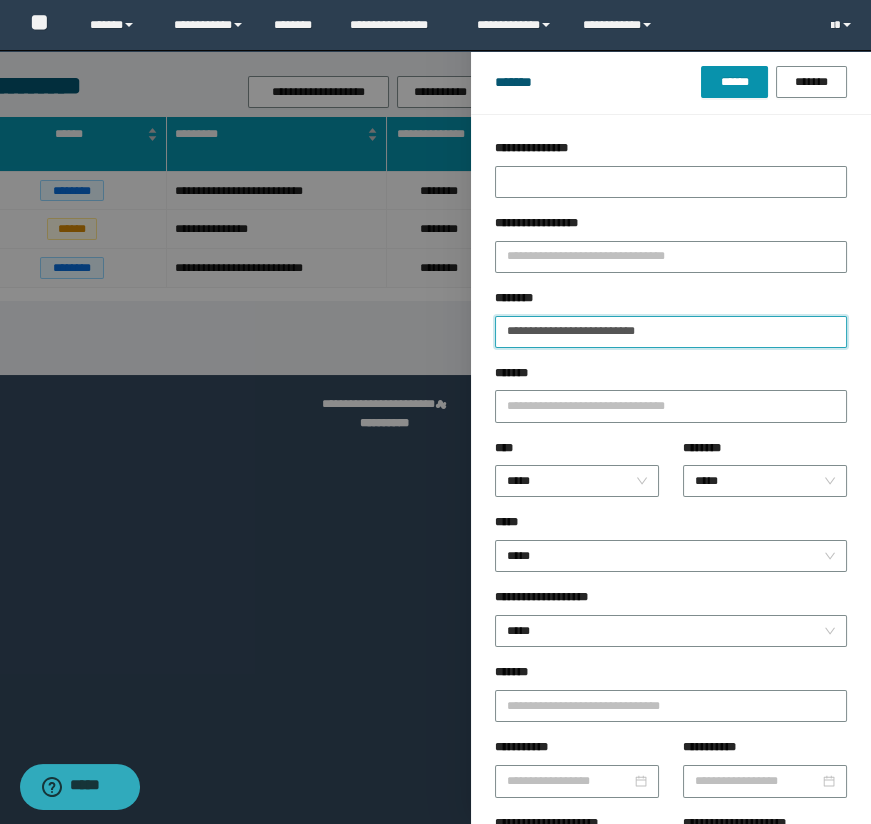 drag, startPoint x: 656, startPoint y: 340, endPoint x: 438, endPoint y: 340, distance: 218 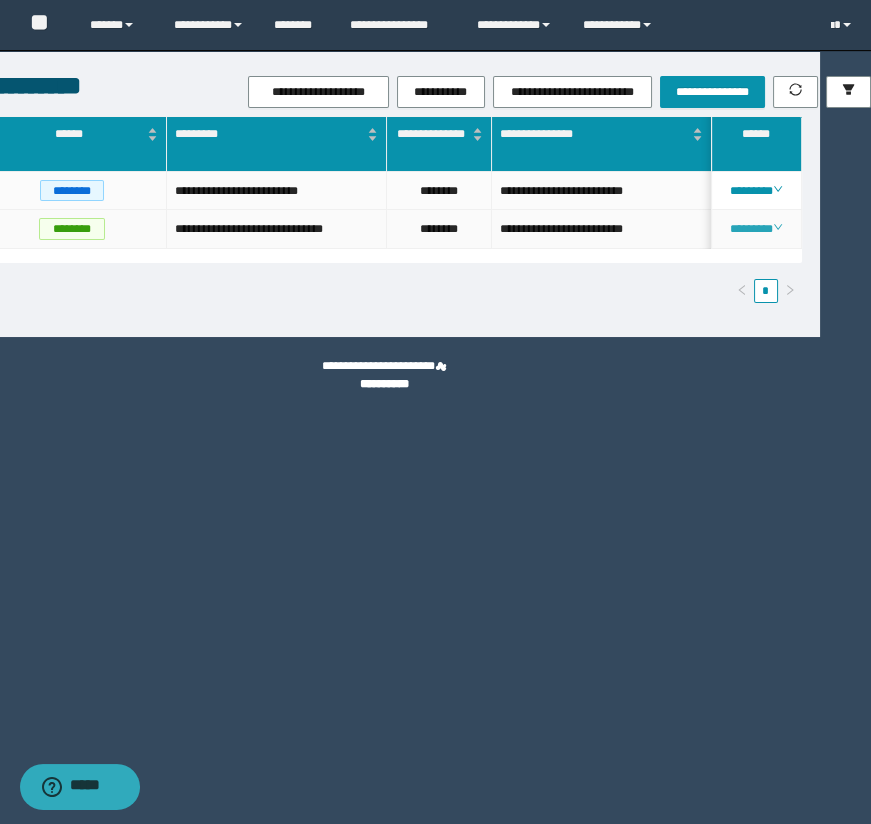 click on "********" at bounding box center [756, 229] 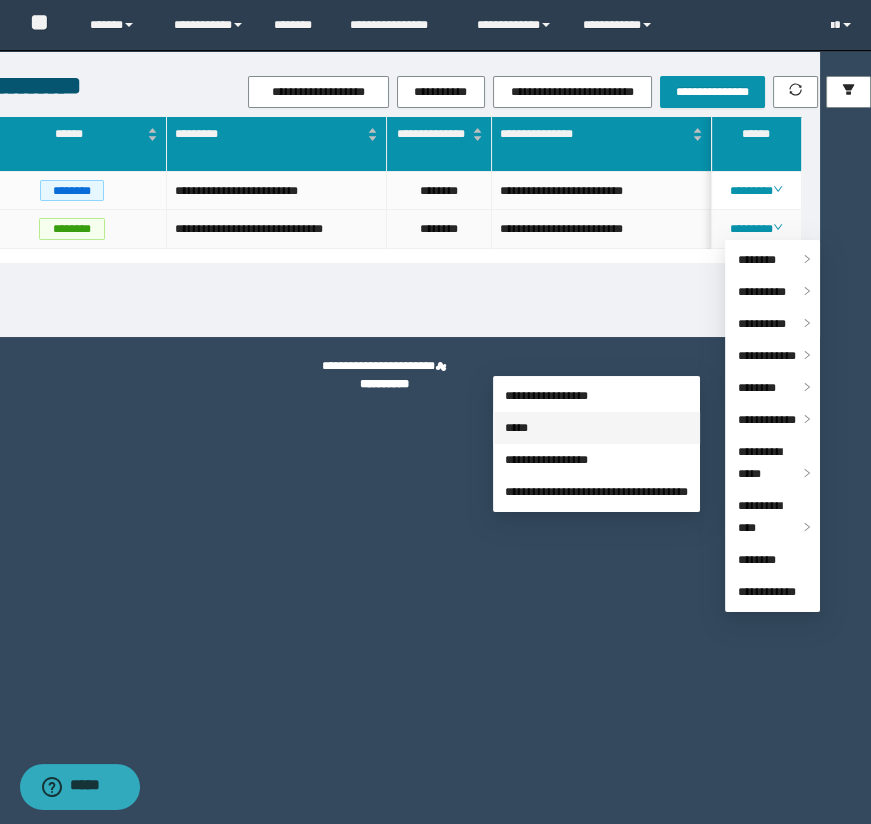 click on "*****" at bounding box center (516, 428) 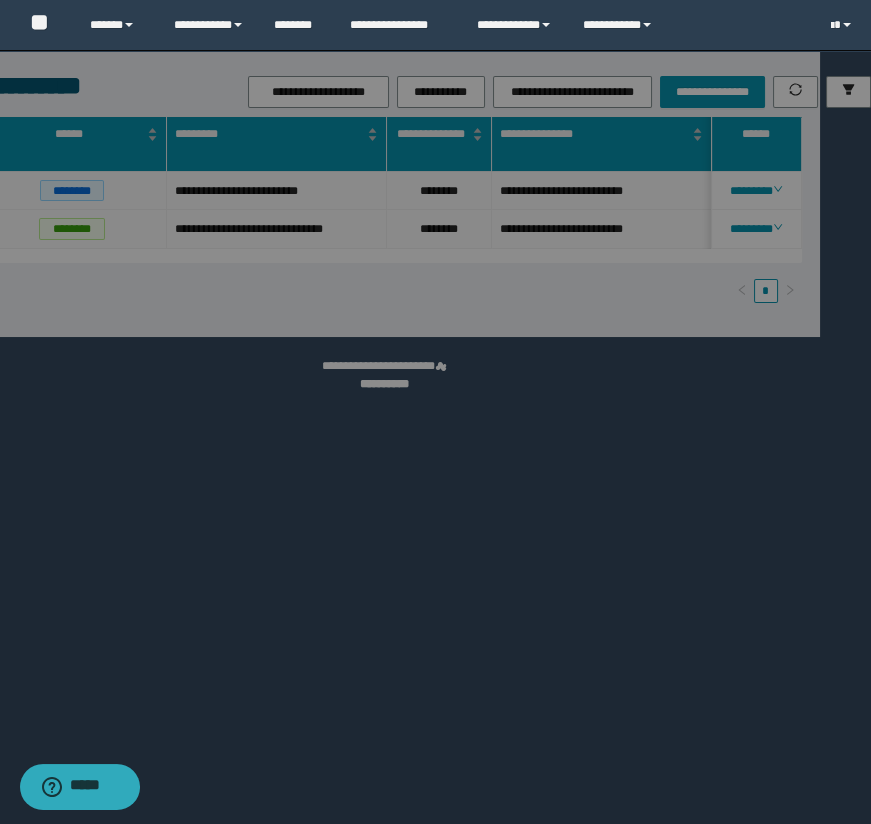 type on "**********" 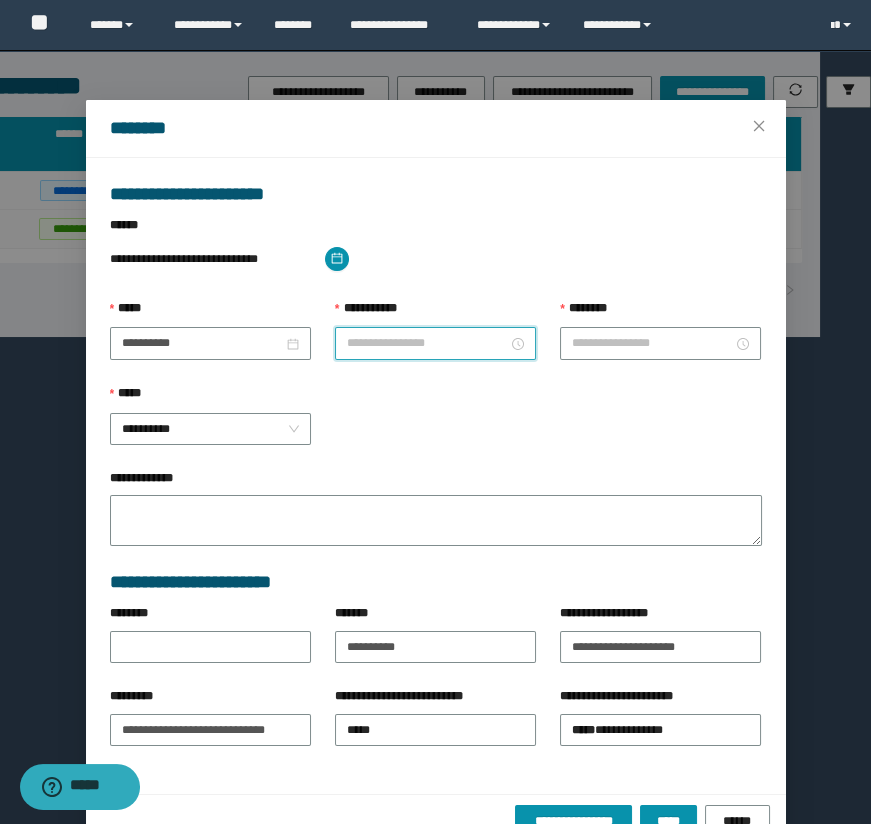 click on "**********" at bounding box center (427, 343) 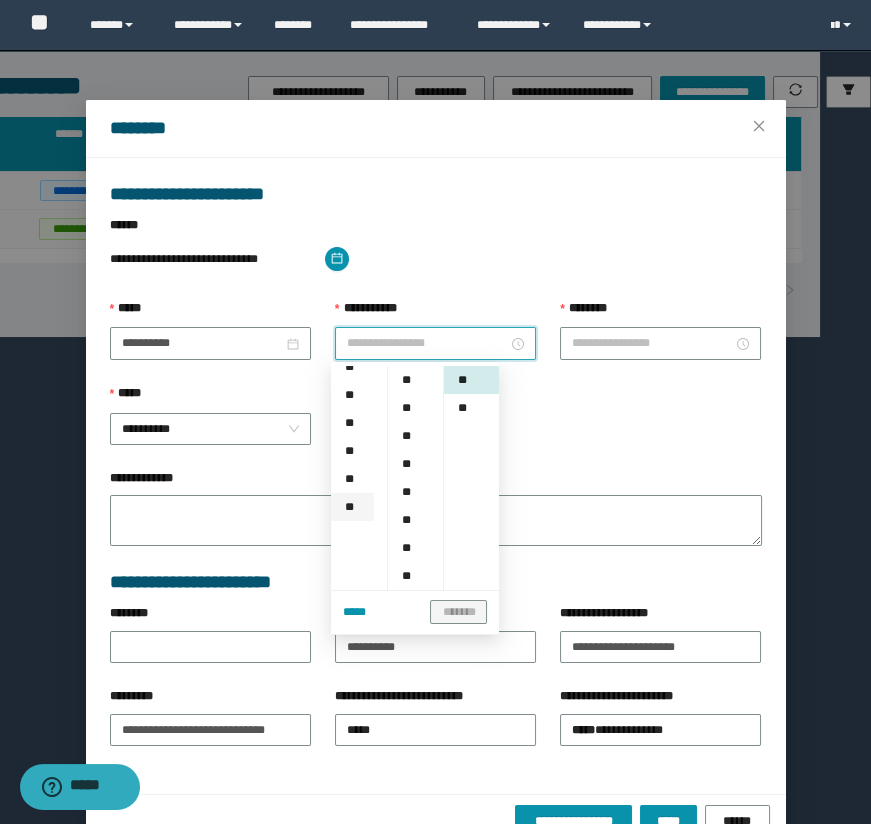 click on "**" at bounding box center (352, 507) 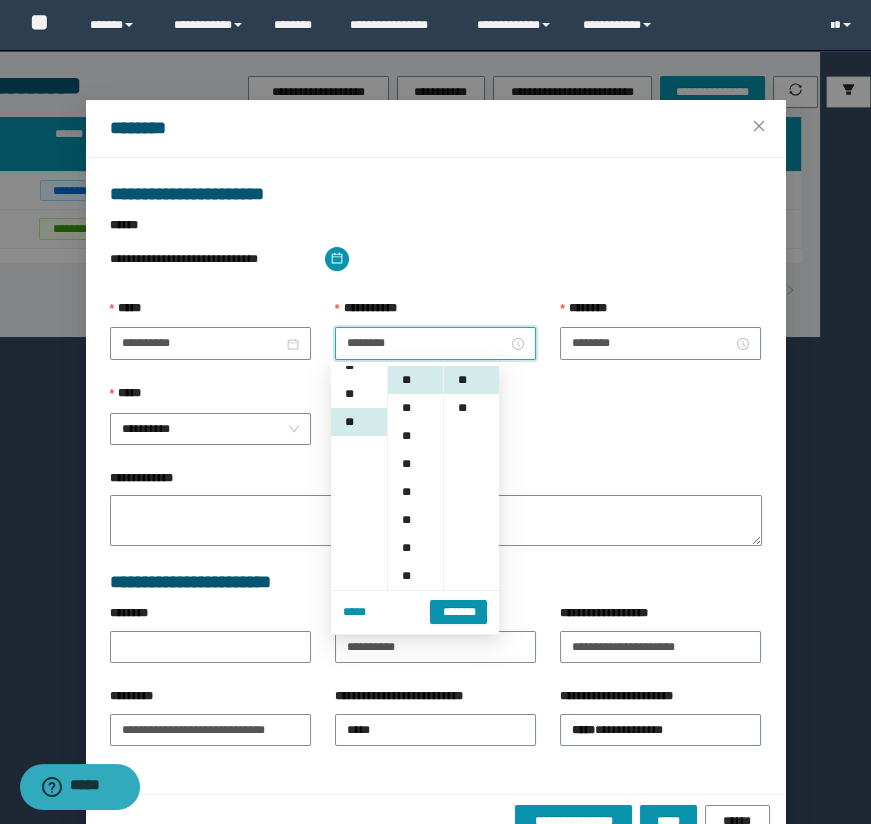 scroll, scrollTop: 308, scrollLeft: 0, axis: vertical 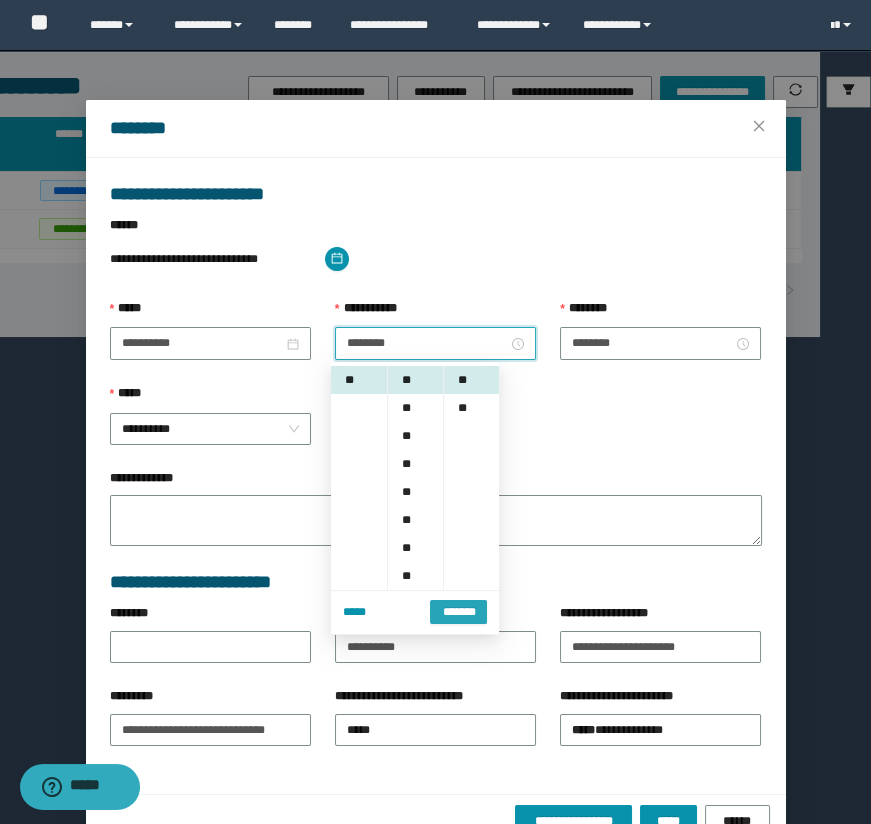 click on "*******" at bounding box center [458, 612] 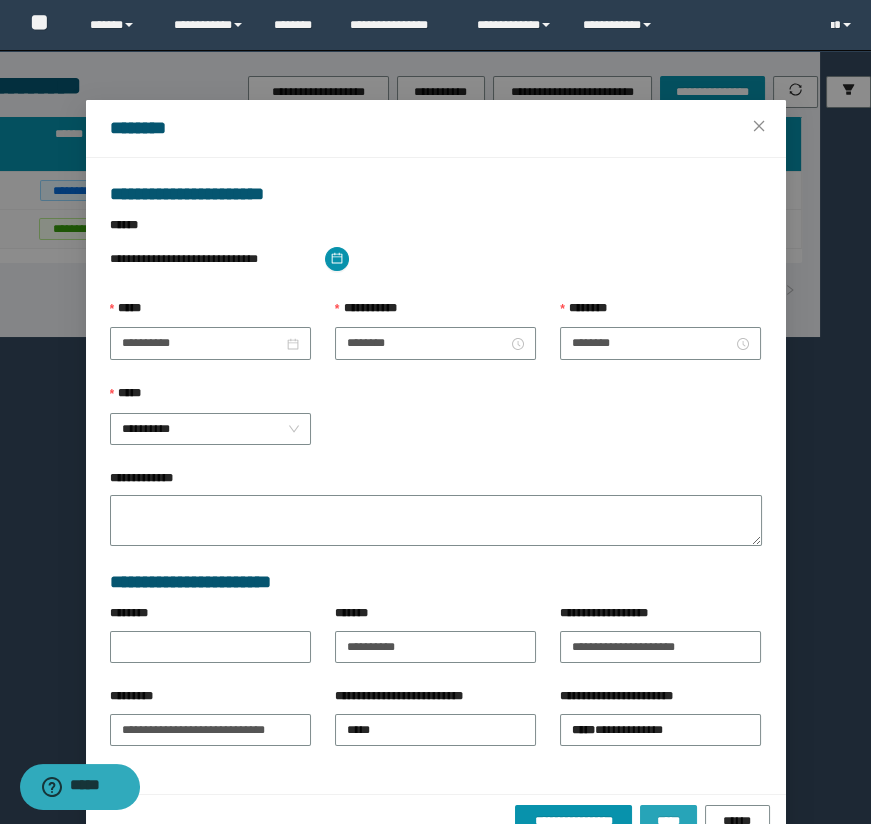 click on "*****" at bounding box center [668, 821] 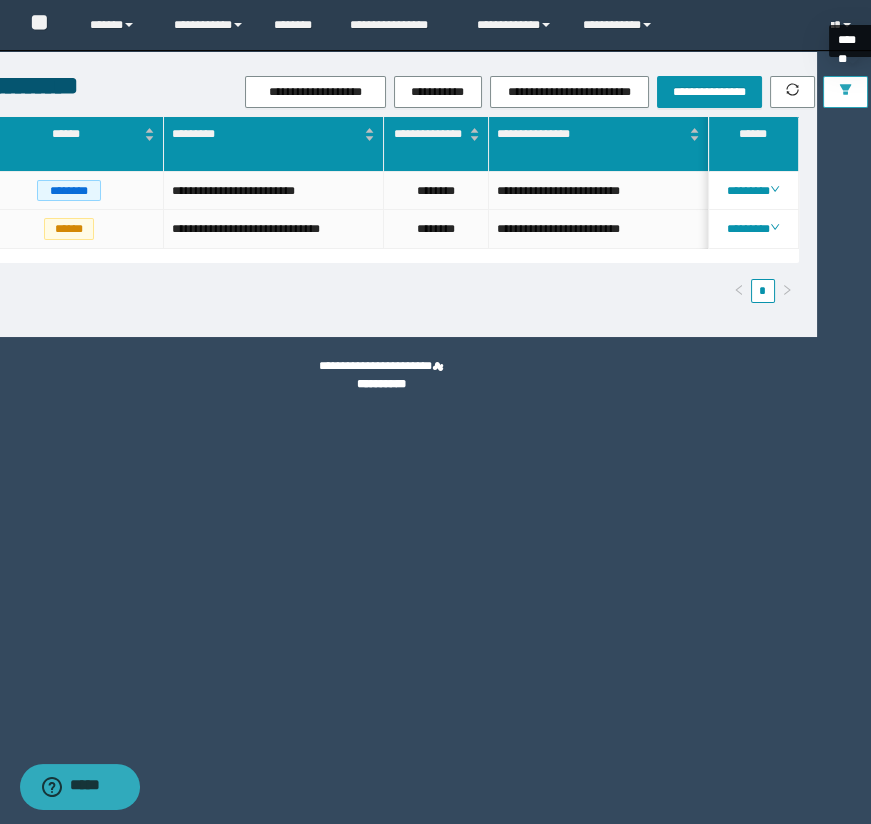 click 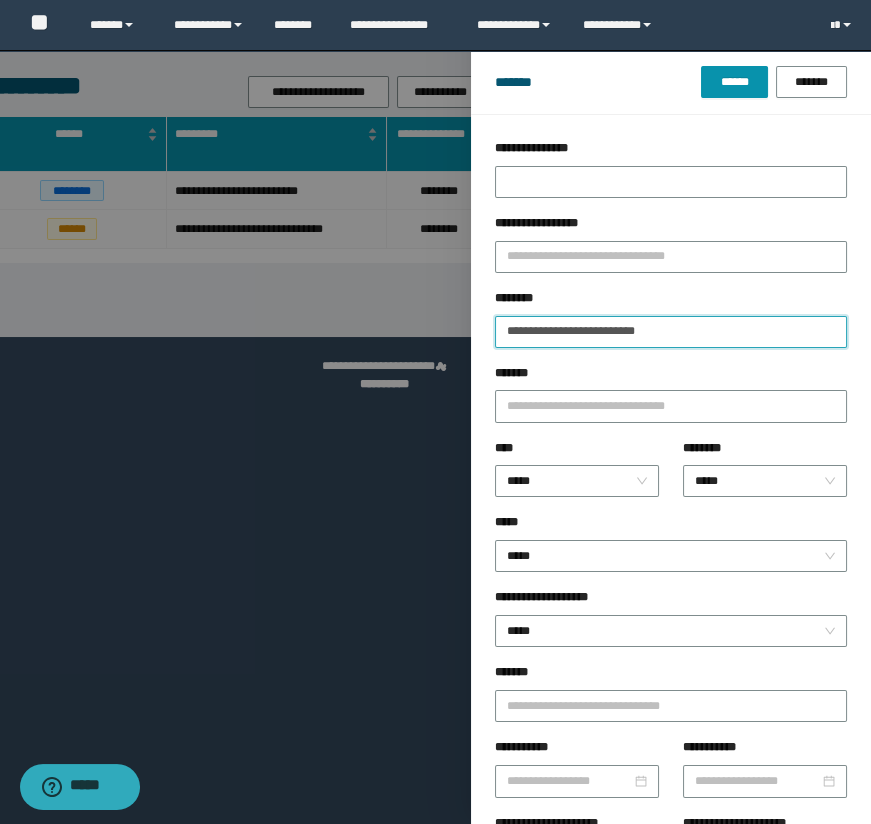 drag, startPoint x: 726, startPoint y: 329, endPoint x: 326, endPoint y: 368, distance: 401.89676 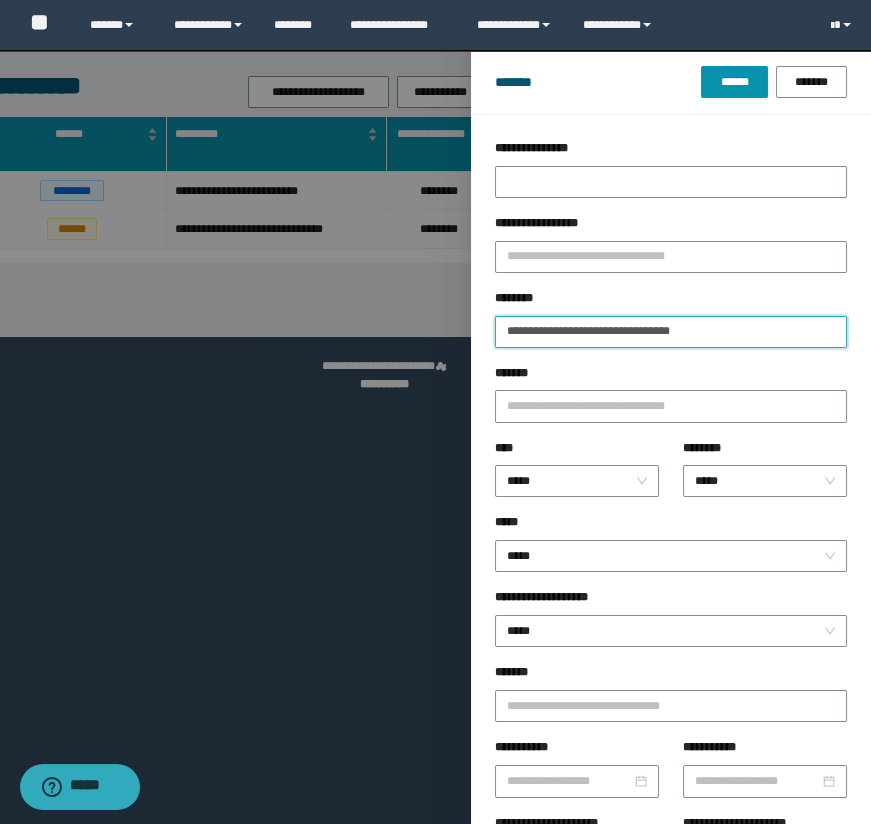 type on "**********" 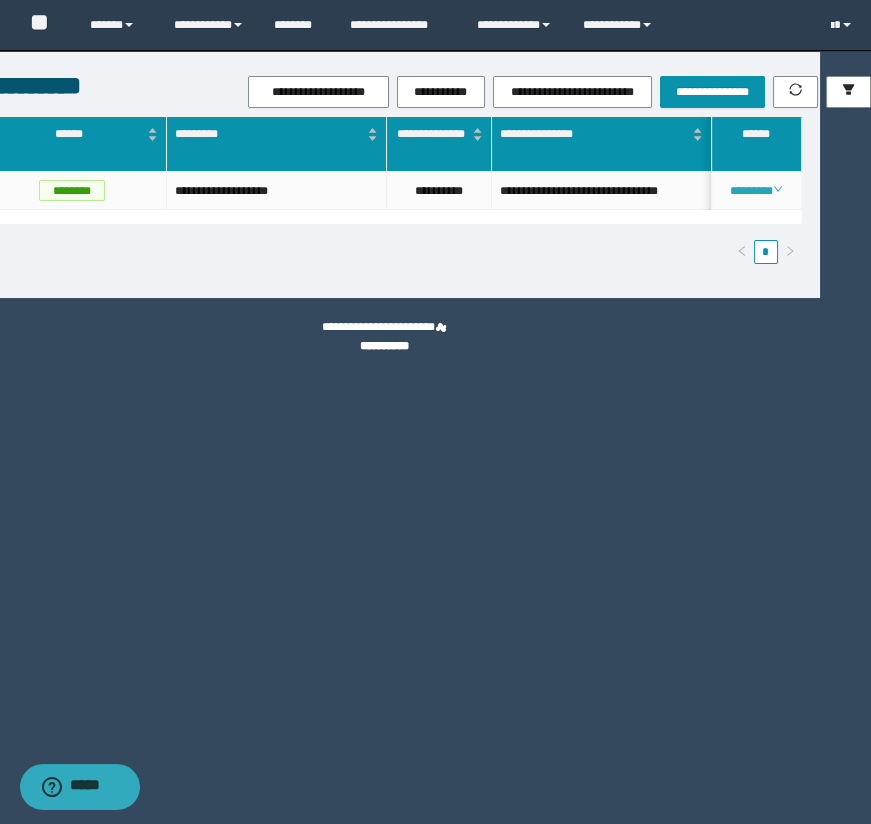 click on "********" at bounding box center [756, 191] 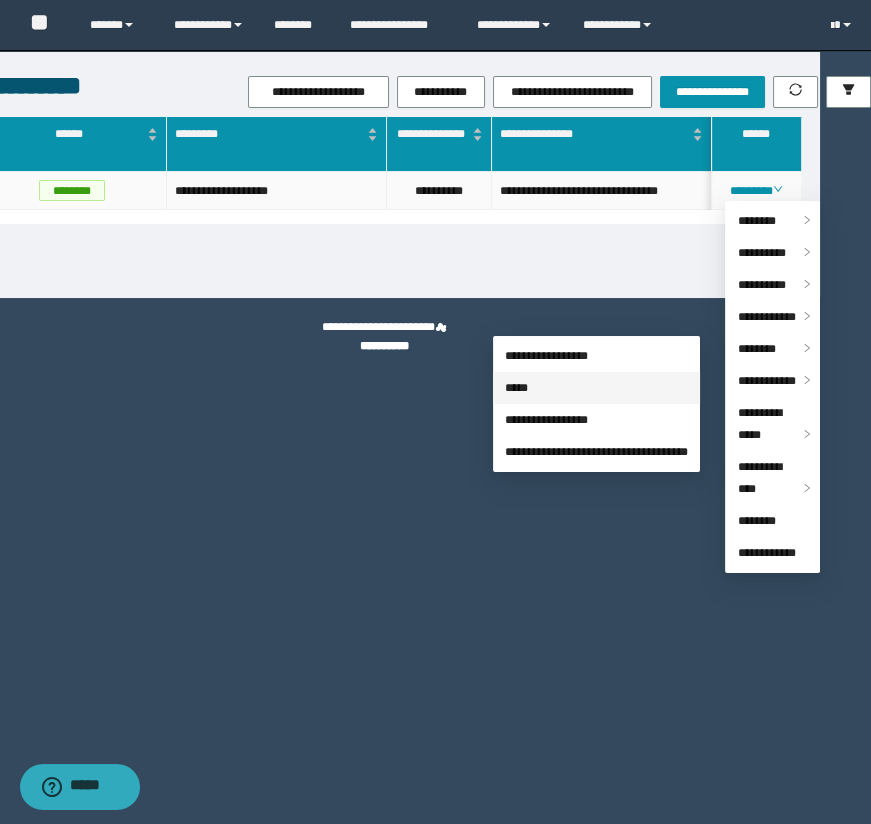 click on "*****" at bounding box center [516, 388] 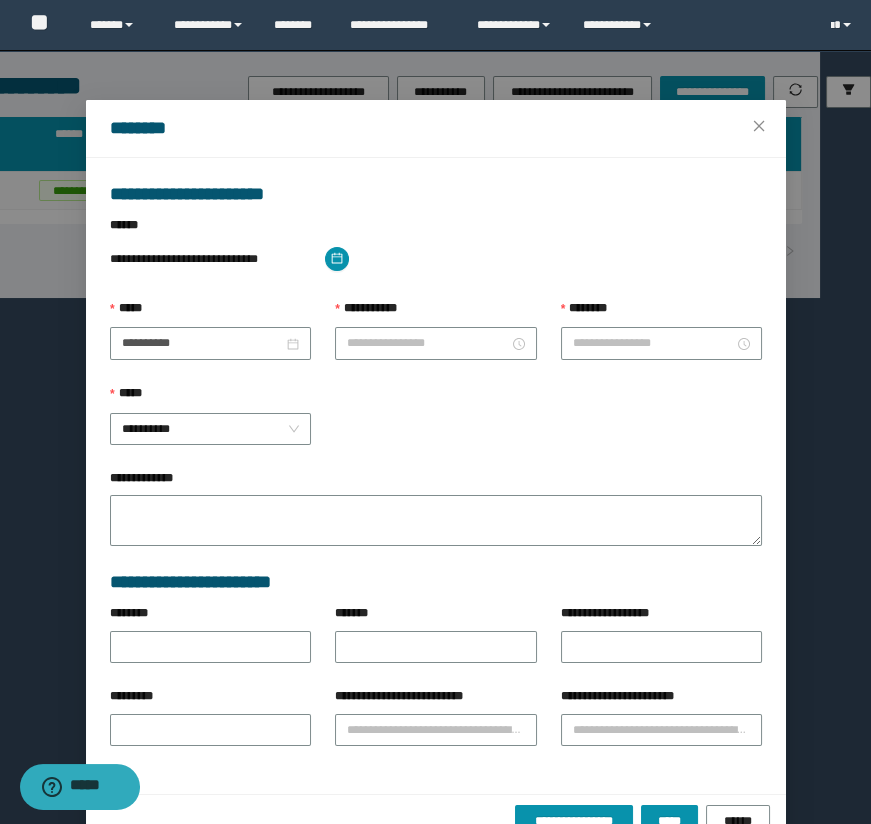 click on "**********" at bounding box center [436, 426] 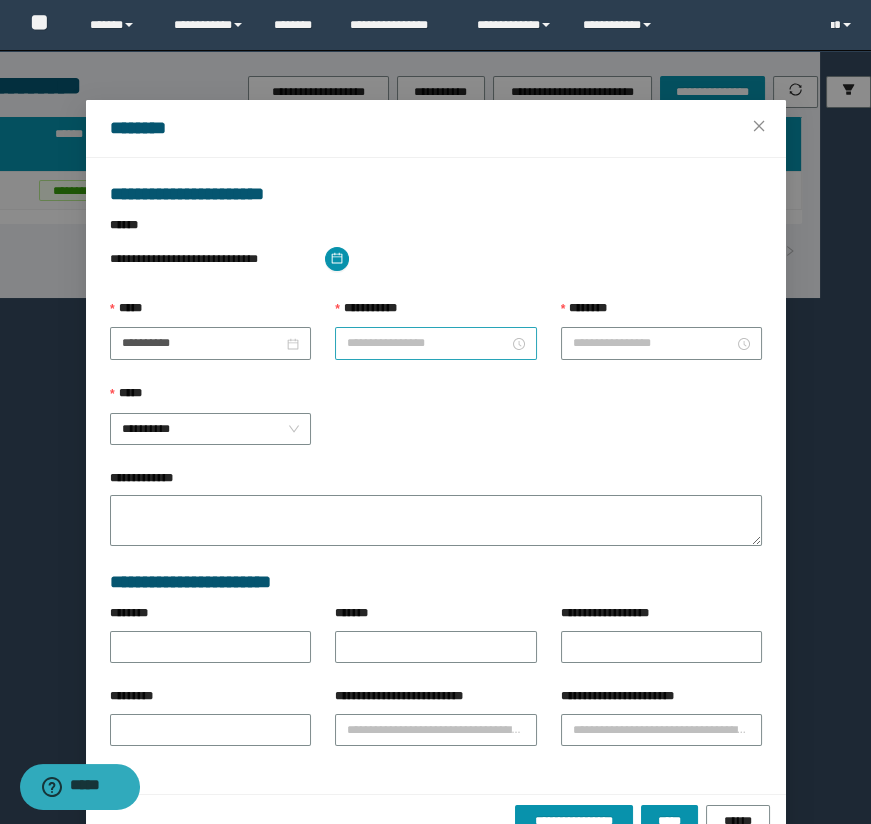 type on "**********" 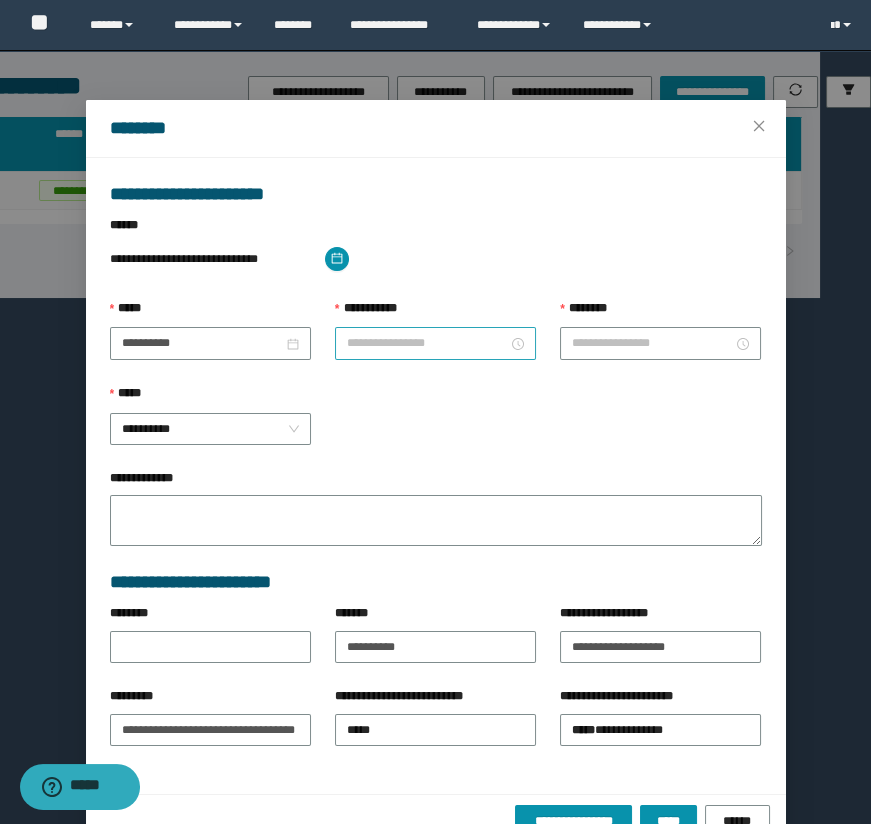 click on "**********" at bounding box center [427, 343] 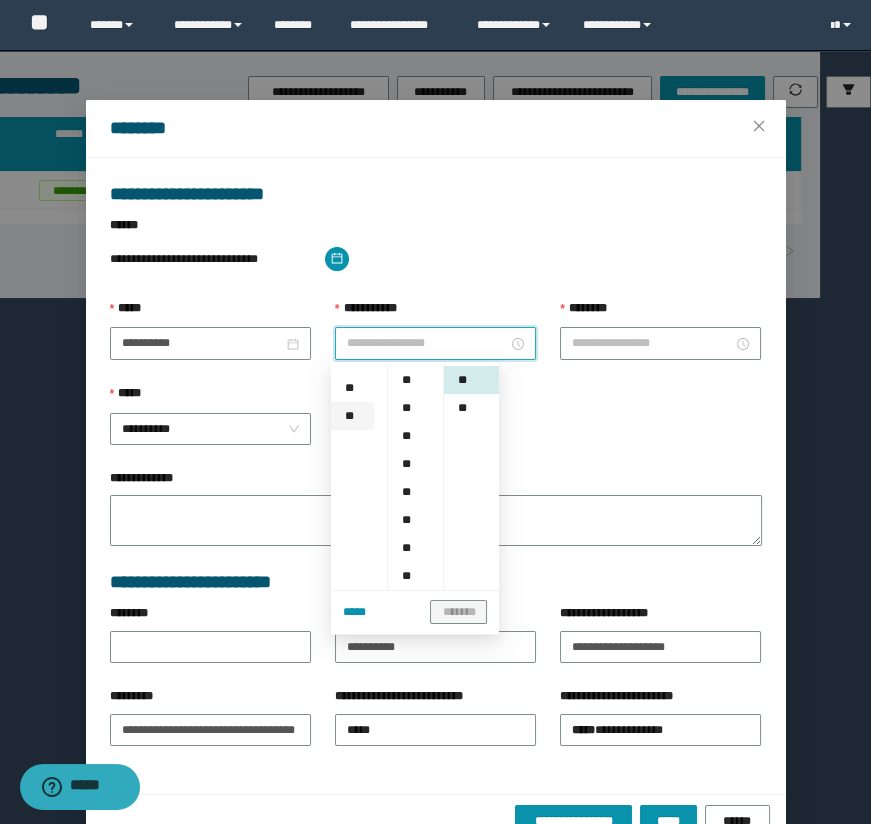 click on "**" at bounding box center (352, 416) 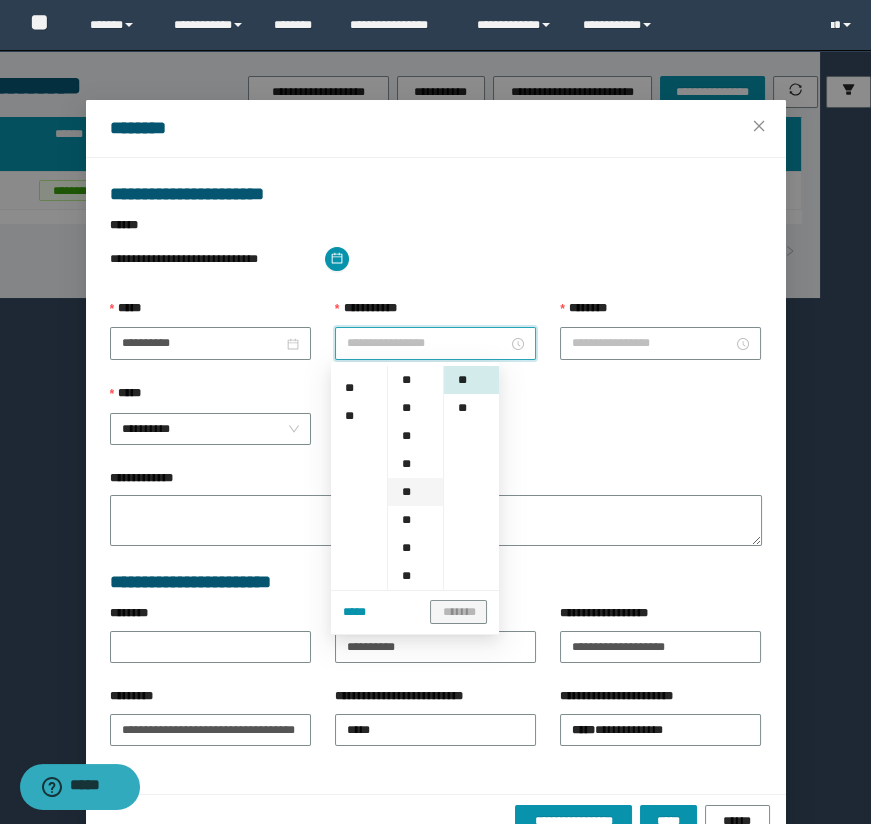 type on "********" 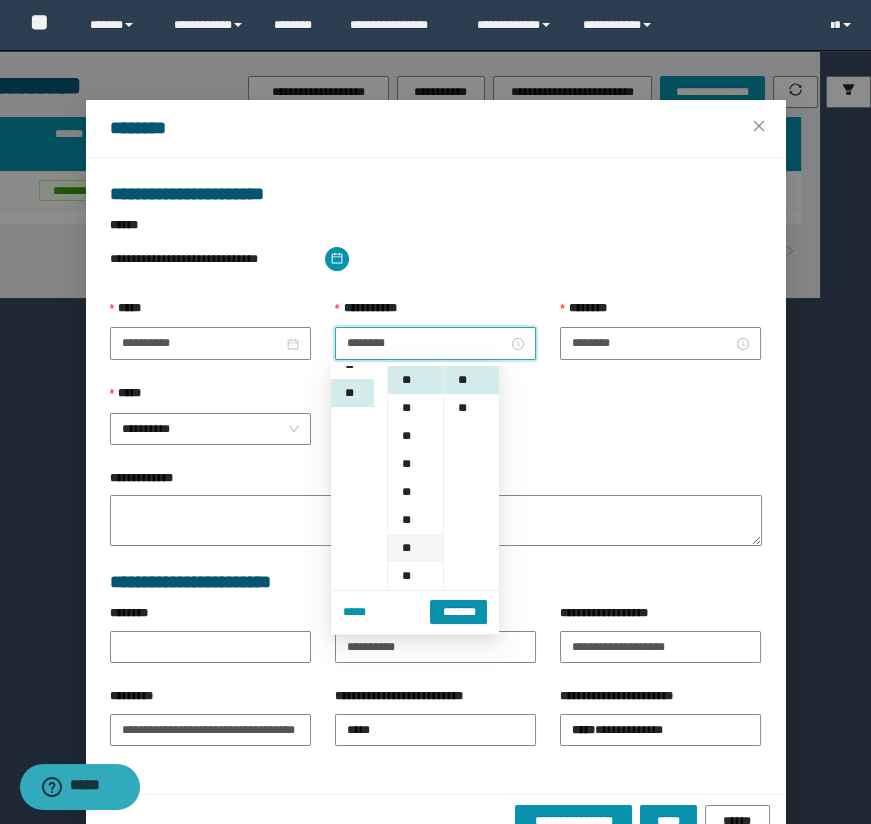 scroll, scrollTop: 308, scrollLeft: 0, axis: vertical 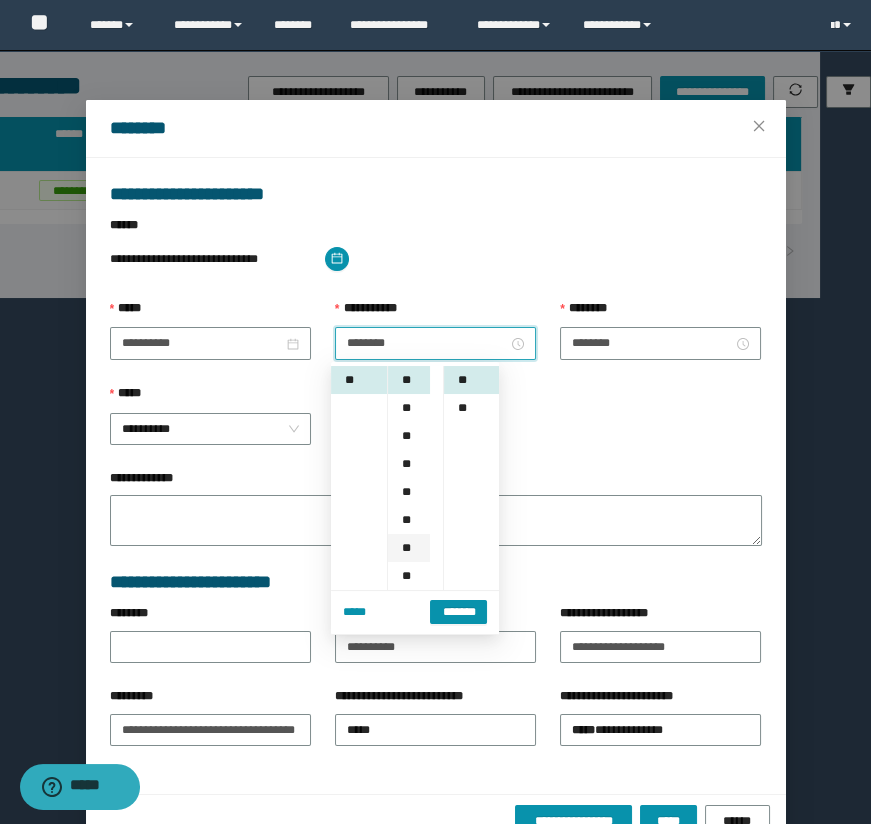 click on "**" at bounding box center [408, 548] 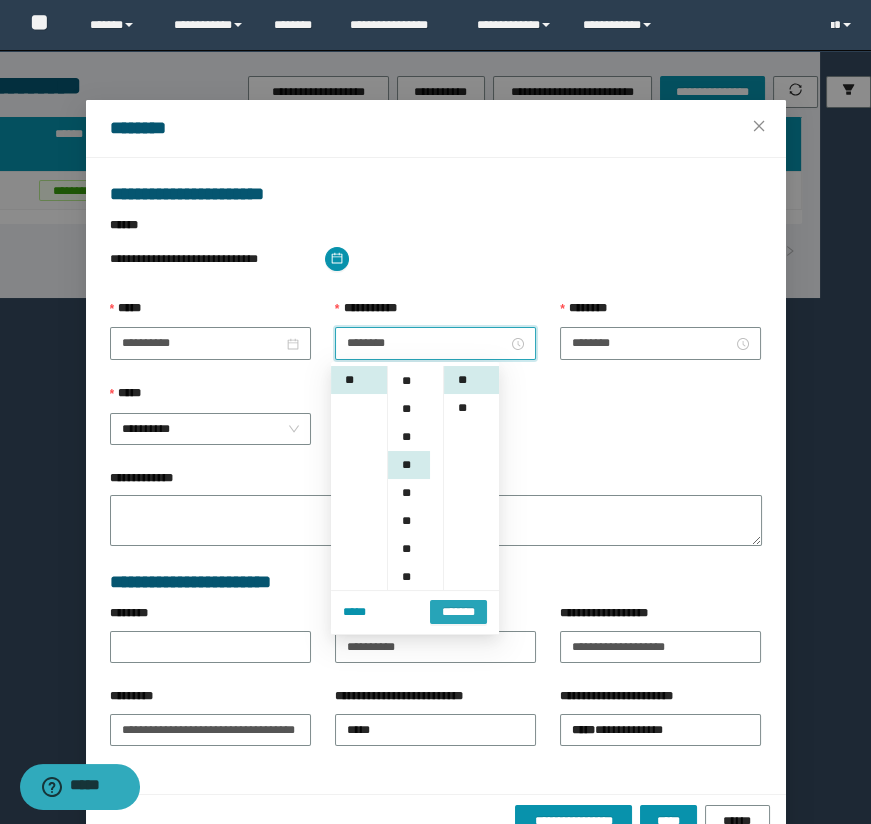 scroll, scrollTop: 168, scrollLeft: 0, axis: vertical 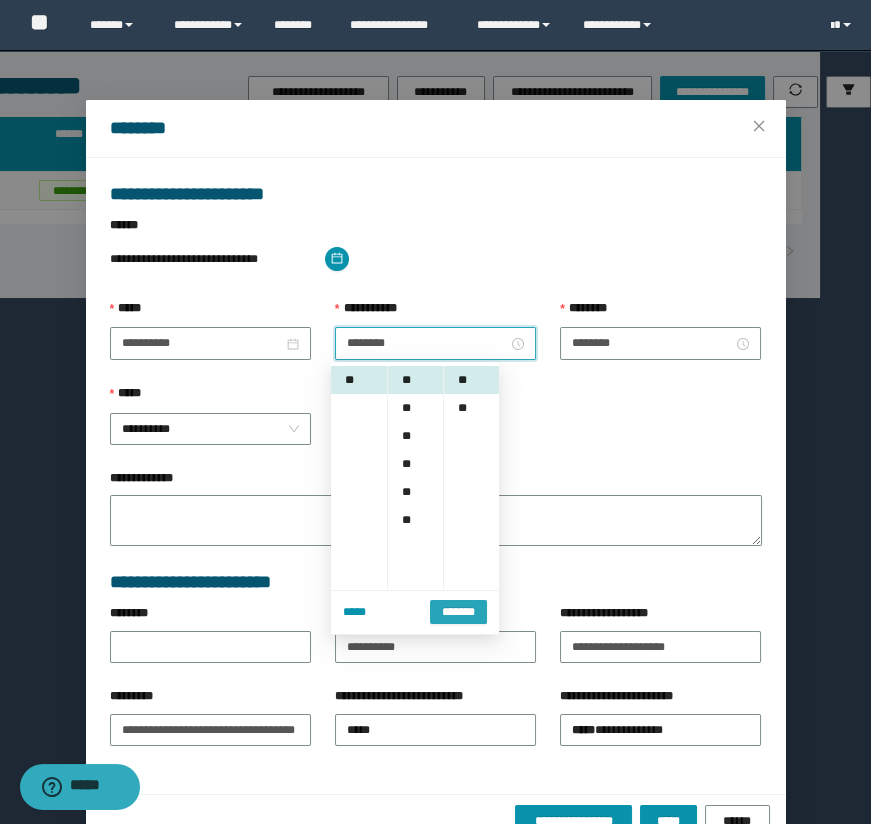 click on "*******" at bounding box center [458, 612] 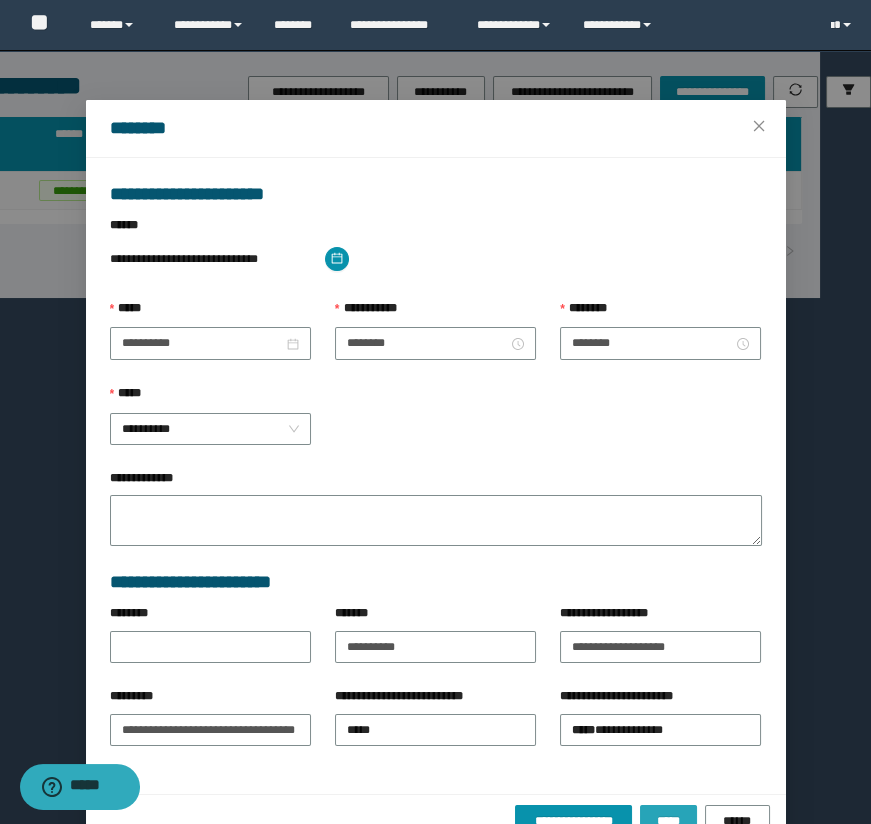 click on "*****" at bounding box center [668, 821] 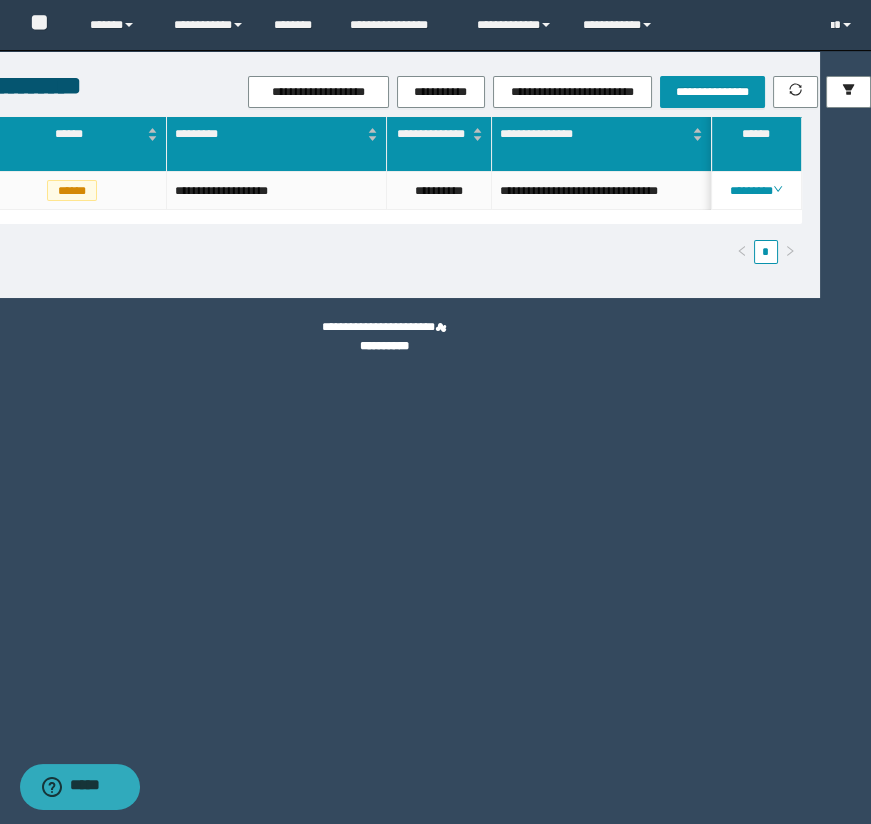drag, startPoint x: 421, startPoint y: 467, endPoint x: 442, endPoint y: 497, distance: 36.619667 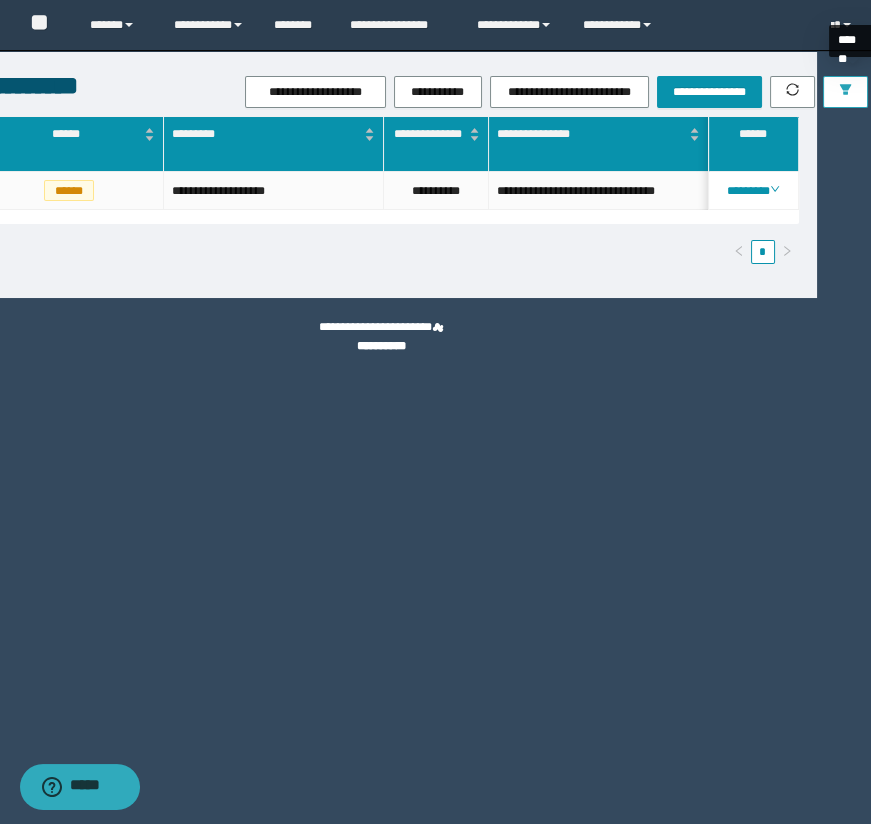 click at bounding box center (845, 92) 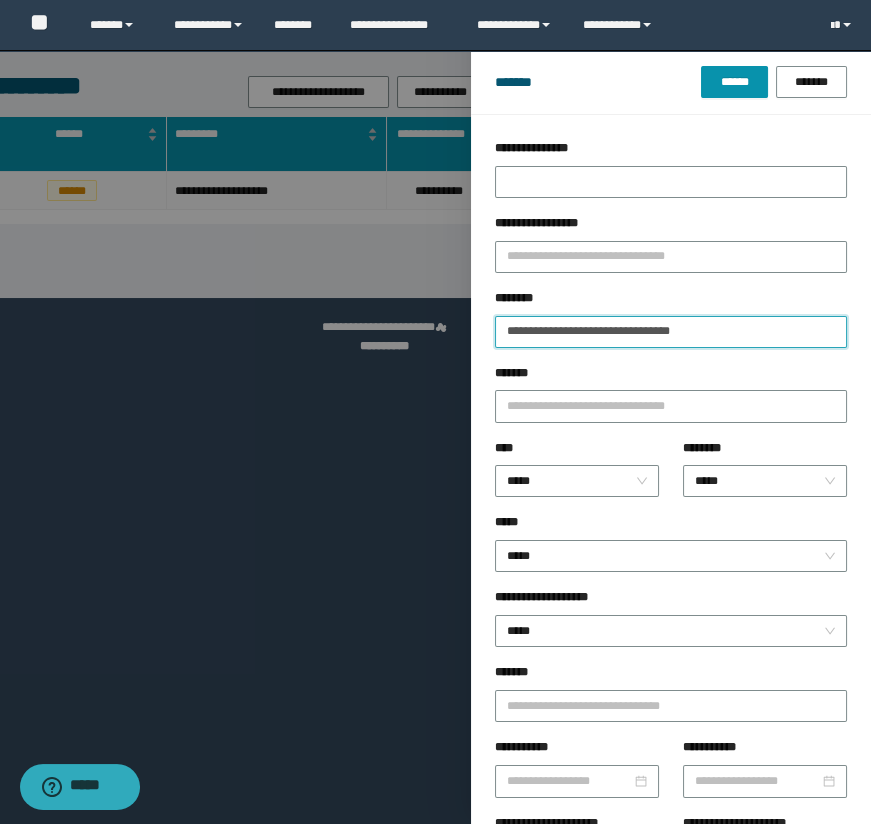 drag, startPoint x: 730, startPoint y: 329, endPoint x: 270, endPoint y: 353, distance: 460.62567 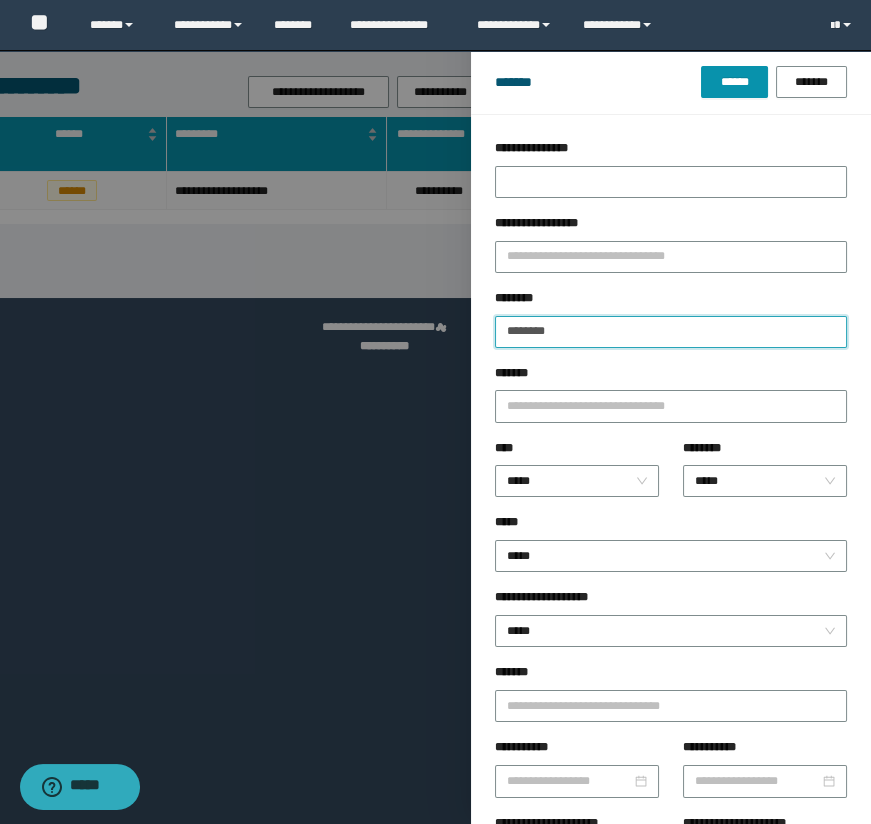 click on "******" at bounding box center (734, 82) 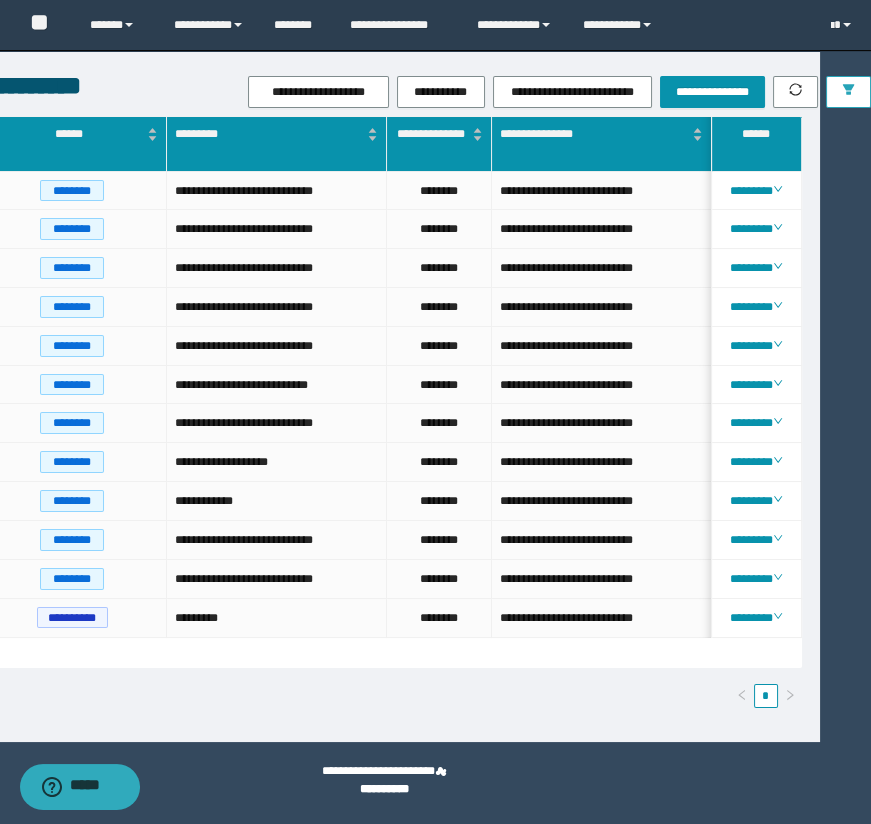 scroll, scrollTop: 0, scrollLeft: 48, axis: horizontal 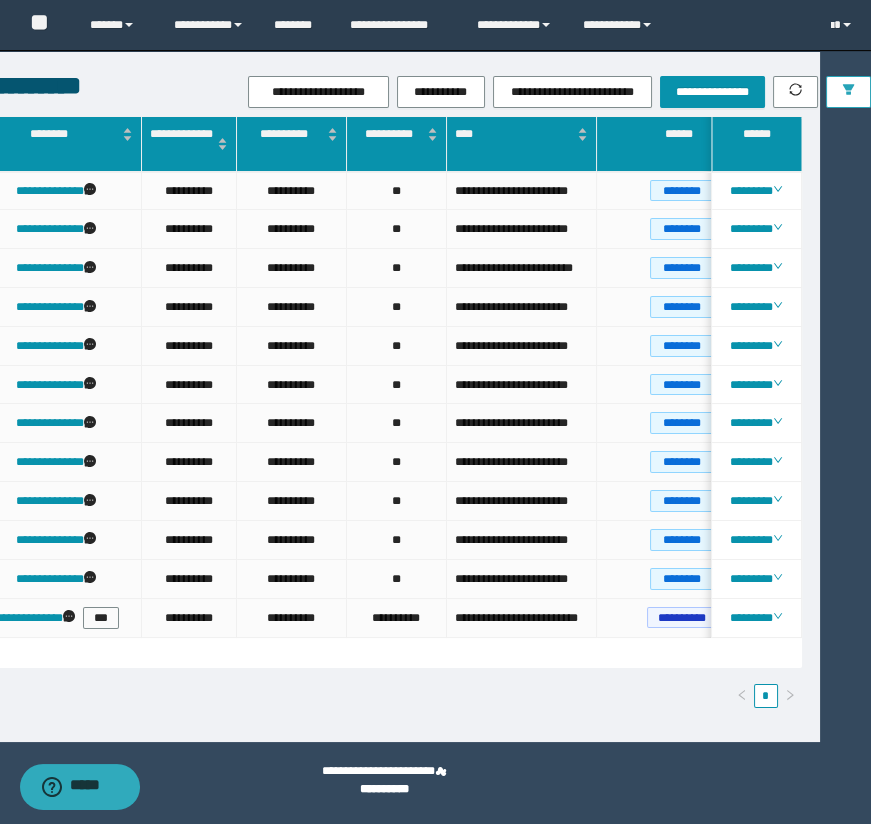 click at bounding box center [848, 92] 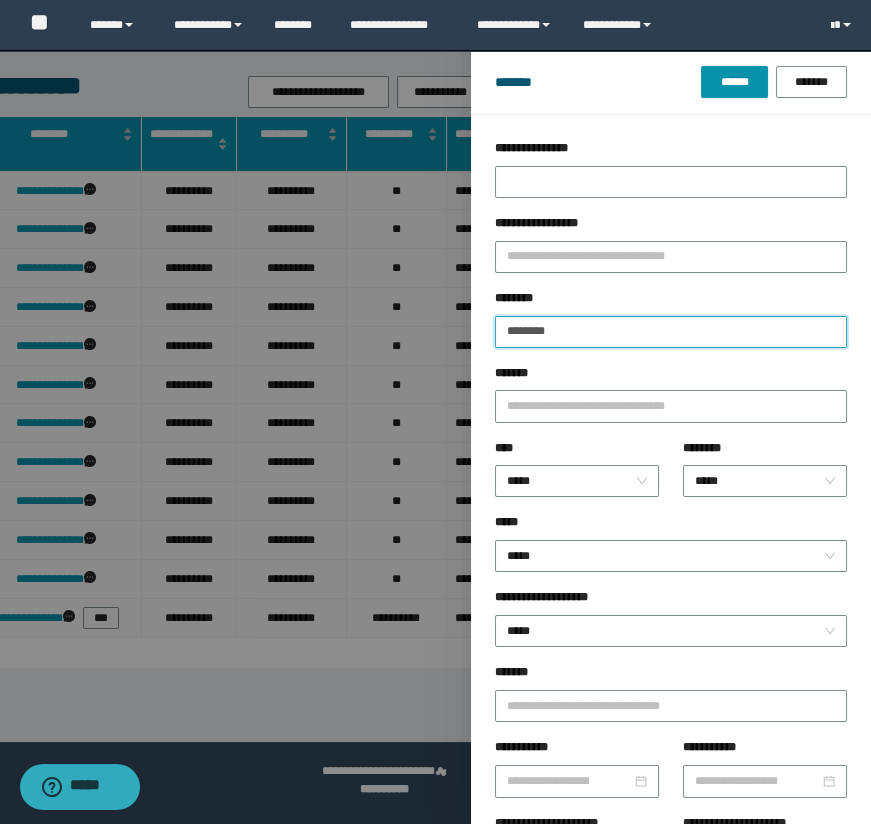 drag, startPoint x: 670, startPoint y: 318, endPoint x: 365, endPoint y: 320, distance: 305.00656 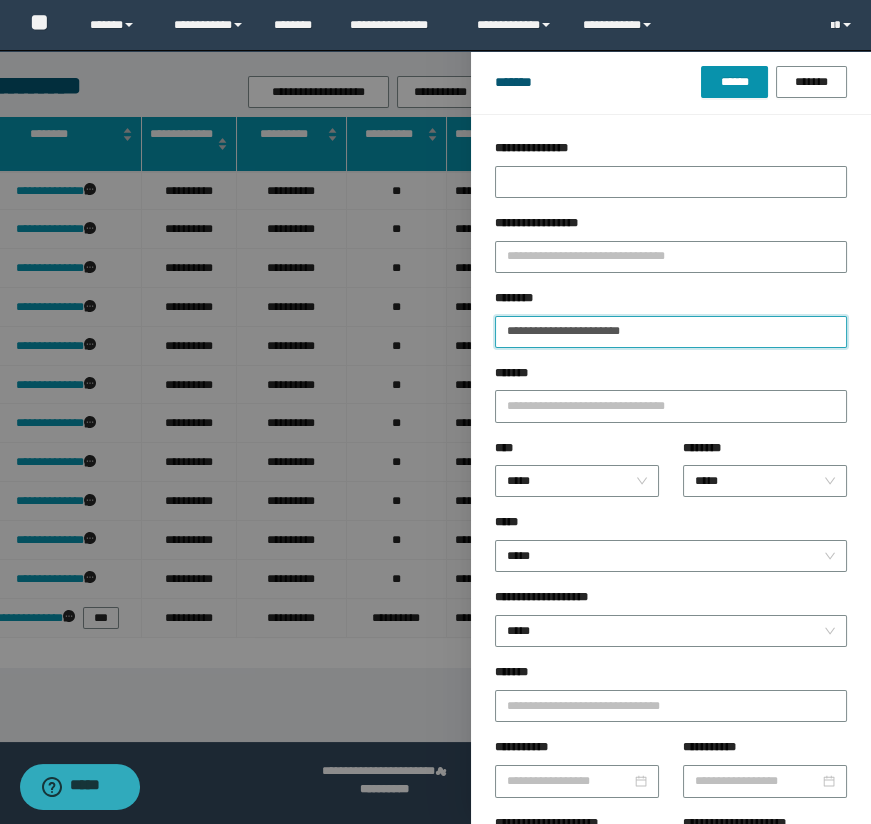 type on "**********" 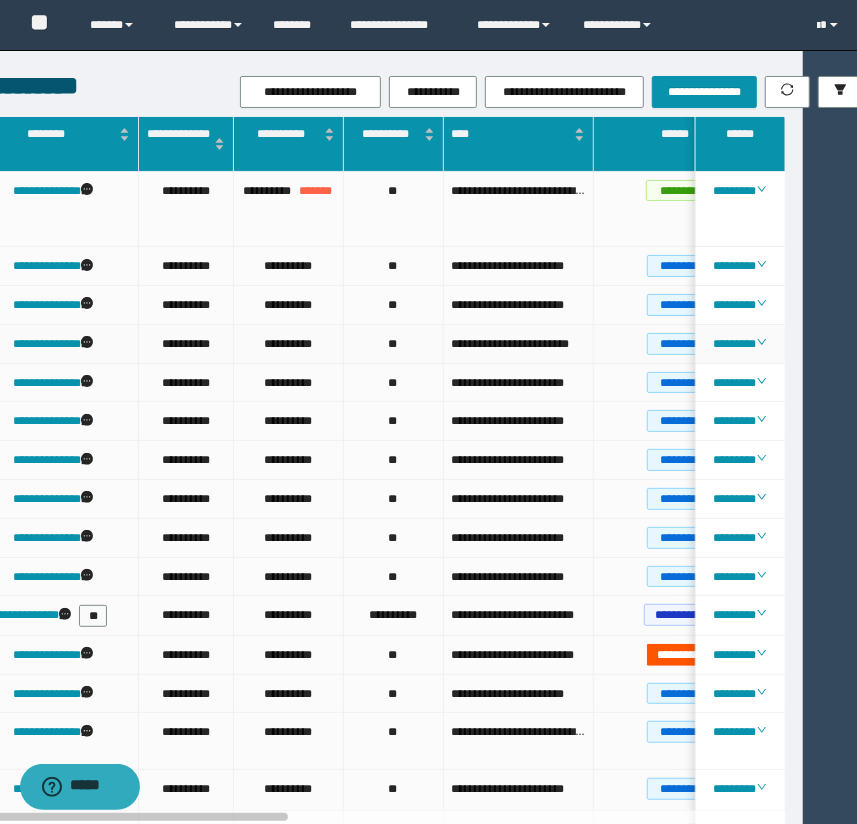 click on "********" at bounding box center [679, 344] 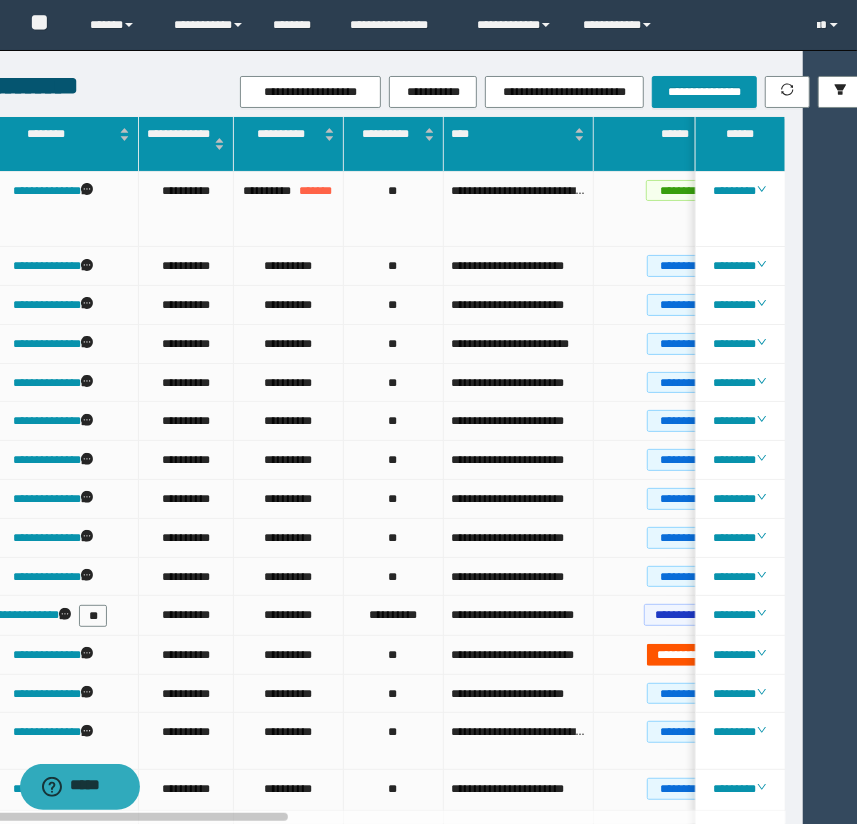 click on "**********" at bounding box center (104, 85) 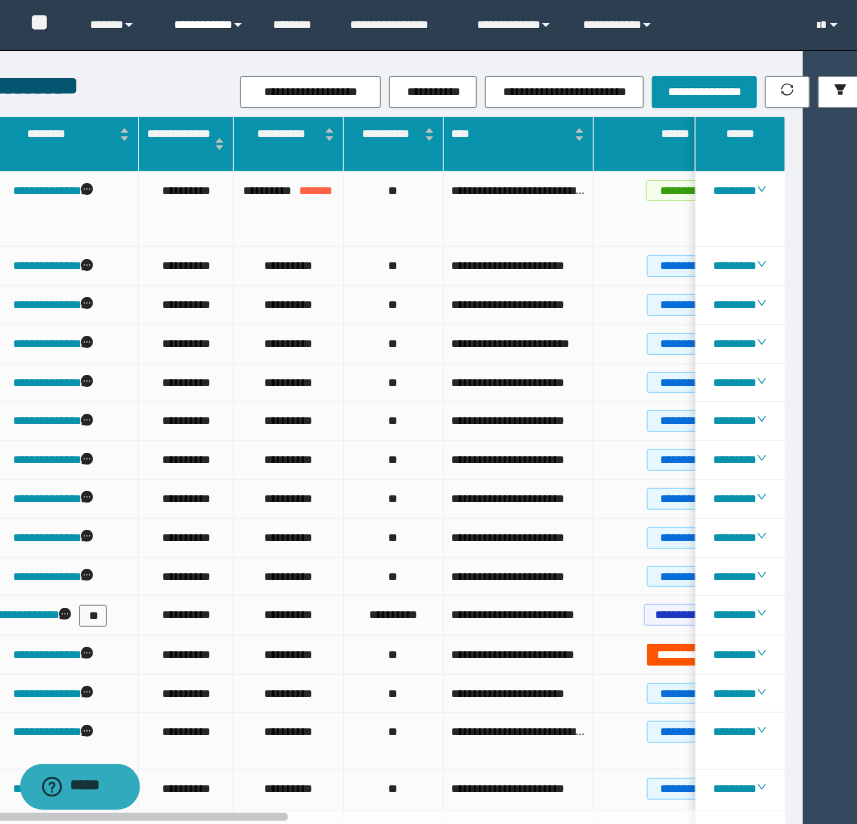 drag, startPoint x: 218, startPoint y: 14, endPoint x: 218, endPoint y: 25, distance: 11 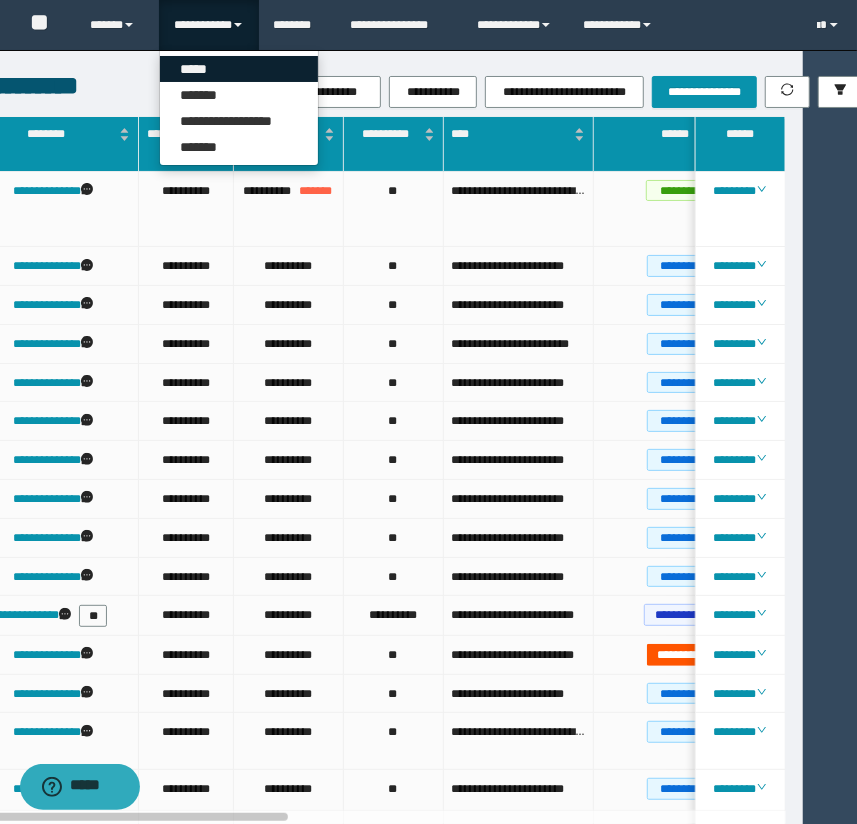 click on "*****" at bounding box center (239, 69) 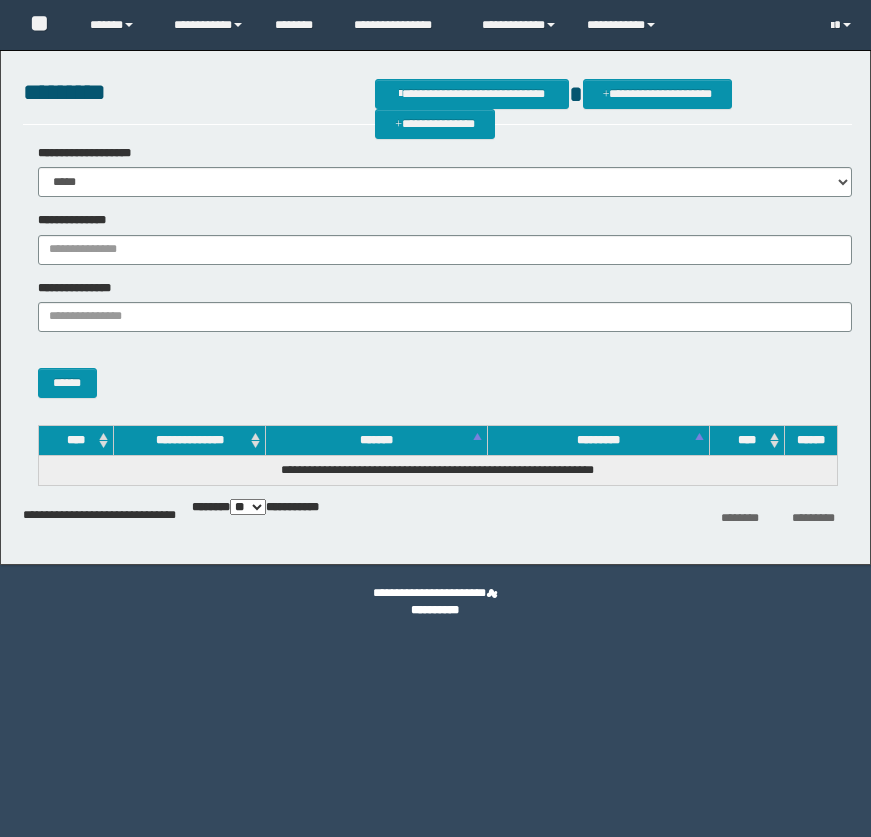 scroll, scrollTop: 0, scrollLeft: 0, axis: both 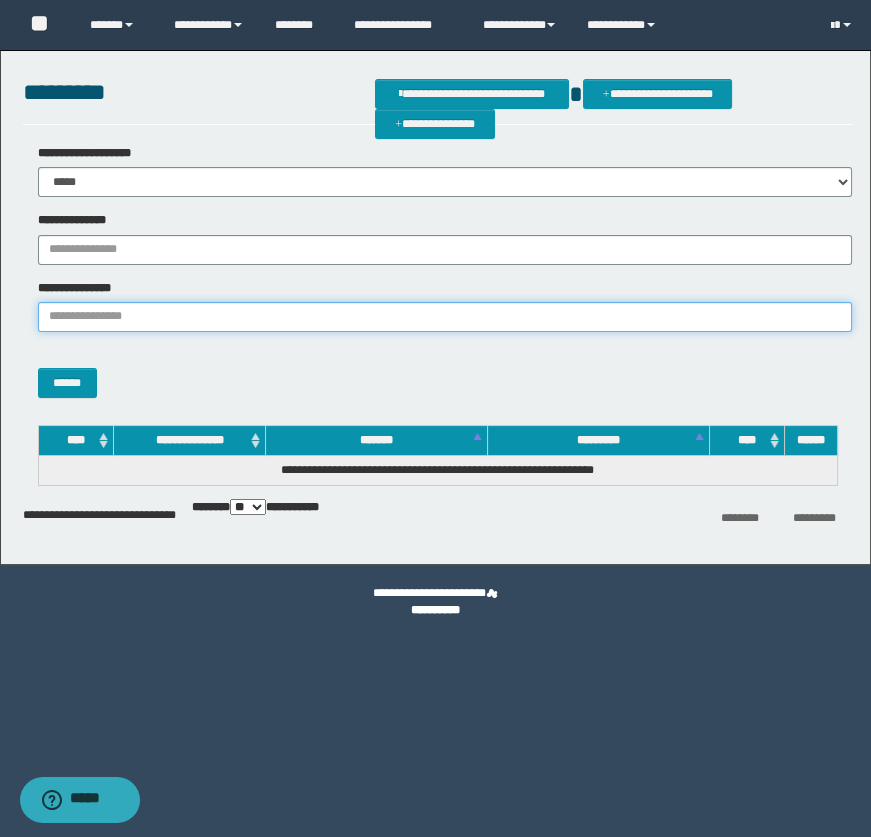 click on "**********" at bounding box center (445, 317) 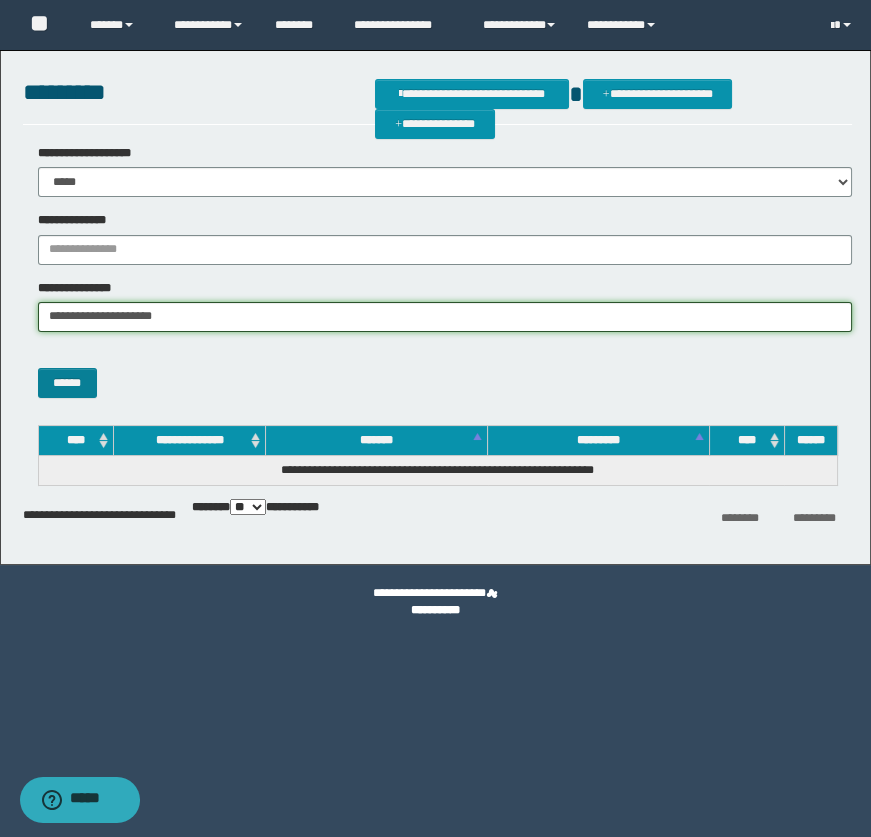 type on "**********" 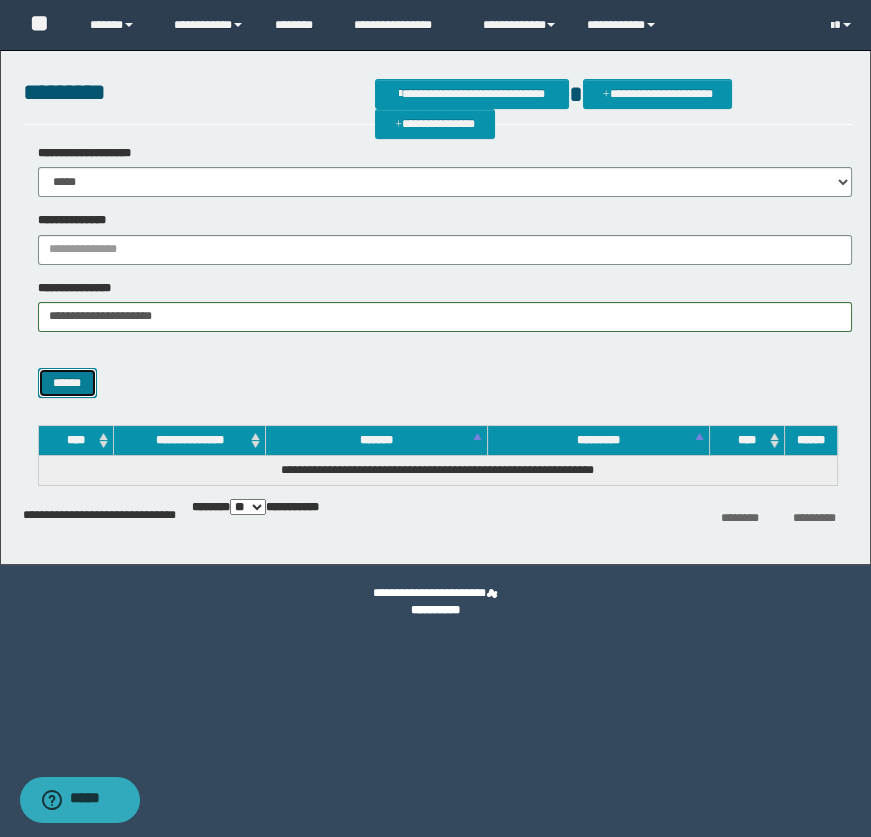 click on "******" at bounding box center (67, 383) 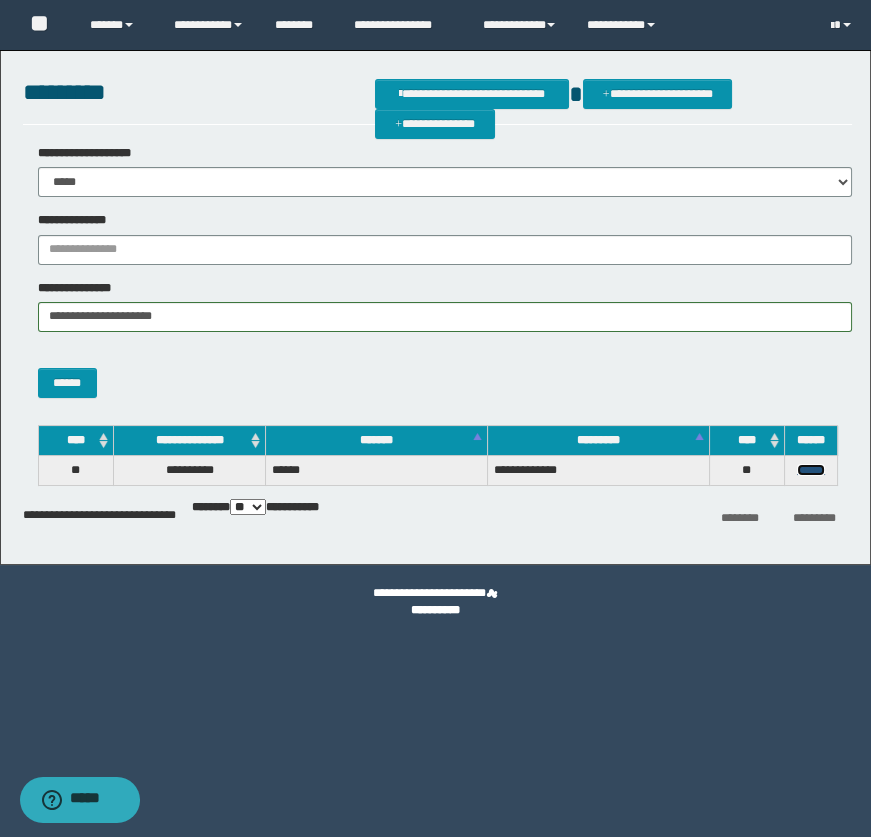 click on "******" at bounding box center (811, 470) 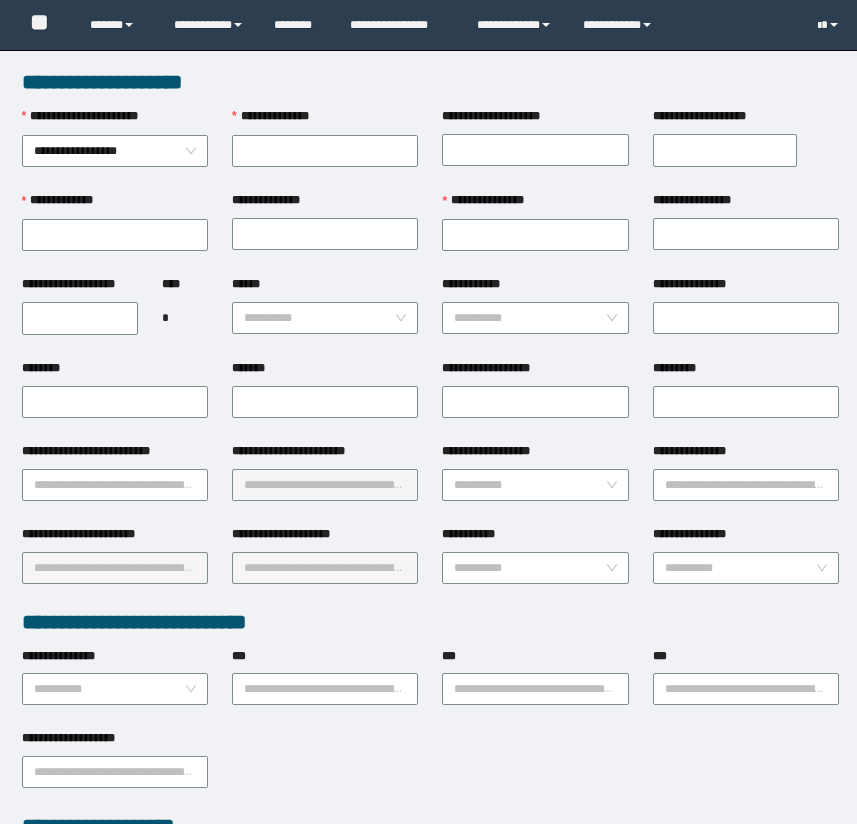scroll, scrollTop: 0, scrollLeft: 0, axis: both 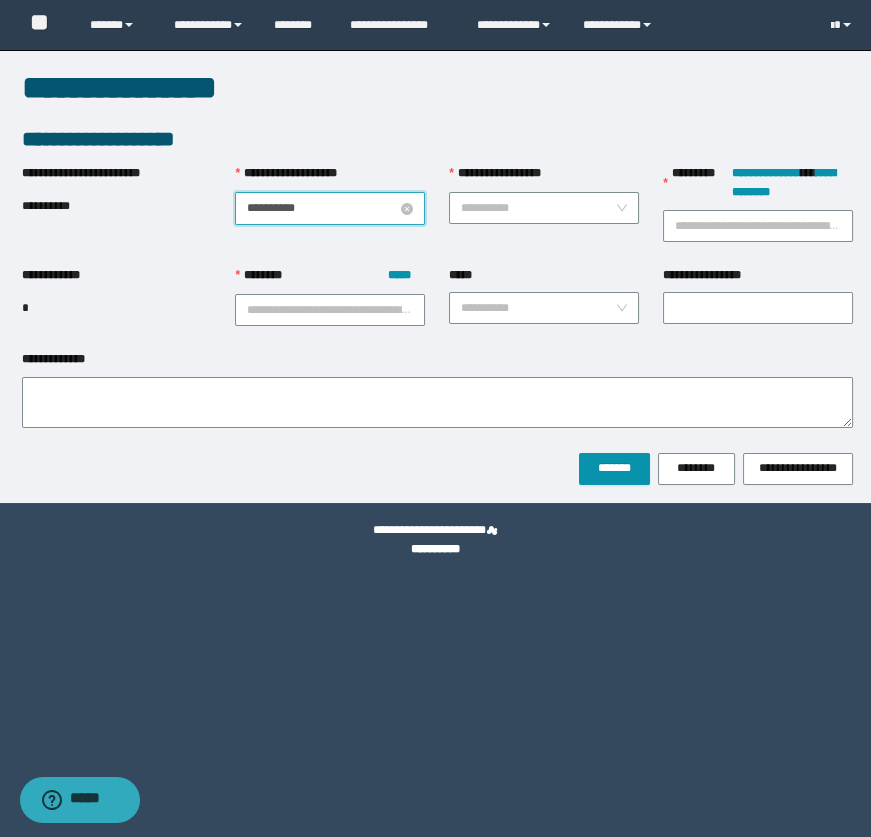 click on "**********" at bounding box center [322, 208] 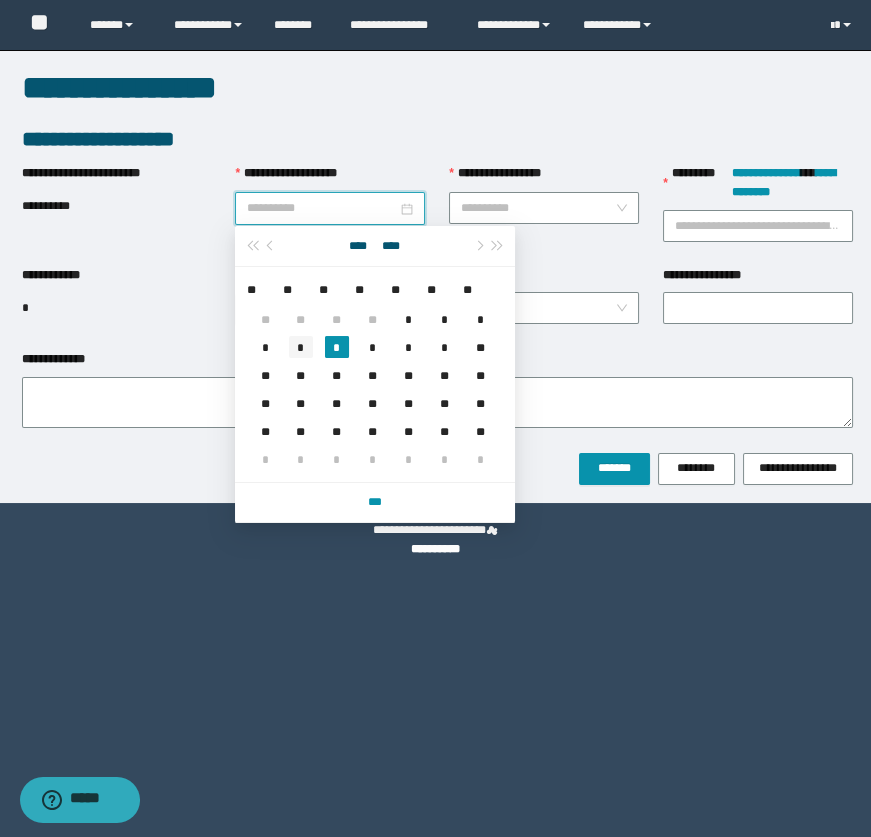 type on "**********" 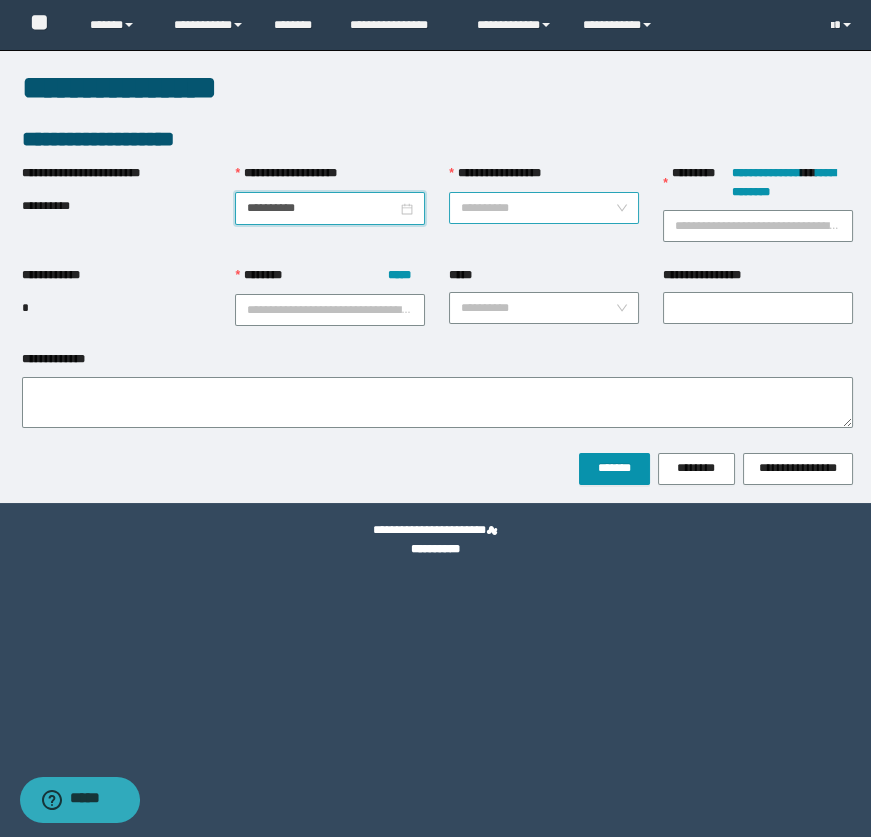 click on "**********" at bounding box center [538, 208] 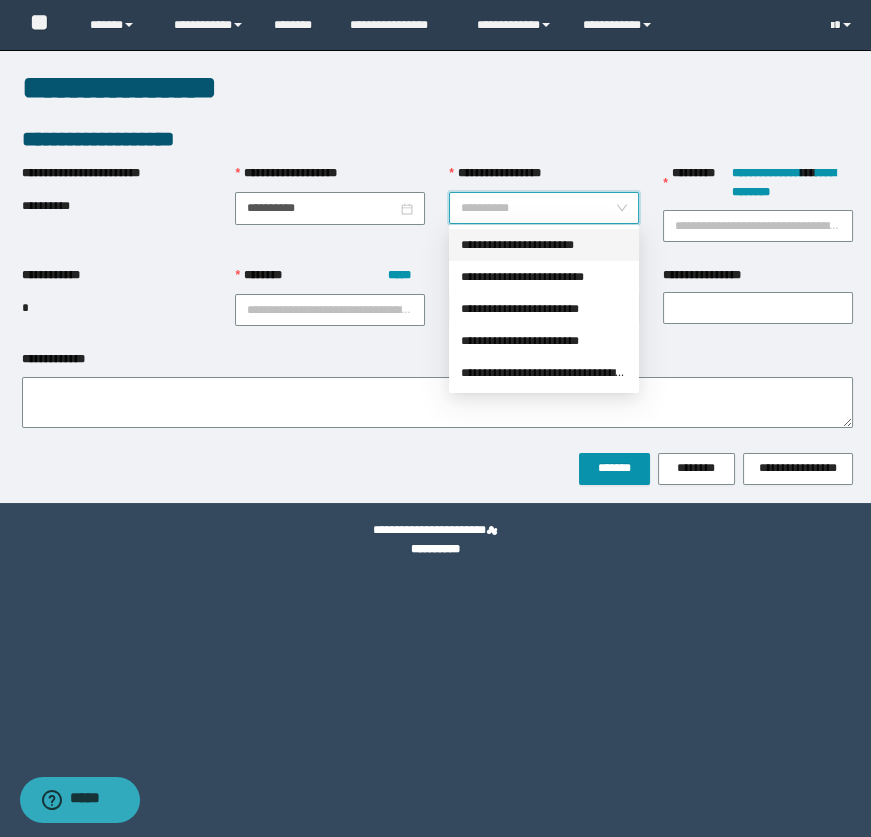 click on "**********" at bounding box center (544, 245) 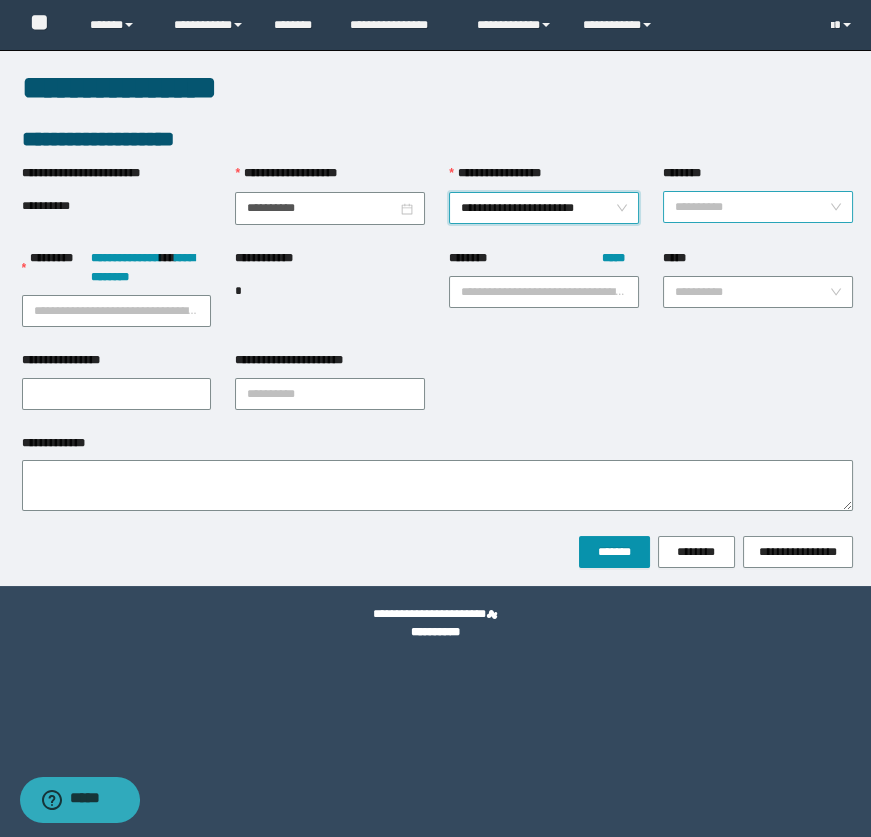click on "********" at bounding box center (752, 207) 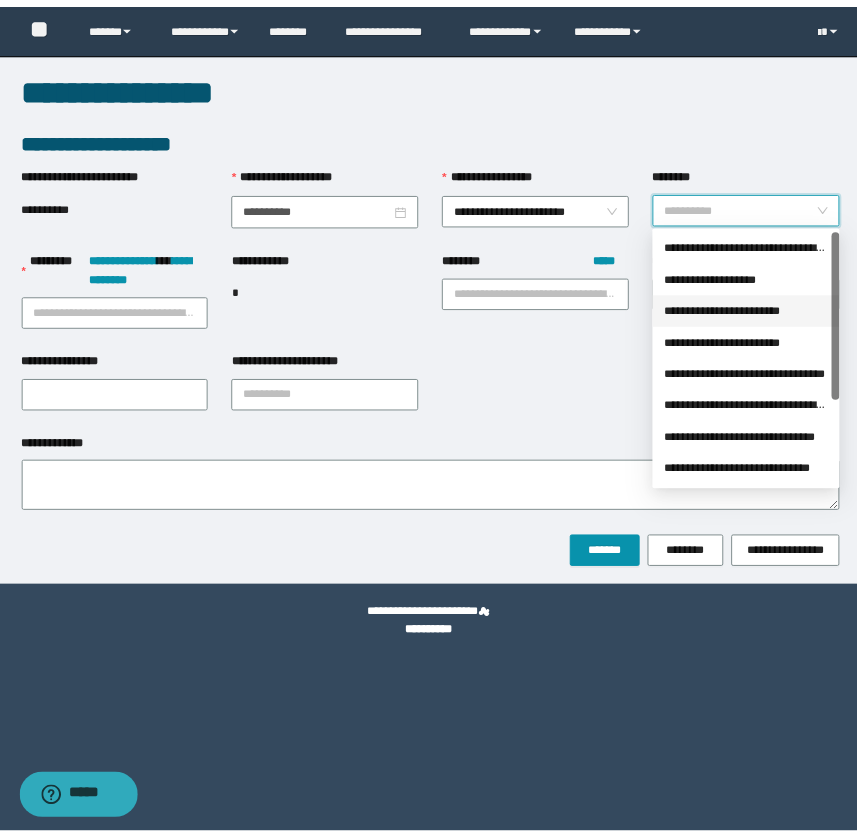 scroll, scrollTop: 127, scrollLeft: 0, axis: vertical 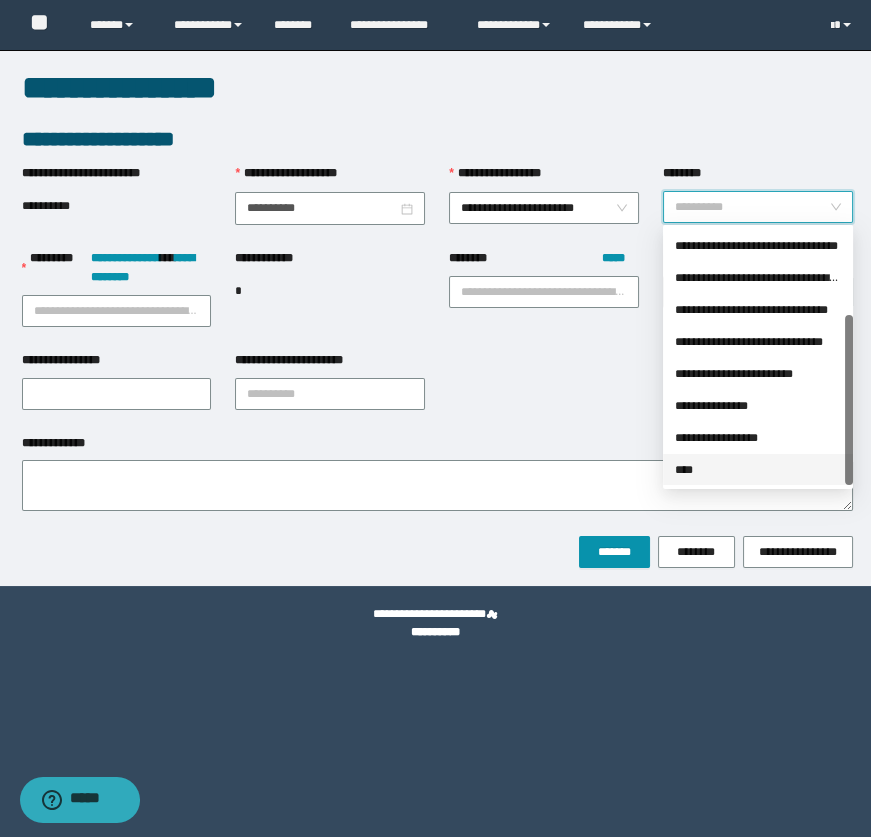 click on "****" at bounding box center [758, 470] 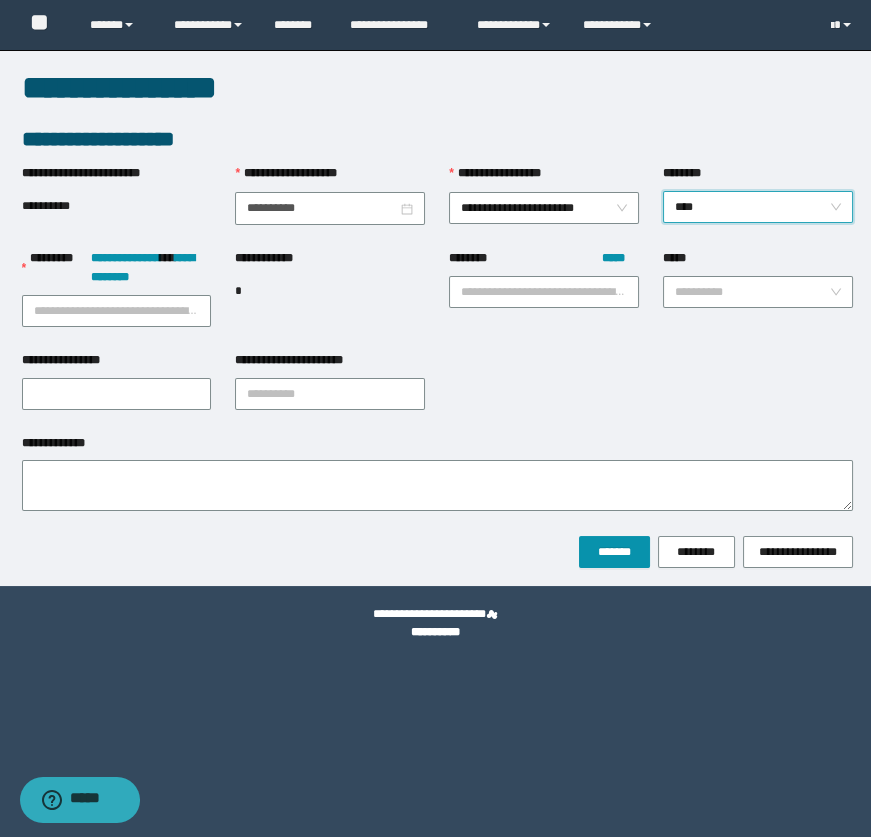 click on "*****" at bounding box center [758, 262] 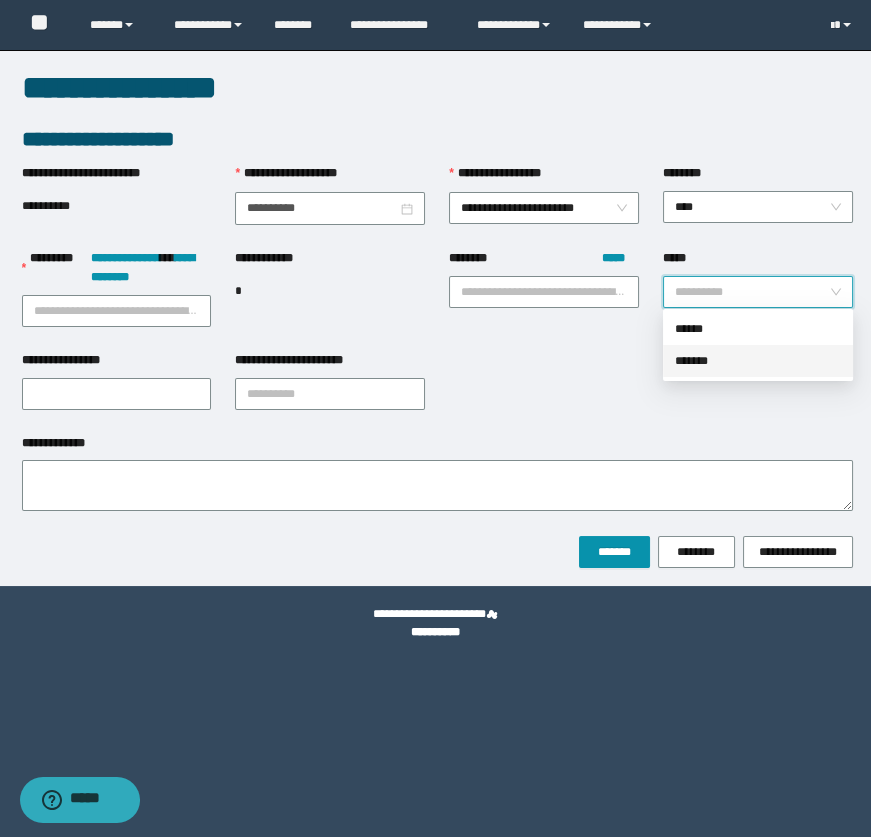 click on "*******" at bounding box center (758, 361) 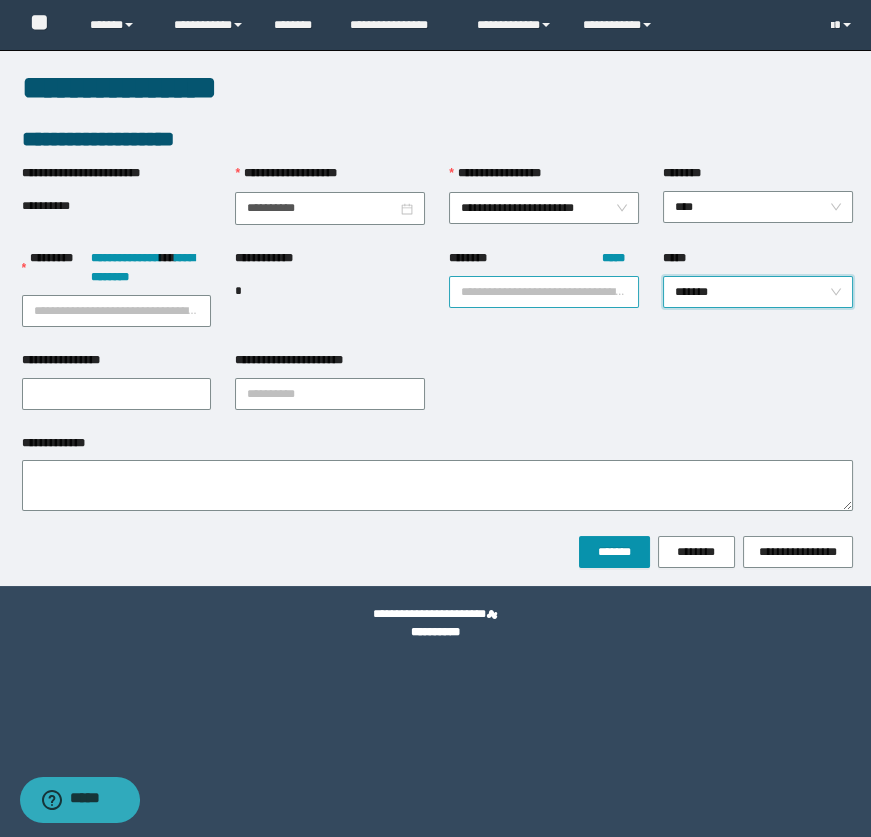 click on "******** *****" at bounding box center [544, 292] 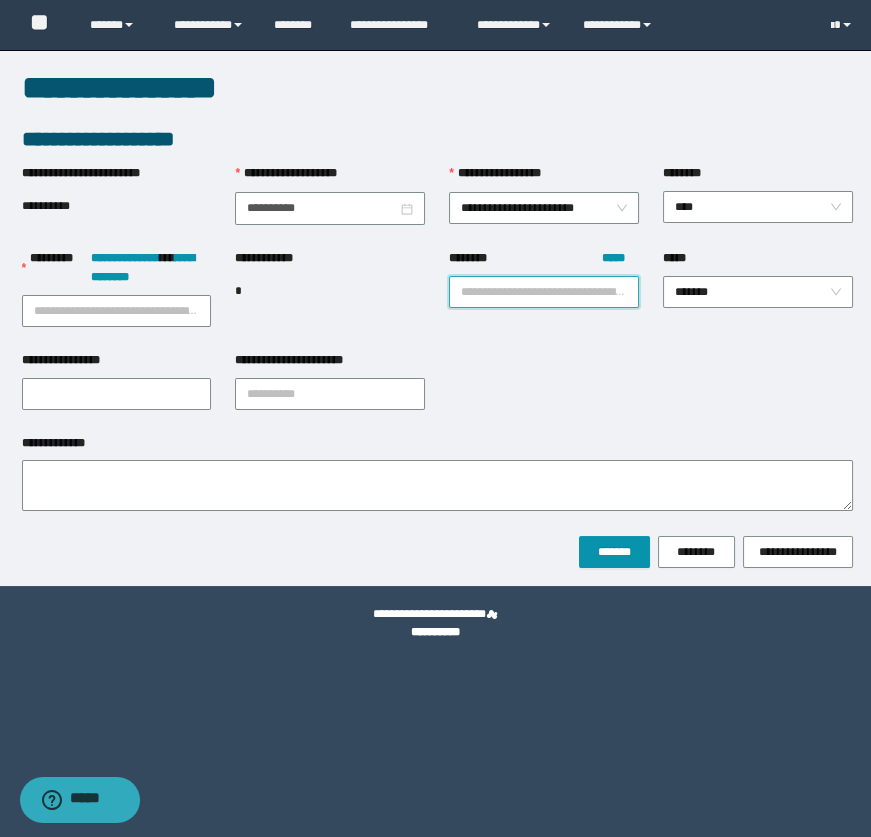 paste on "**********" 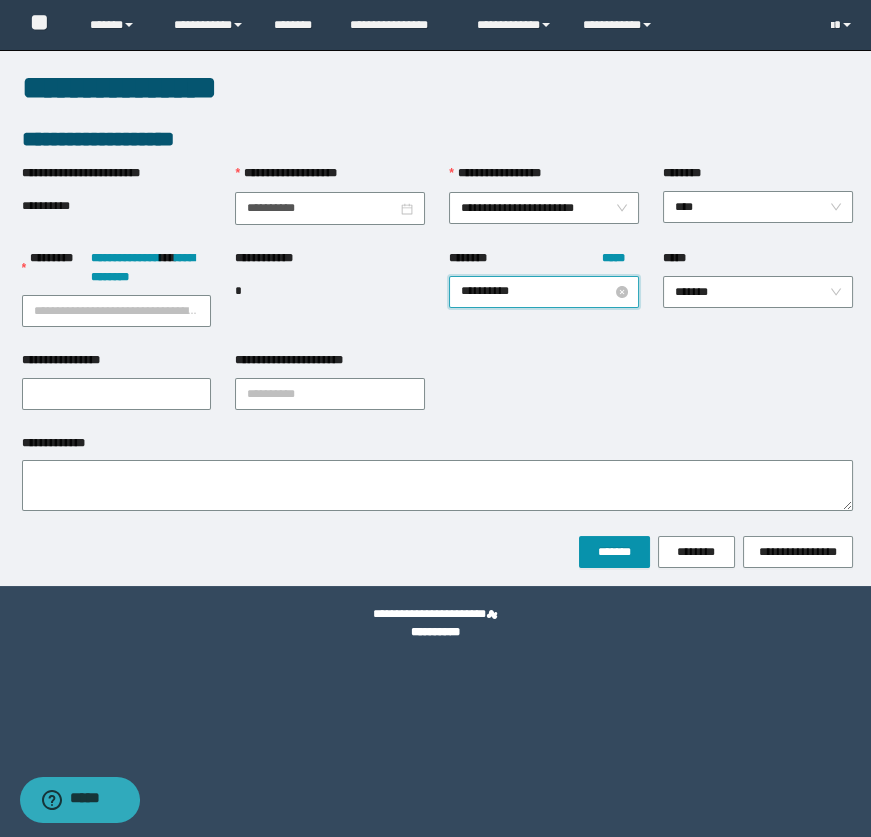 drag, startPoint x: 490, startPoint y: 287, endPoint x: 592, endPoint y: 289, distance: 102.01961 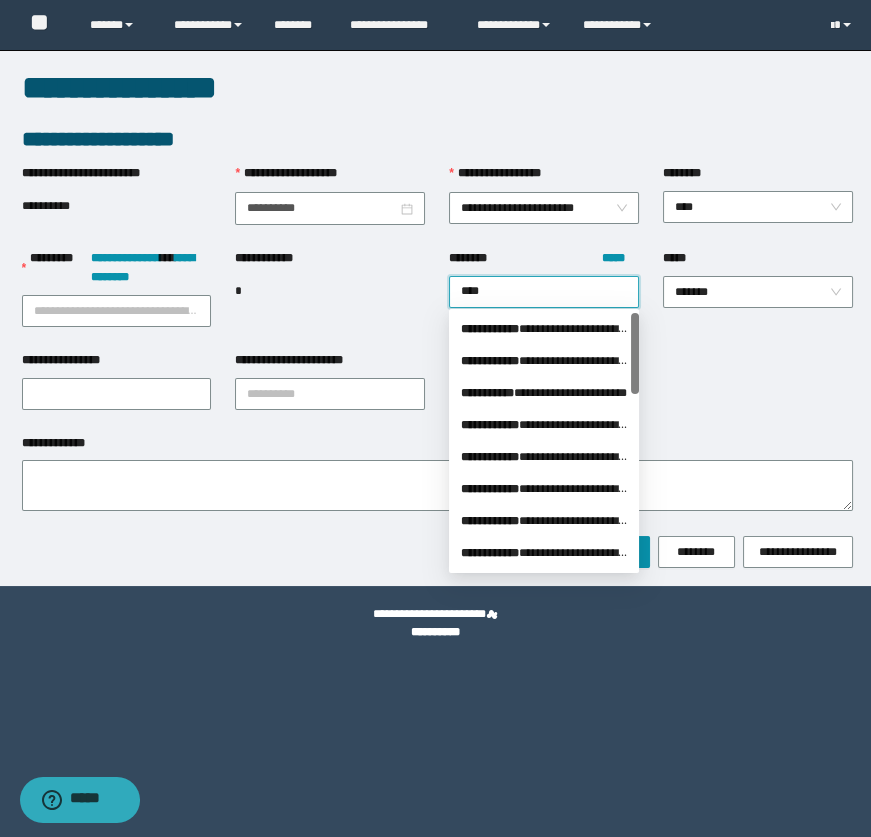 type on "****" 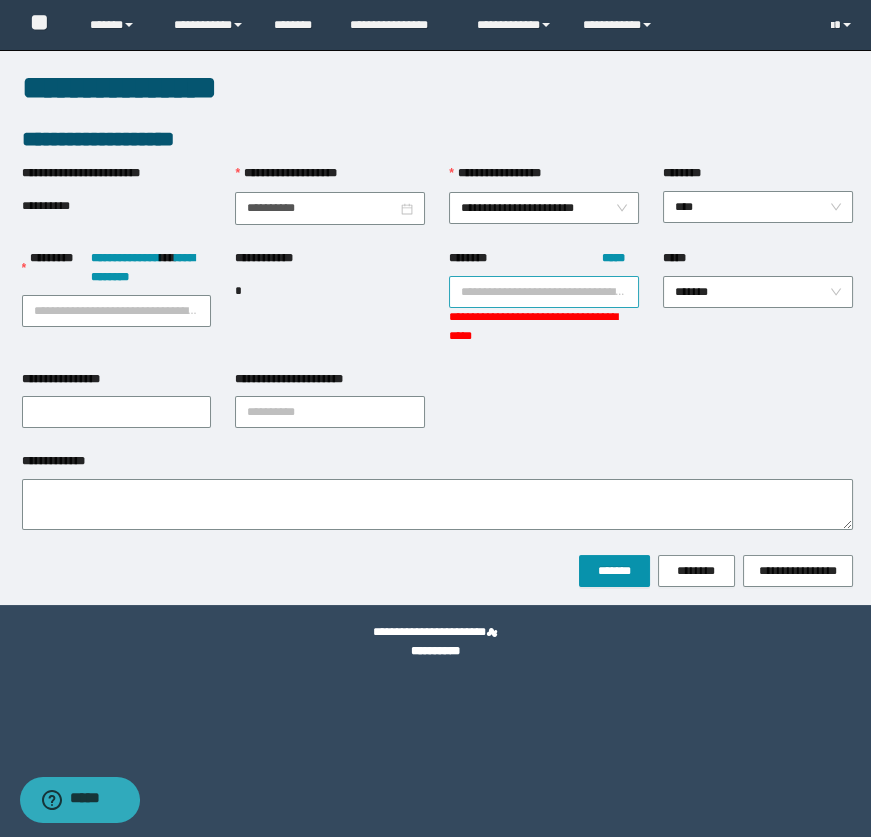 click on "******** *****" at bounding box center [544, 292] 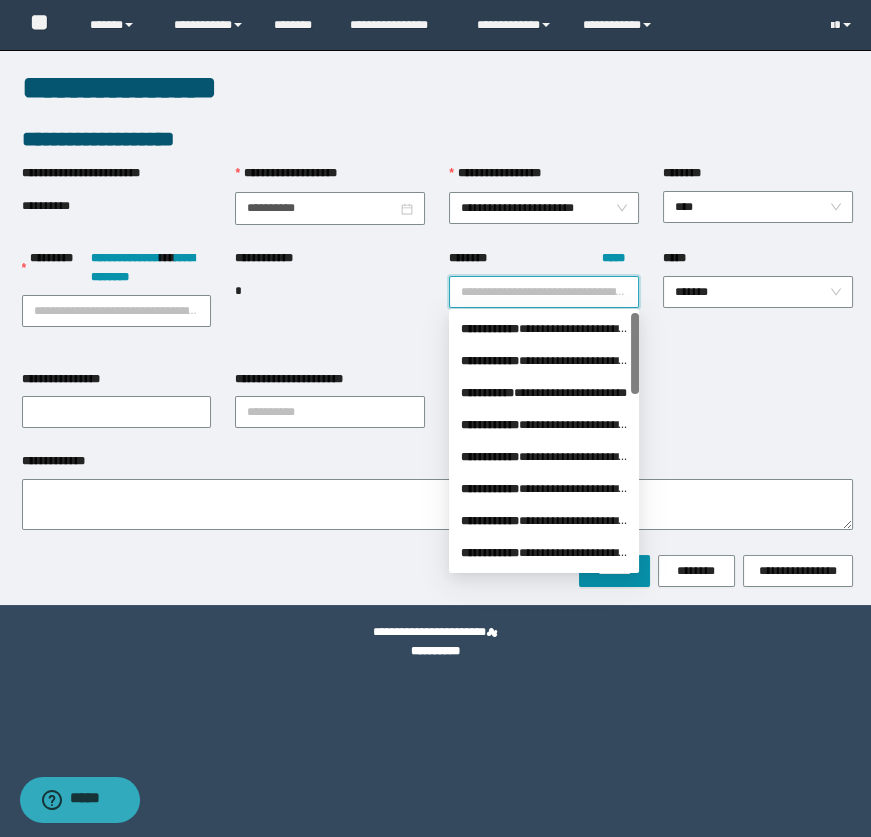 paste on "**********" 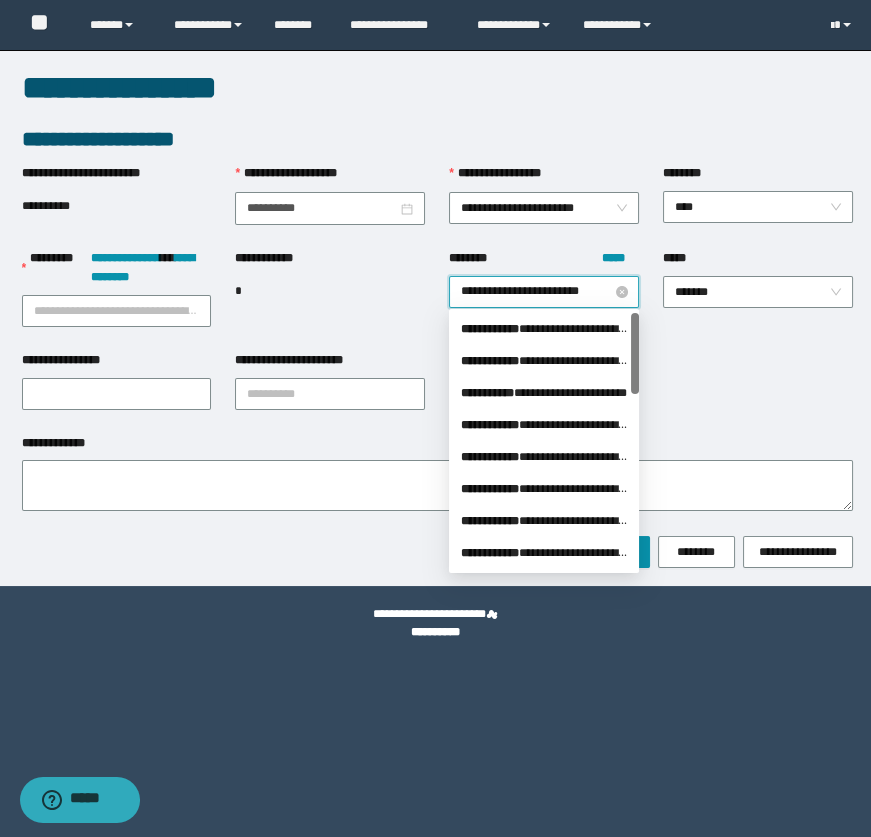 click on "**********" at bounding box center (544, 292) 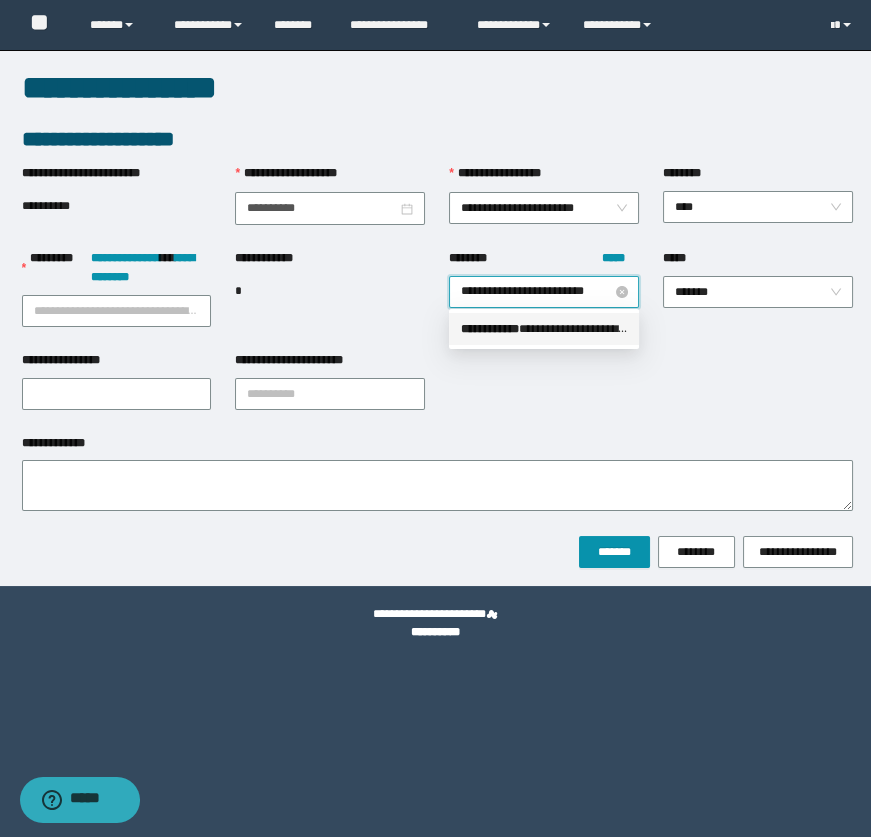 click on "**********" at bounding box center (544, 292) 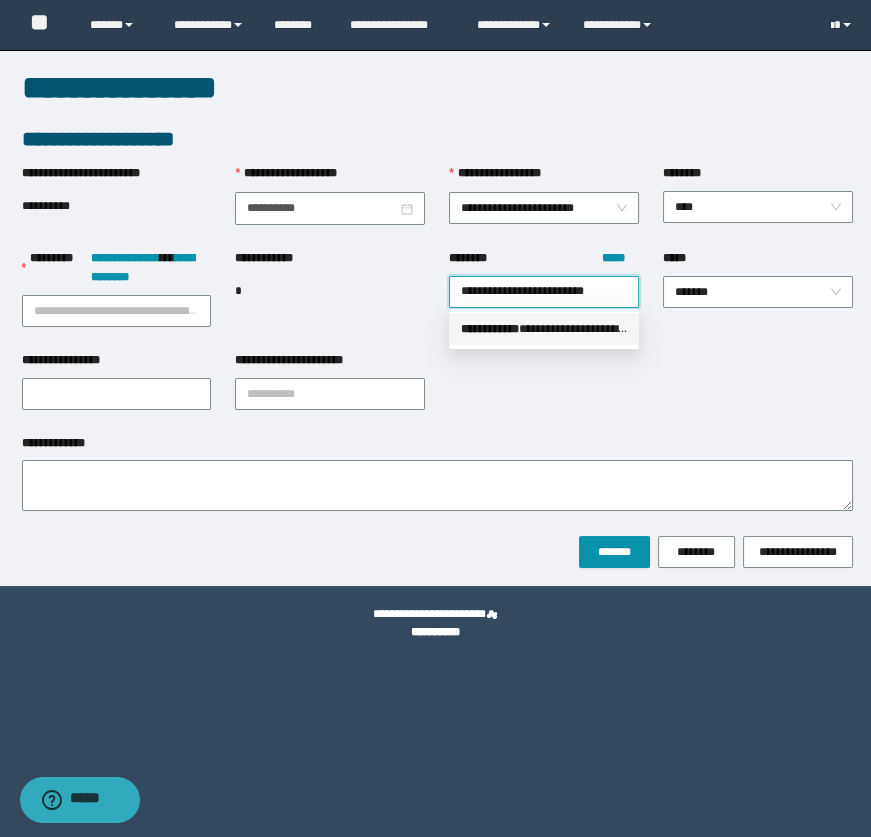 click on "**********" at bounding box center (544, 329) 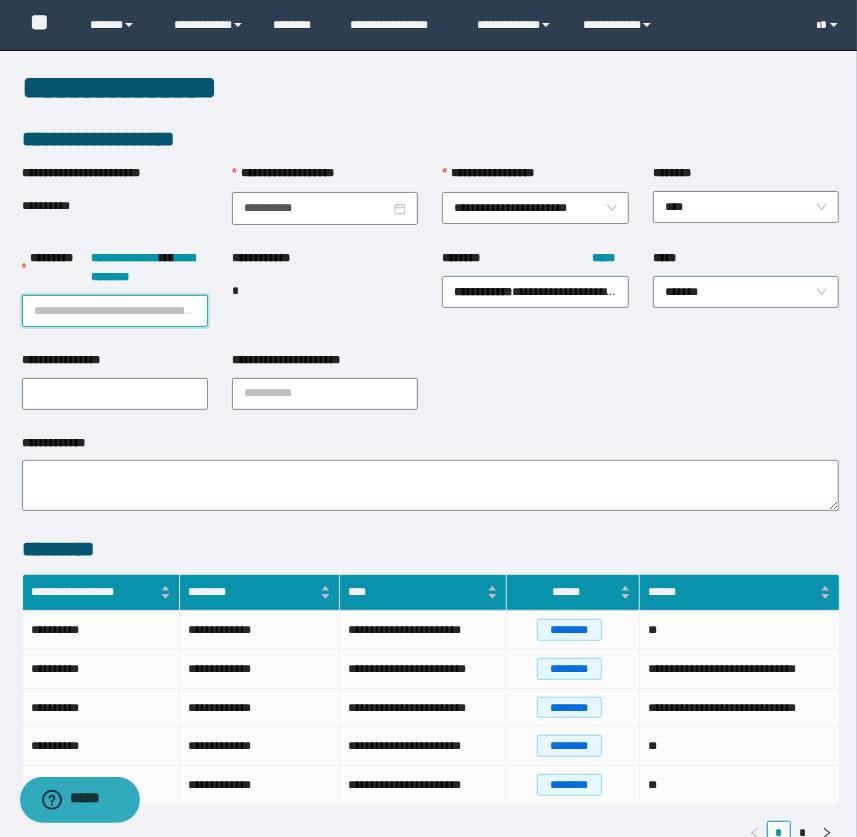 click on "**********" at bounding box center [115, 311] 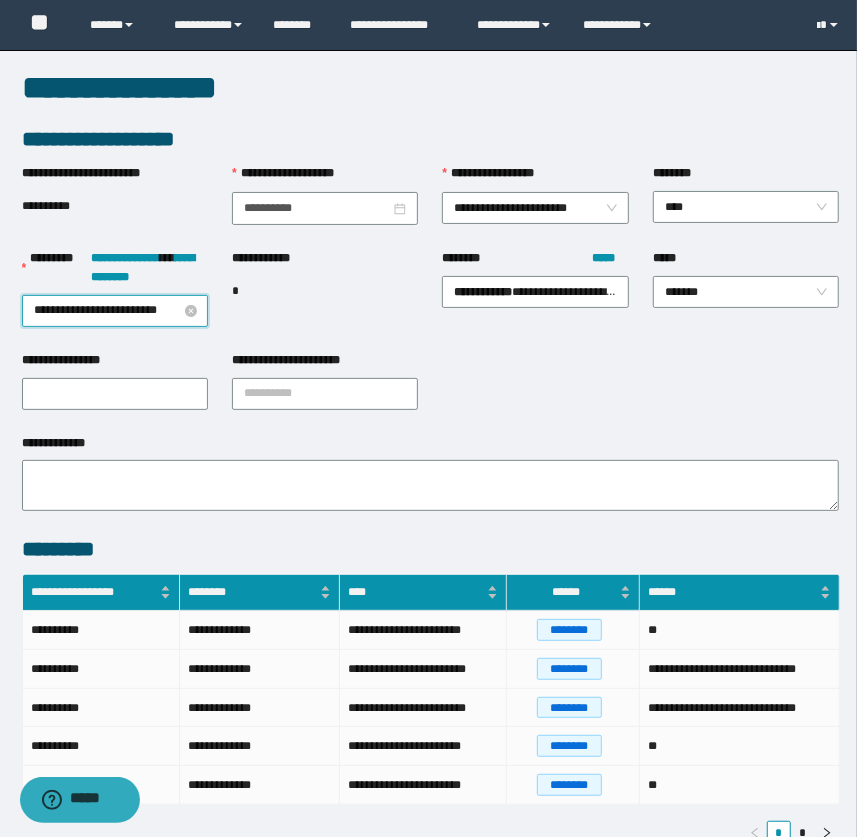 scroll, scrollTop: 0, scrollLeft: 1, axis: horizontal 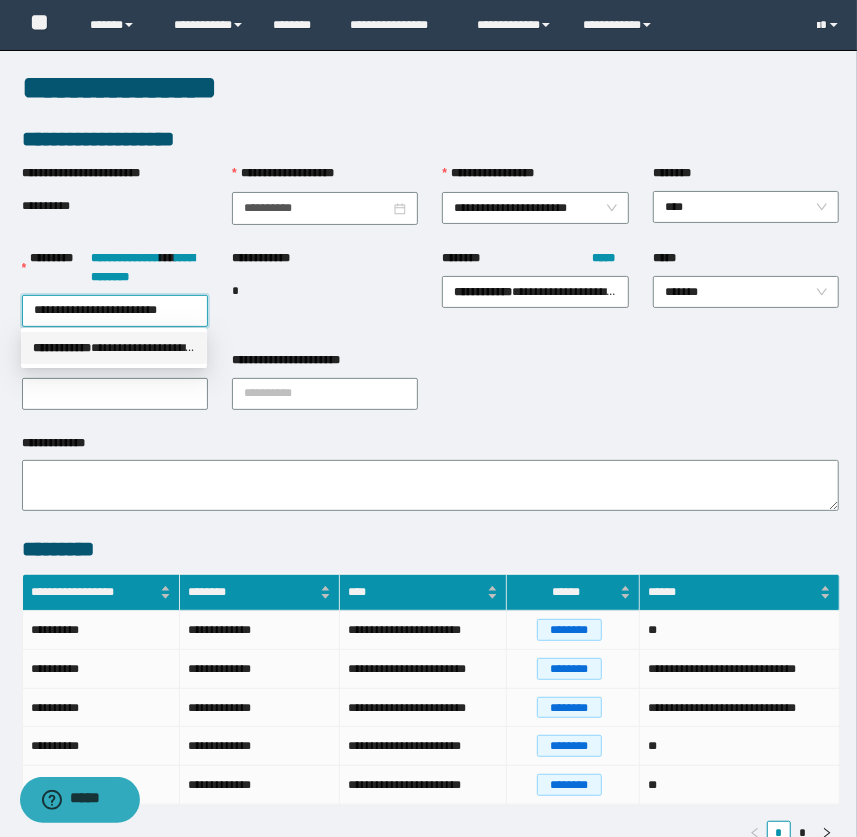 click on "**********" at bounding box center (114, 348) 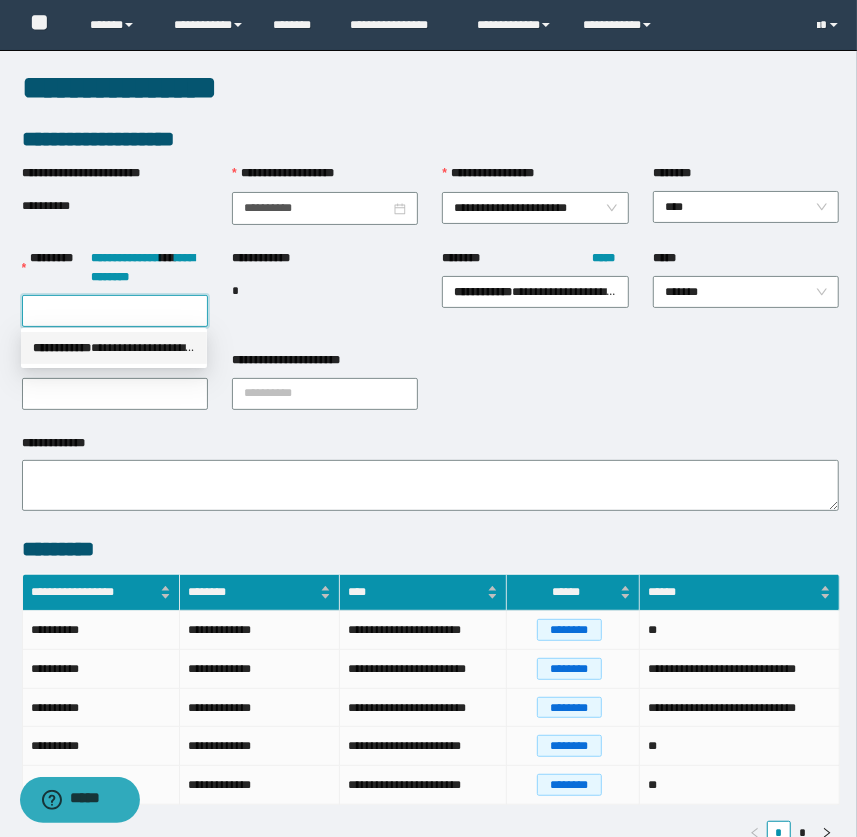 scroll, scrollTop: 0, scrollLeft: 0, axis: both 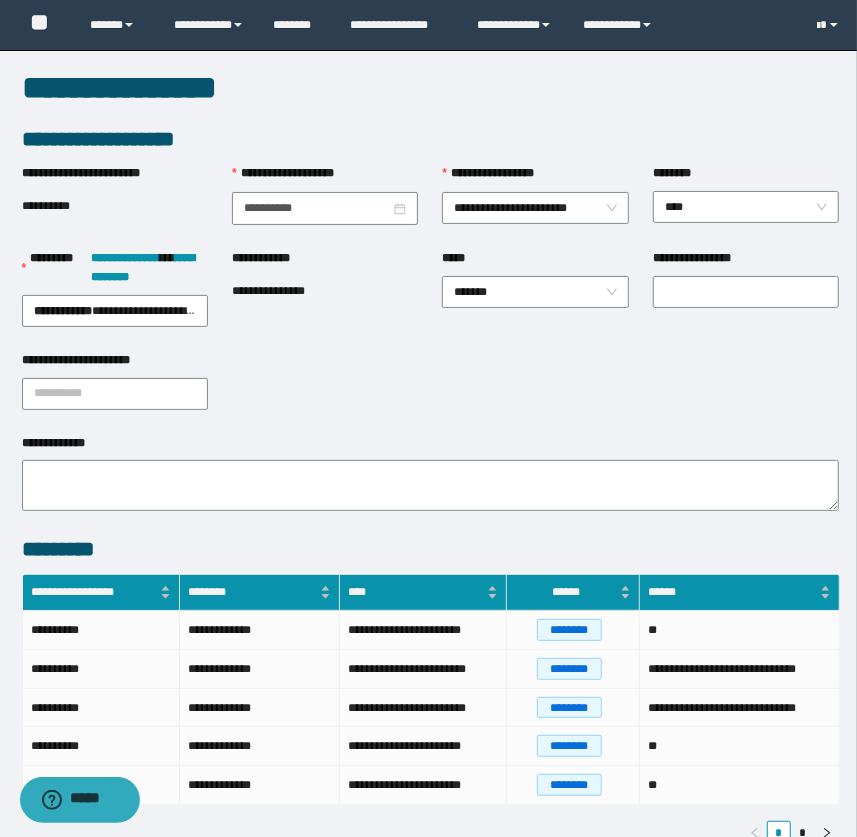 click on "**********" at bounding box center [431, 299] 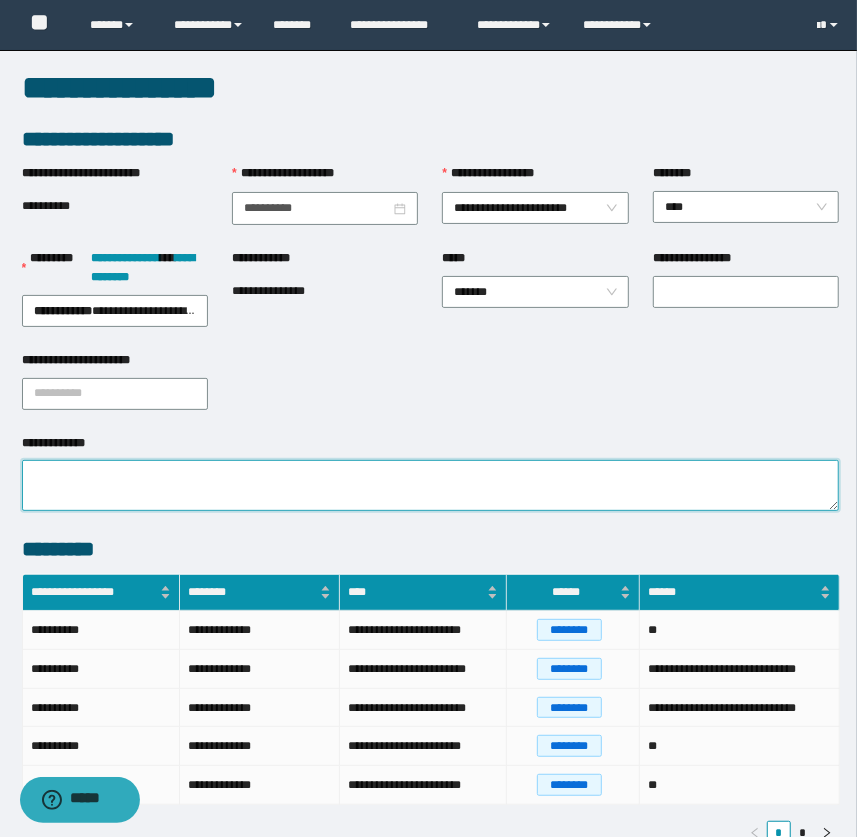 click on "**********" at bounding box center [431, 485] 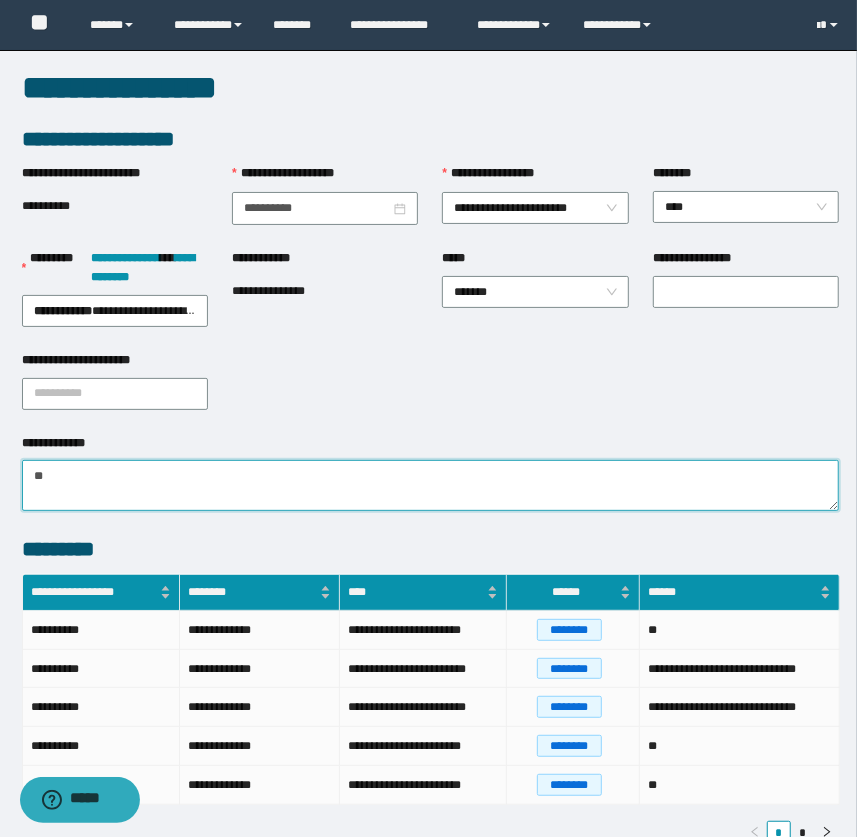 type on "*" 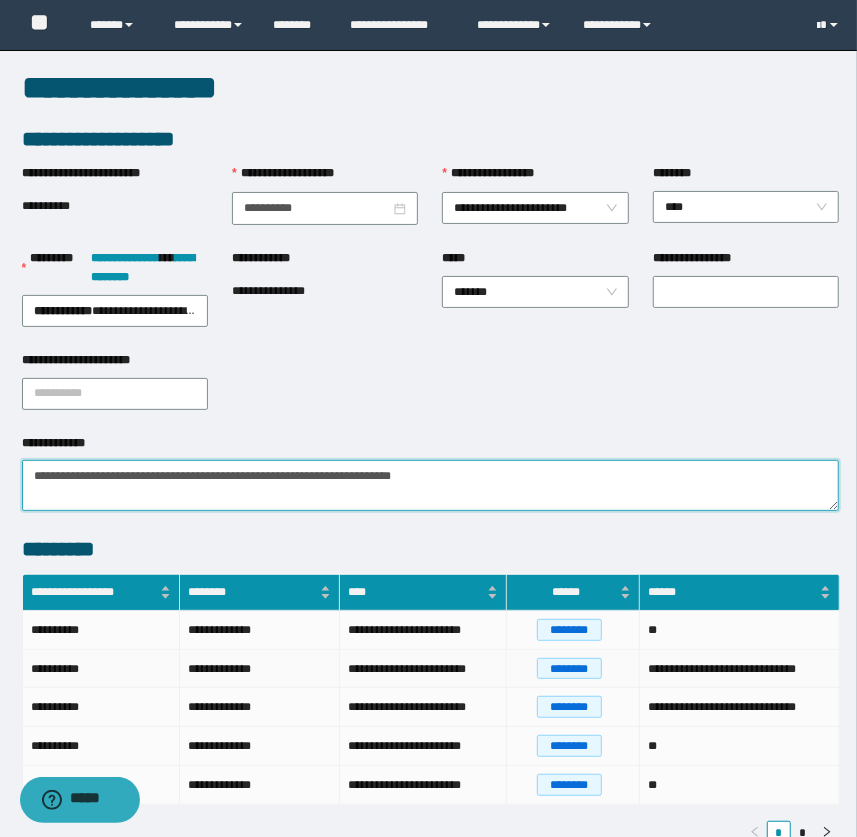 type on "**********" 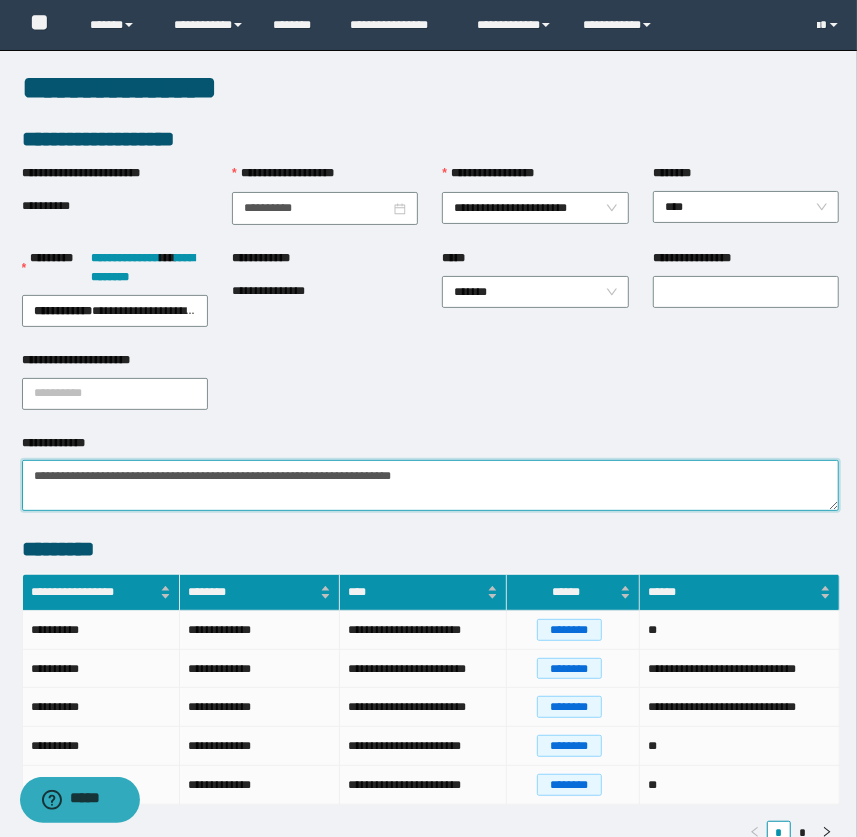 drag, startPoint x: 535, startPoint y: 487, endPoint x: -138, endPoint y: 441, distance: 674.57025 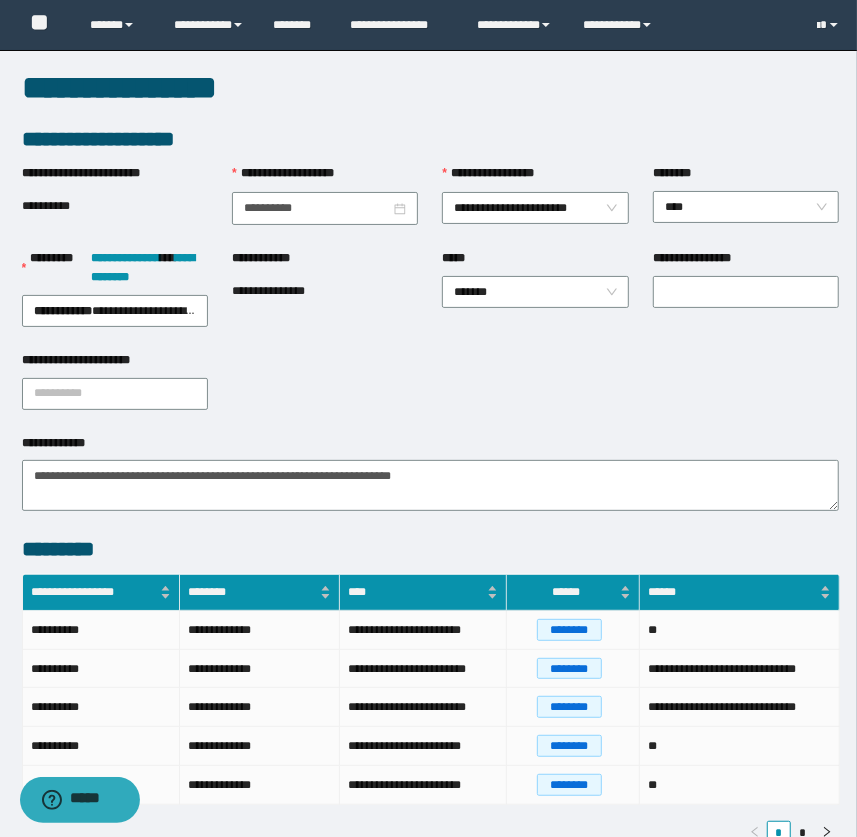 click on "**********" at bounding box center (431, 299) 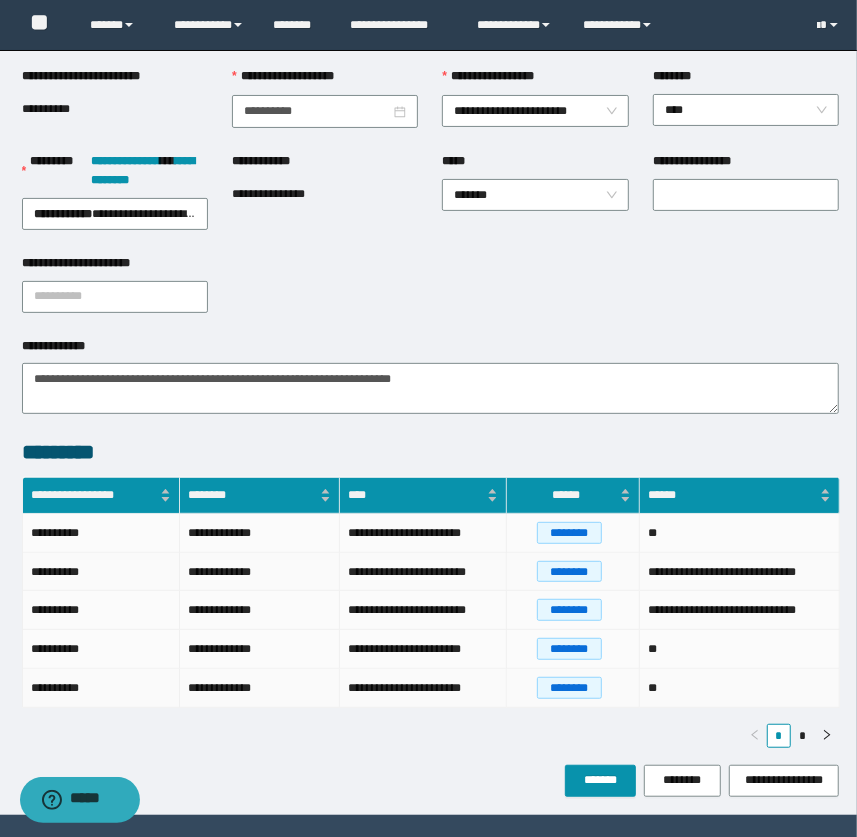 scroll, scrollTop: 185, scrollLeft: 0, axis: vertical 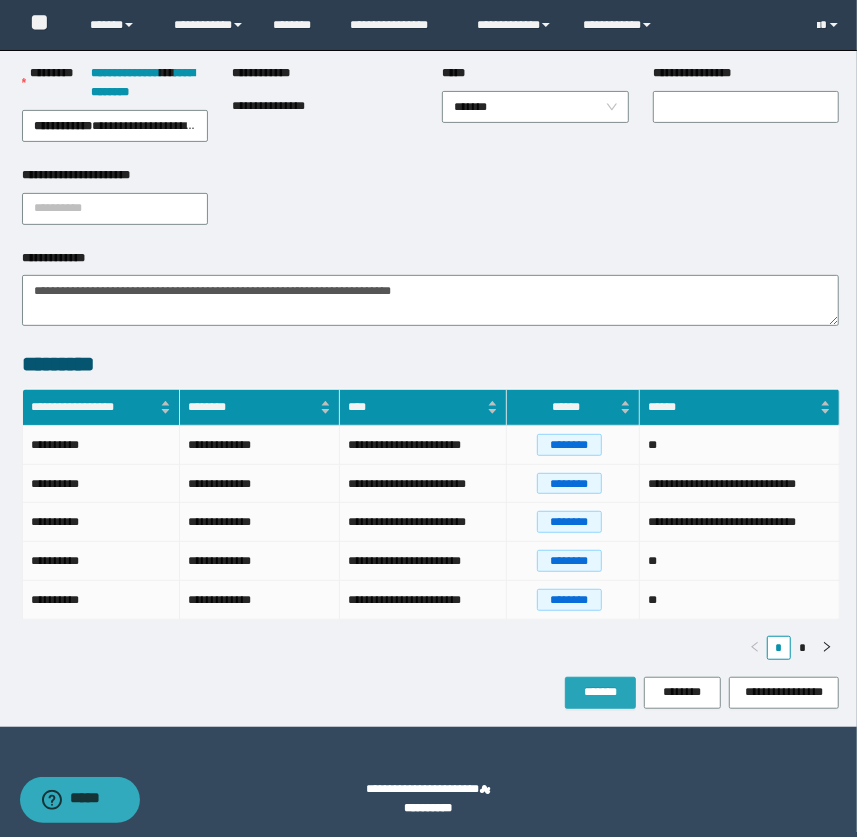 click on "*******" at bounding box center [600, 693] 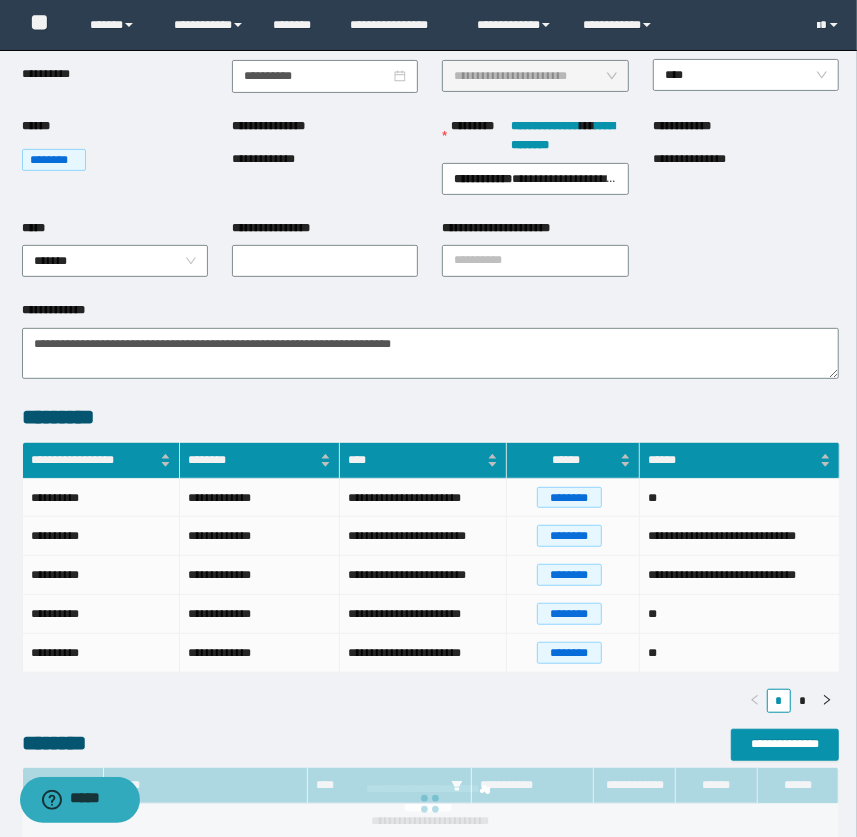 scroll, scrollTop: 0, scrollLeft: 0, axis: both 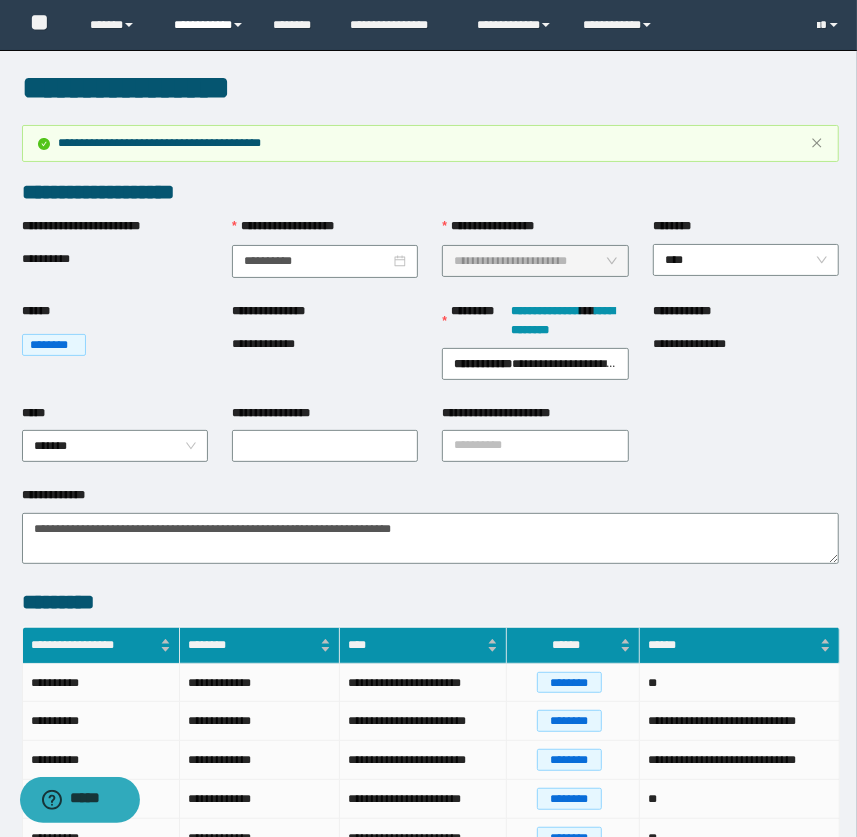 click on "**********" at bounding box center [209, 25] 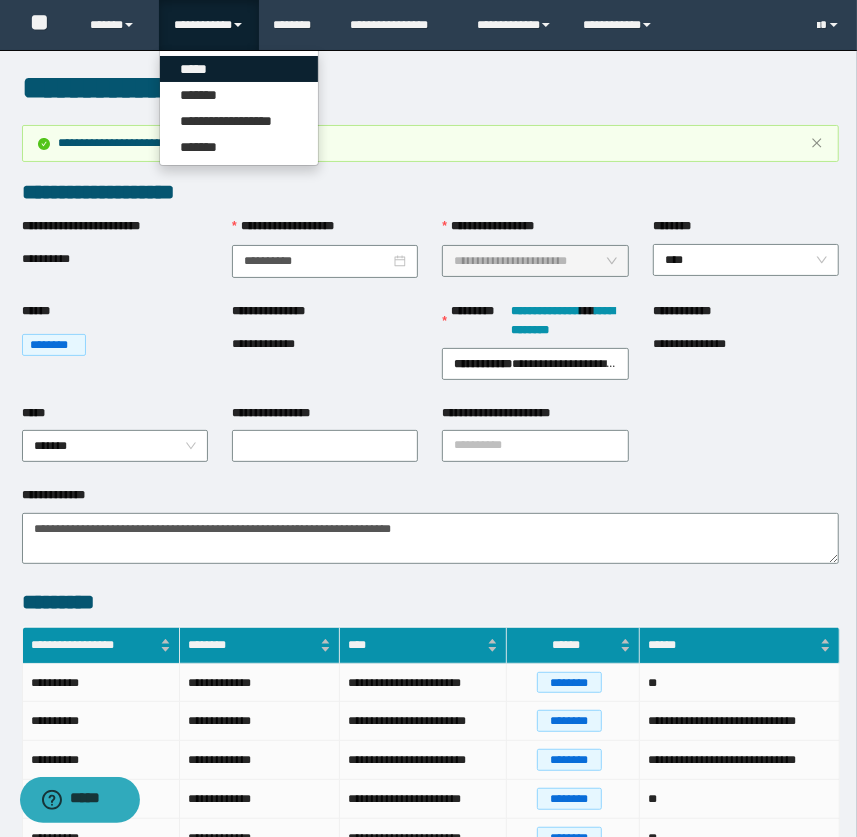 click on "*****" at bounding box center (239, 69) 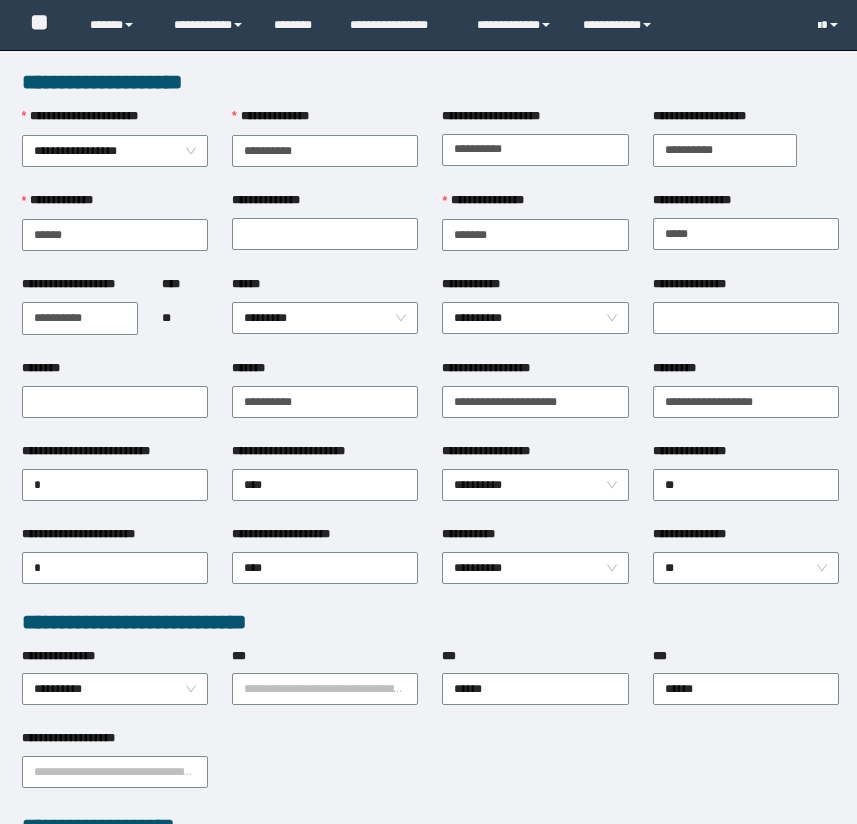 scroll, scrollTop: 0, scrollLeft: 0, axis: both 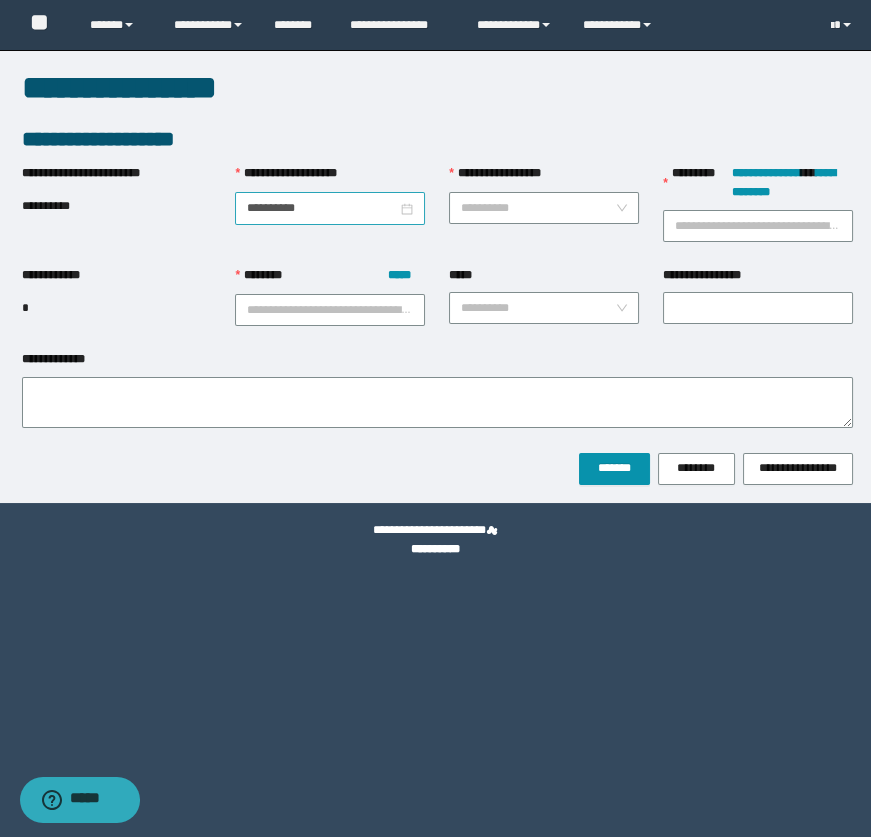 click on "**********" at bounding box center (330, 208) 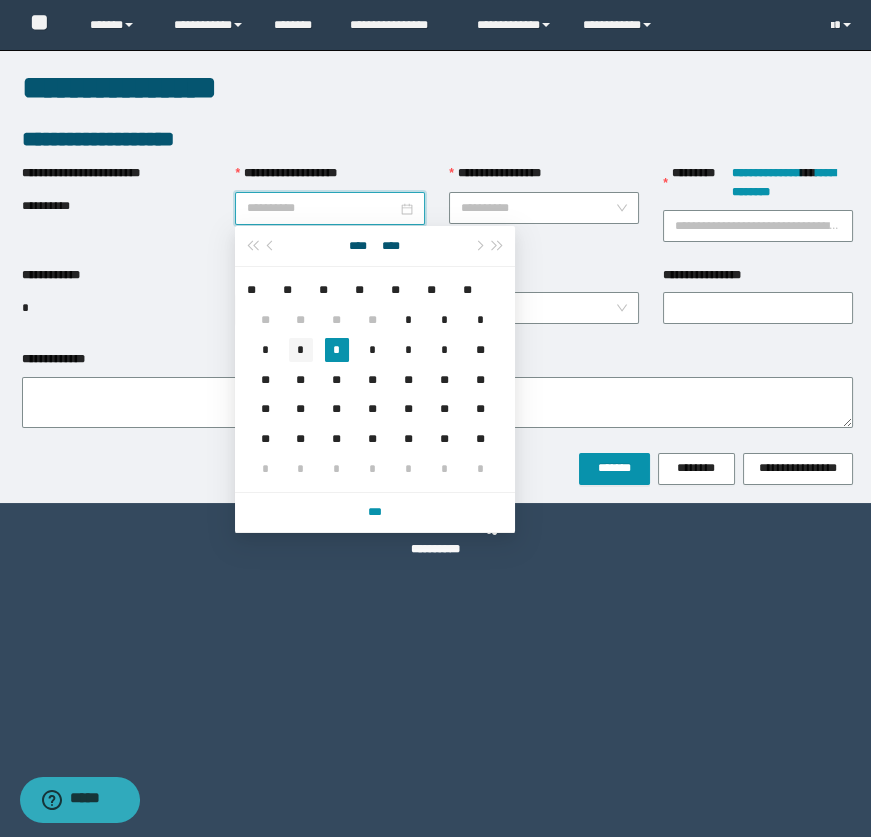 click on "*" at bounding box center [301, 350] 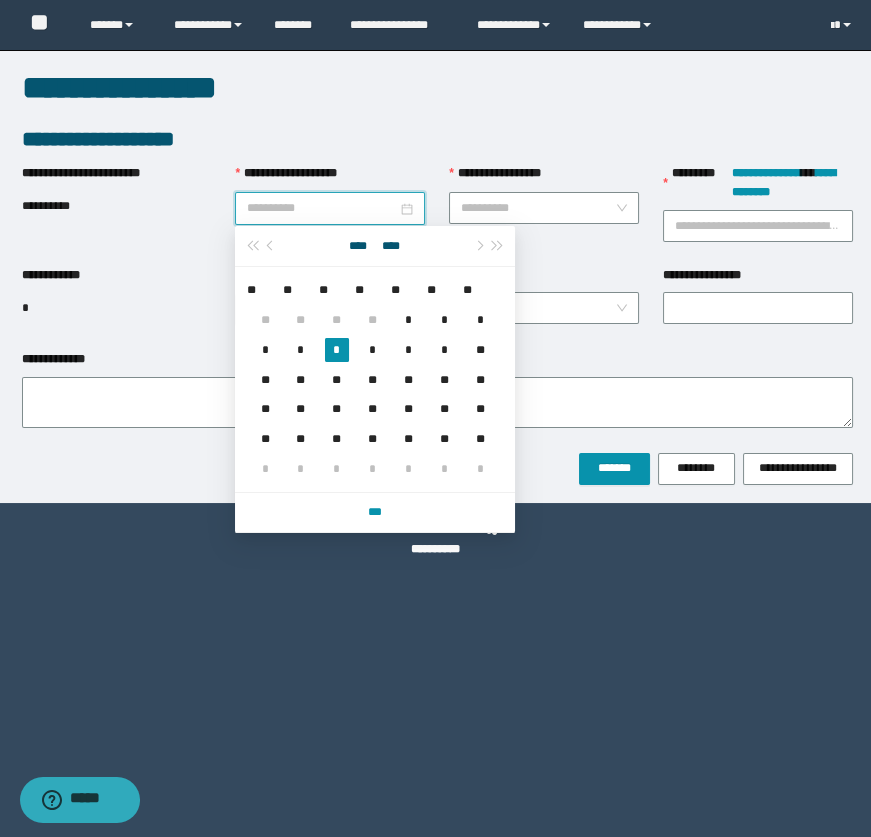 click on "**********" at bounding box center [544, 215] 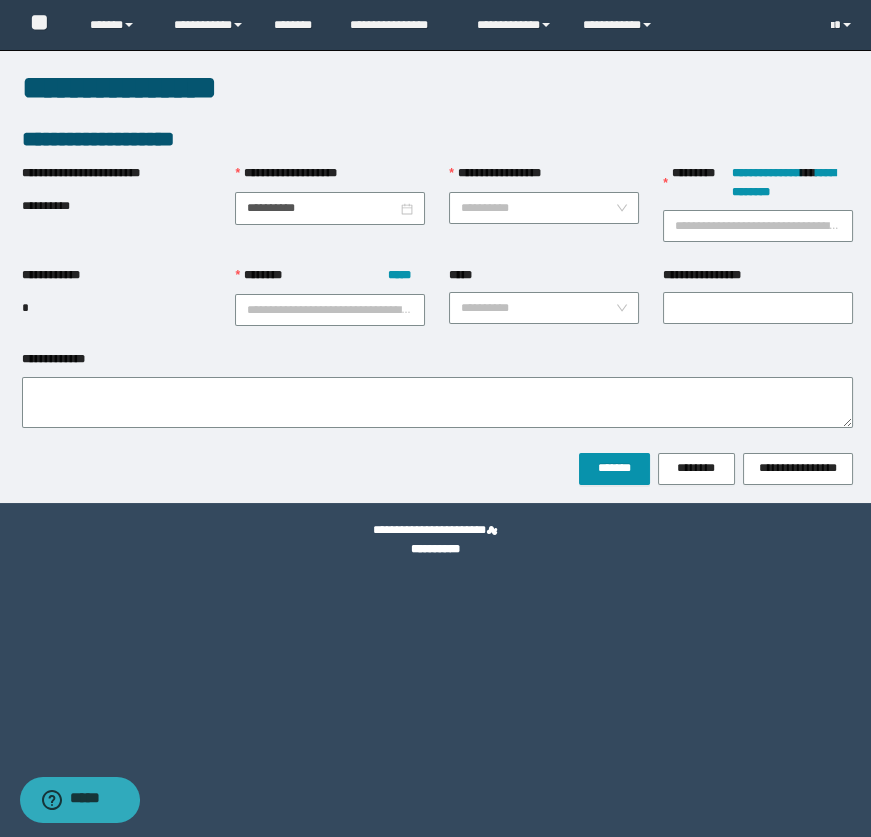 click on "**********" at bounding box center [538, 208] 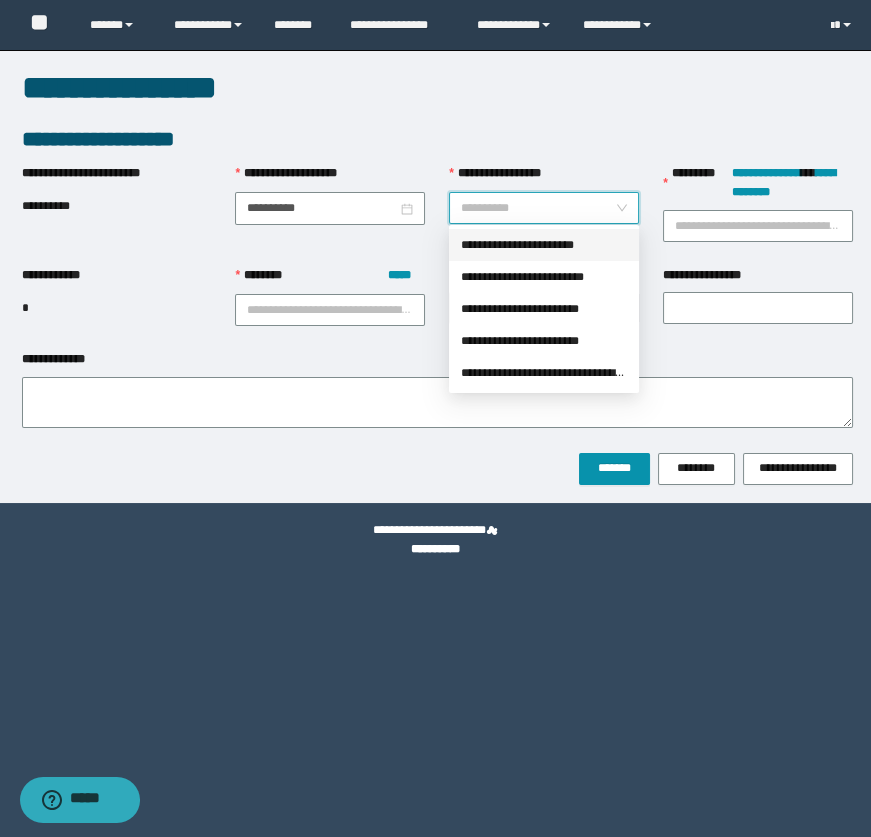 click on "**********" at bounding box center [544, 245] 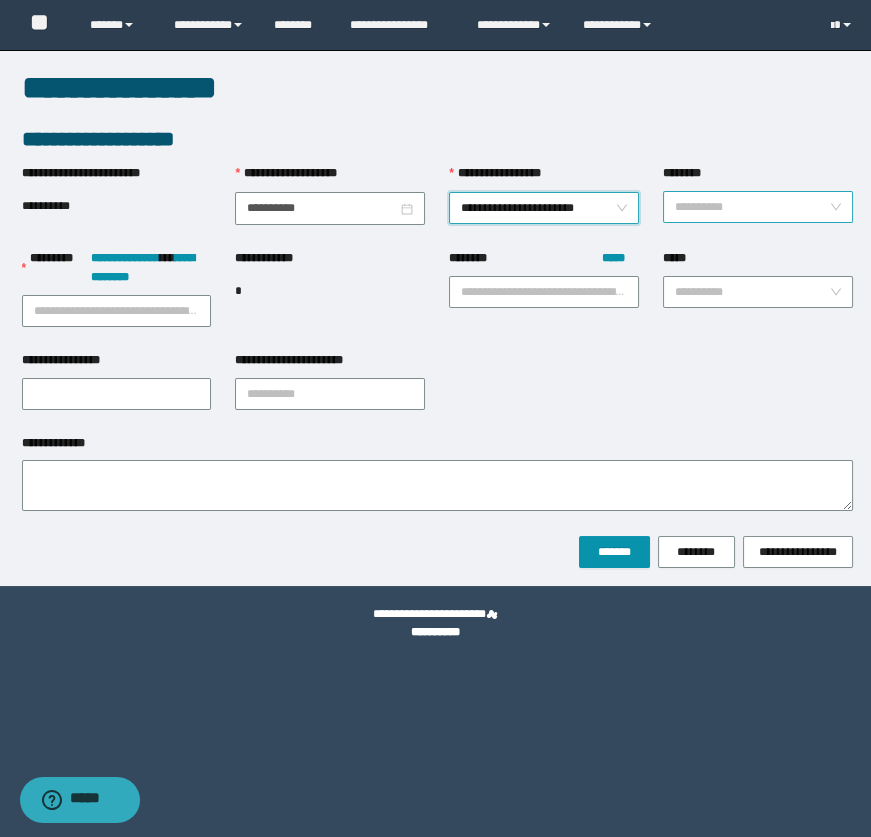click on "********" at bounding box center (752, 207) 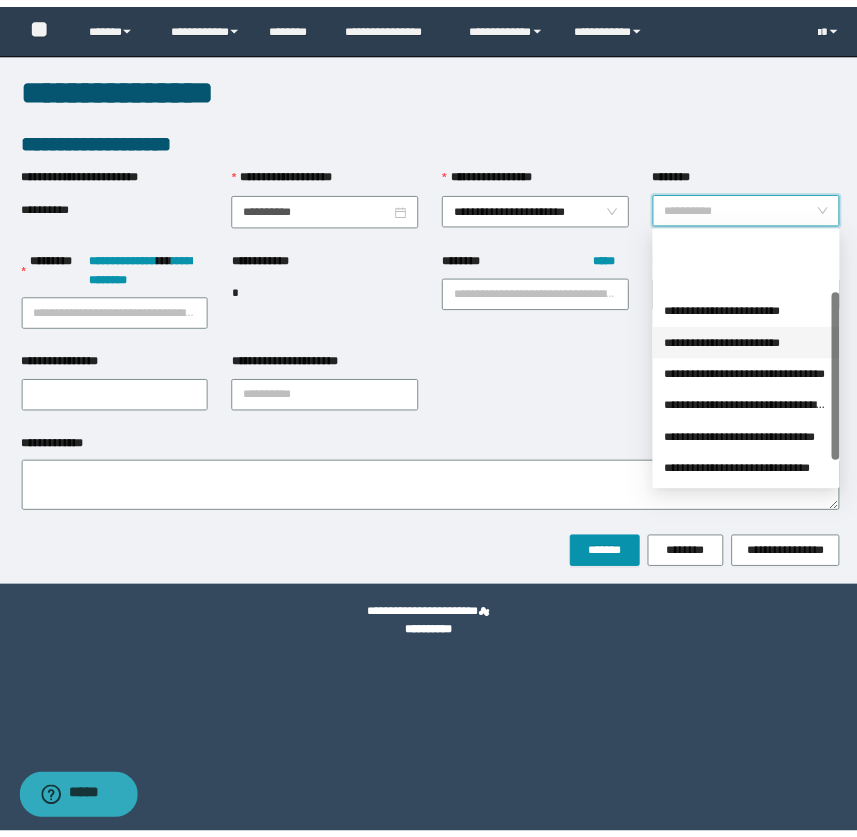 scroll, scrollTop: 127, scrollLeft: 0, axis: vertical 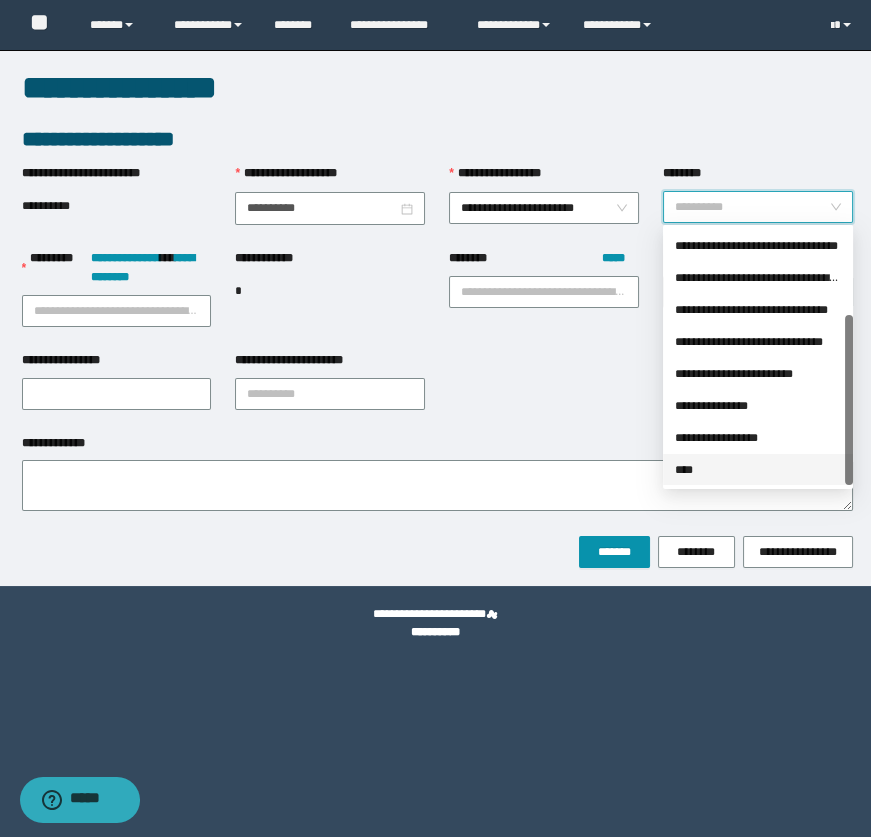 click on "****" at bounding box center [758, 470] 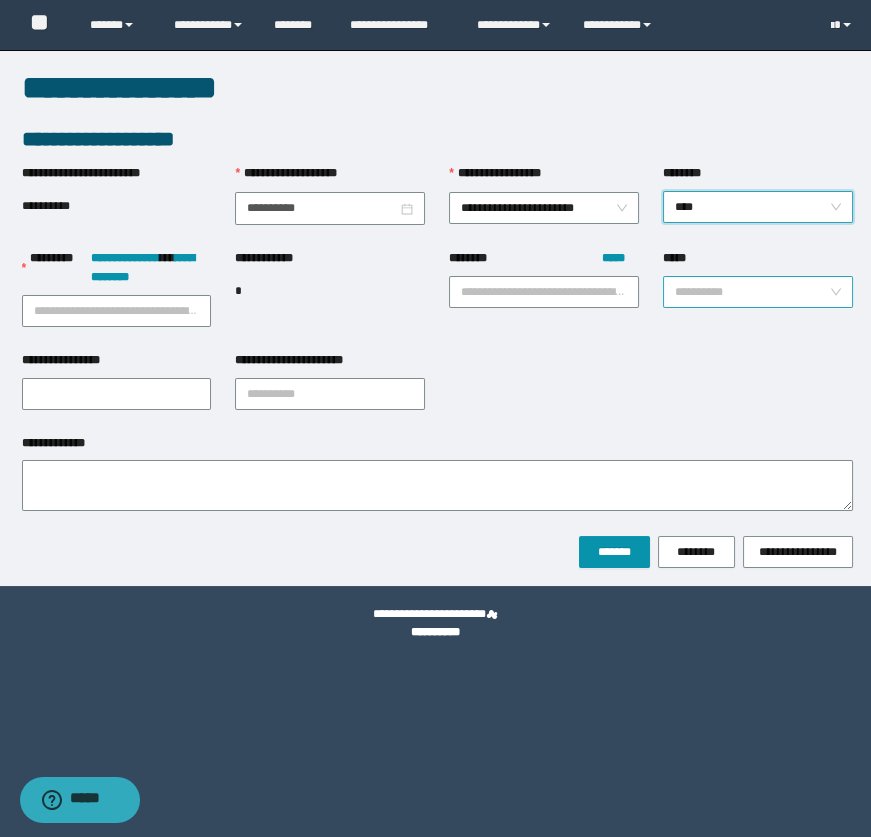 click on "*****" at bounding box center (752, 292) 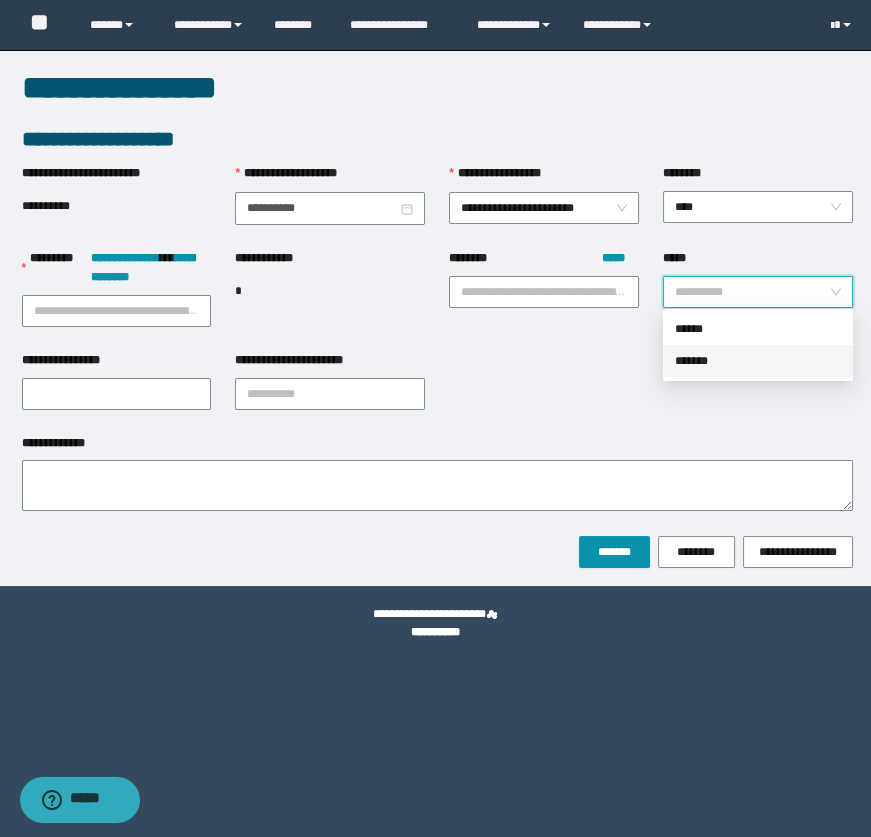 click on "*******" at bounding box center (758, 361) 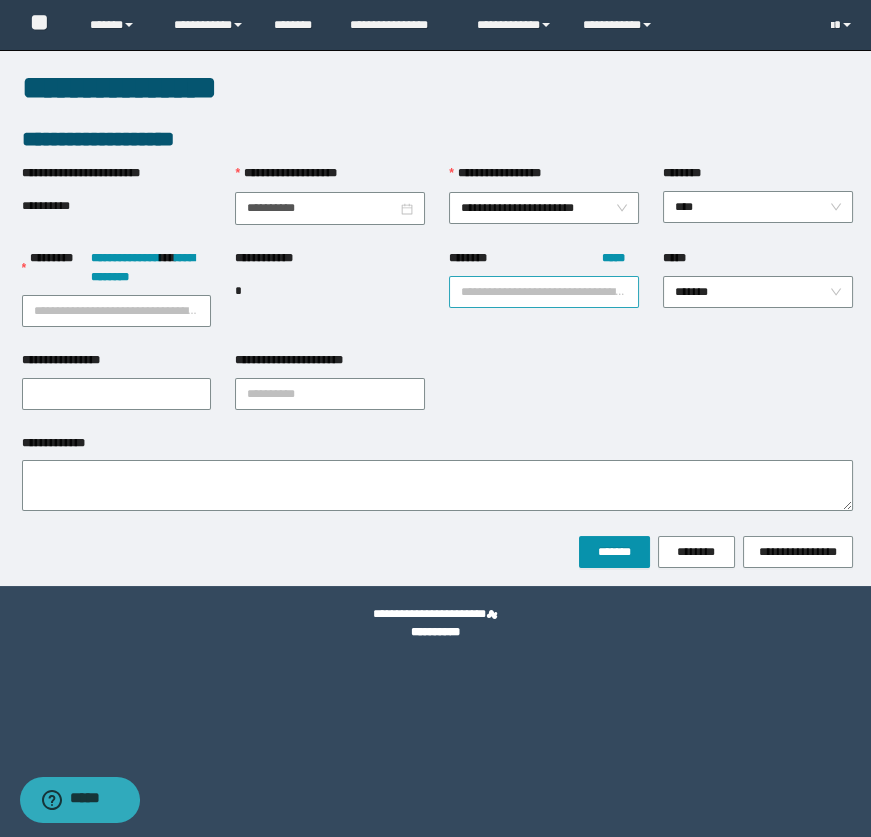 click on "******** *****" at bounding box center (544, 292) 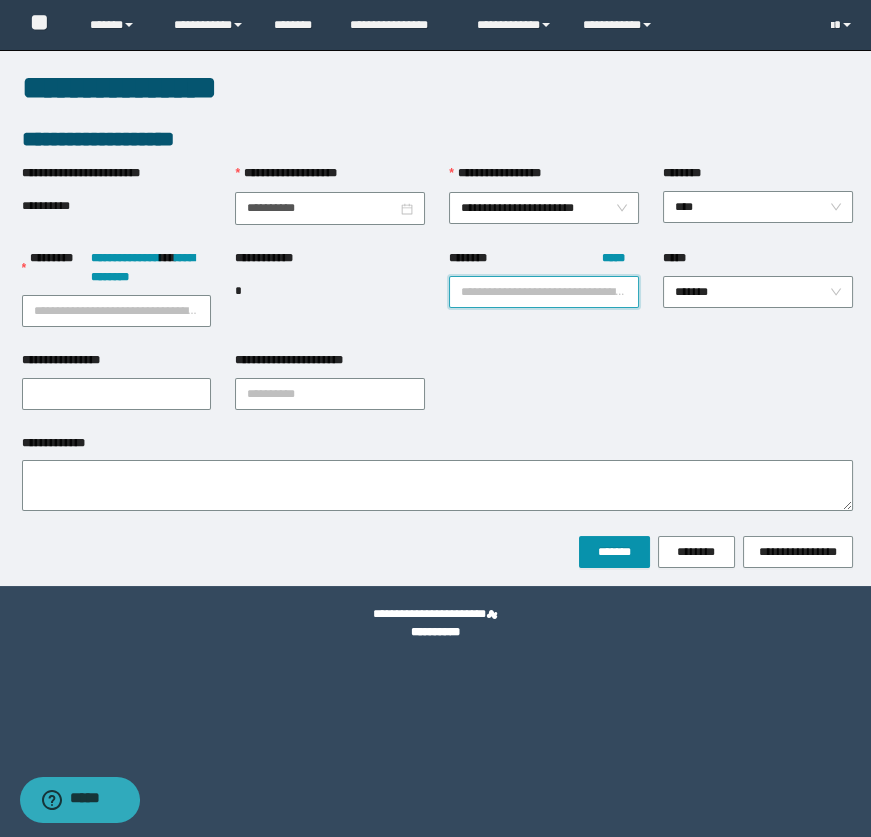 paste on "********" 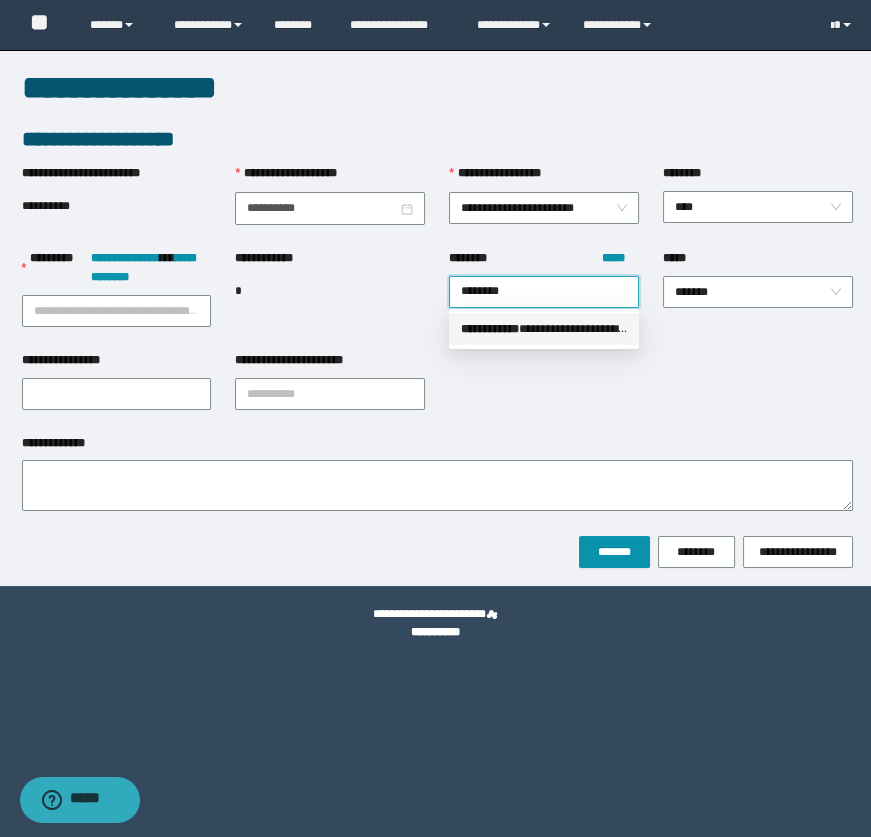 click on "**********" at bounding box center [544, 329] 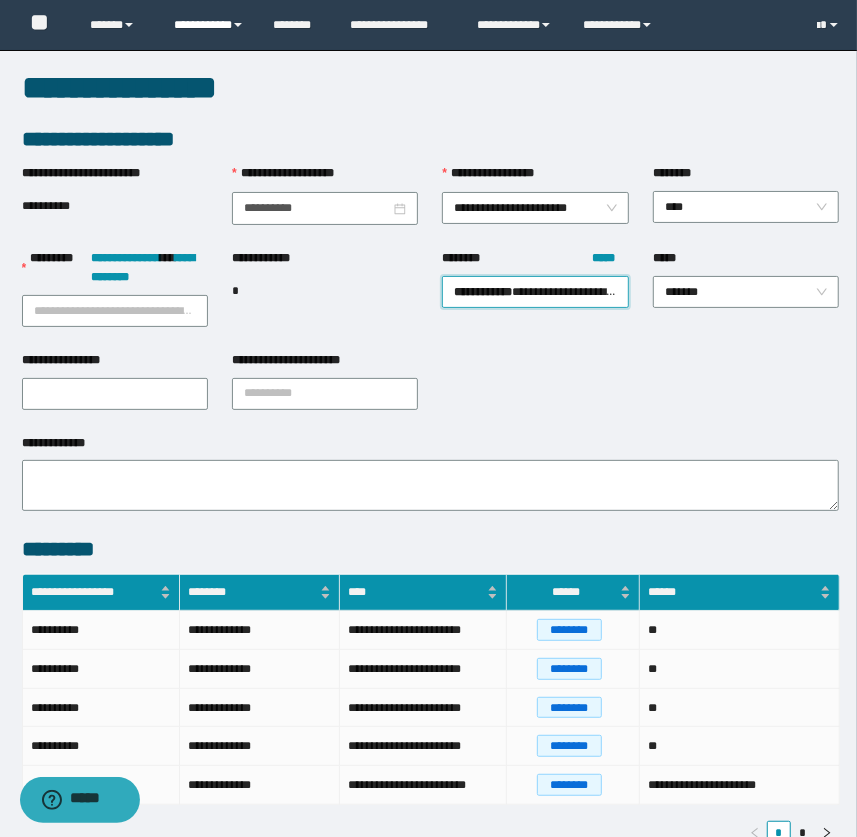 click on "**********" at bounding box center (209, 25) 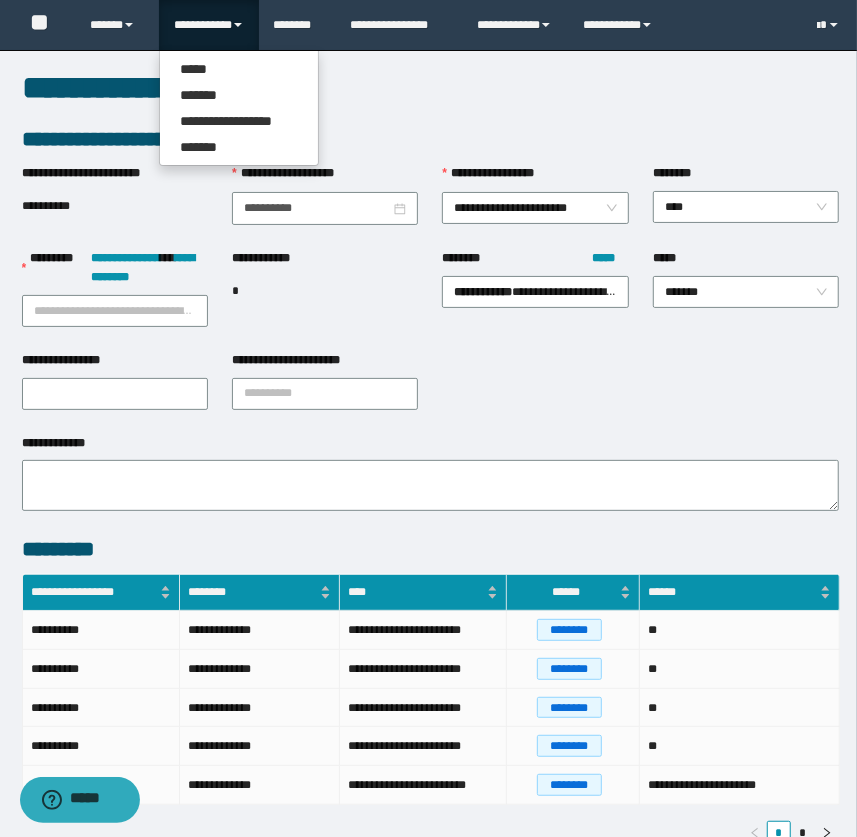 click on "**********" at bounding box center [431, 88] 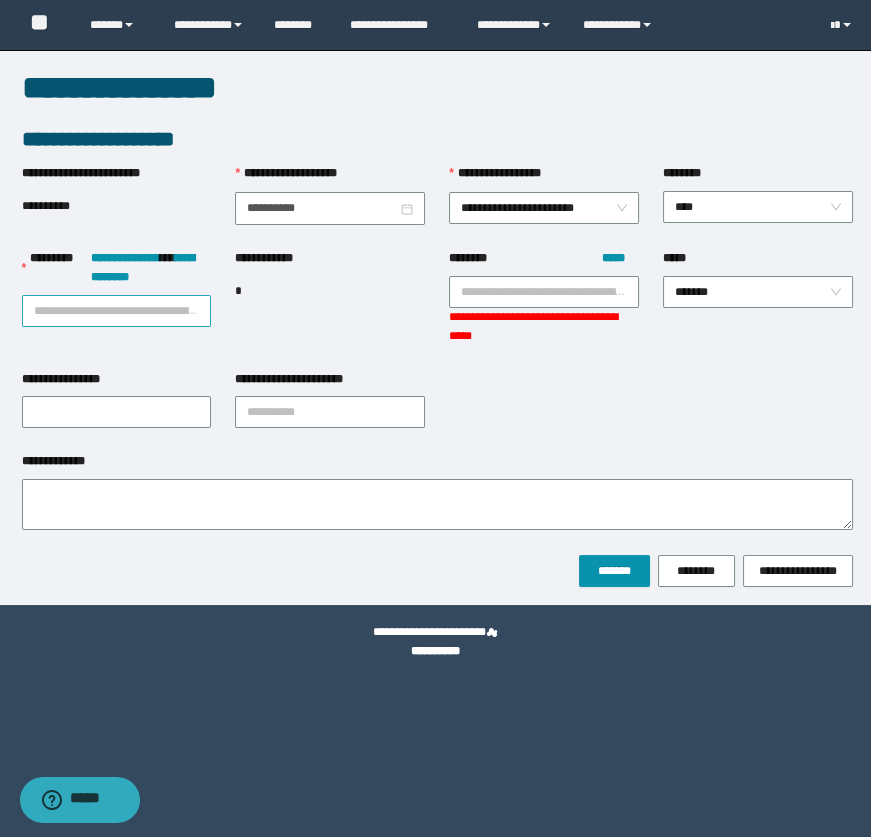 click on "**********" at bounding box center (117, 311) 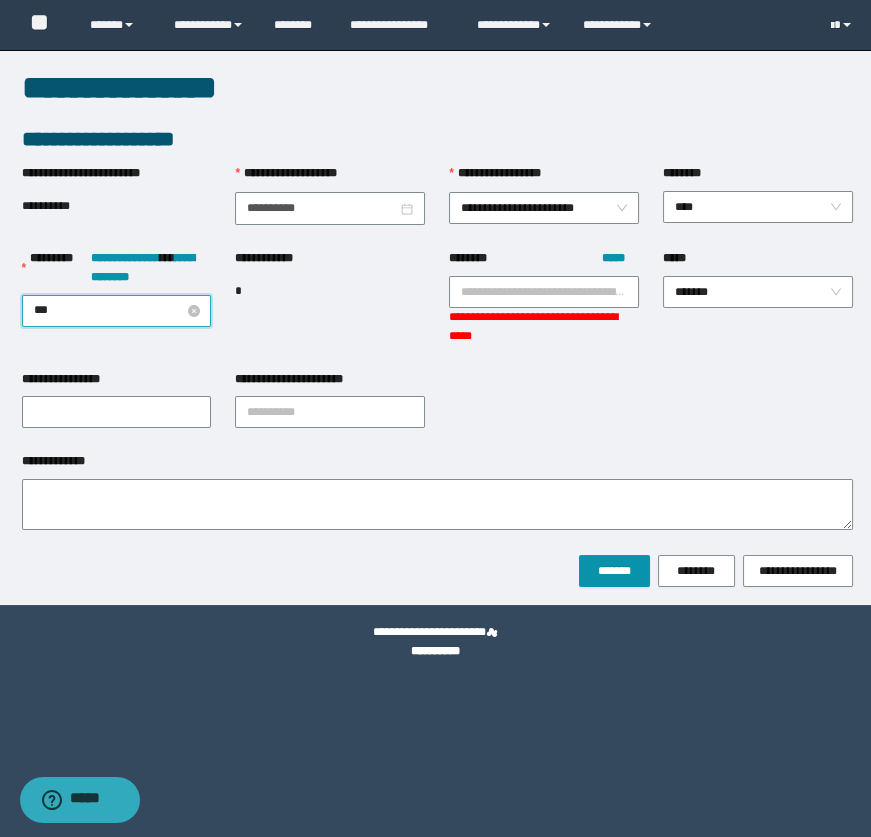 type on "****" 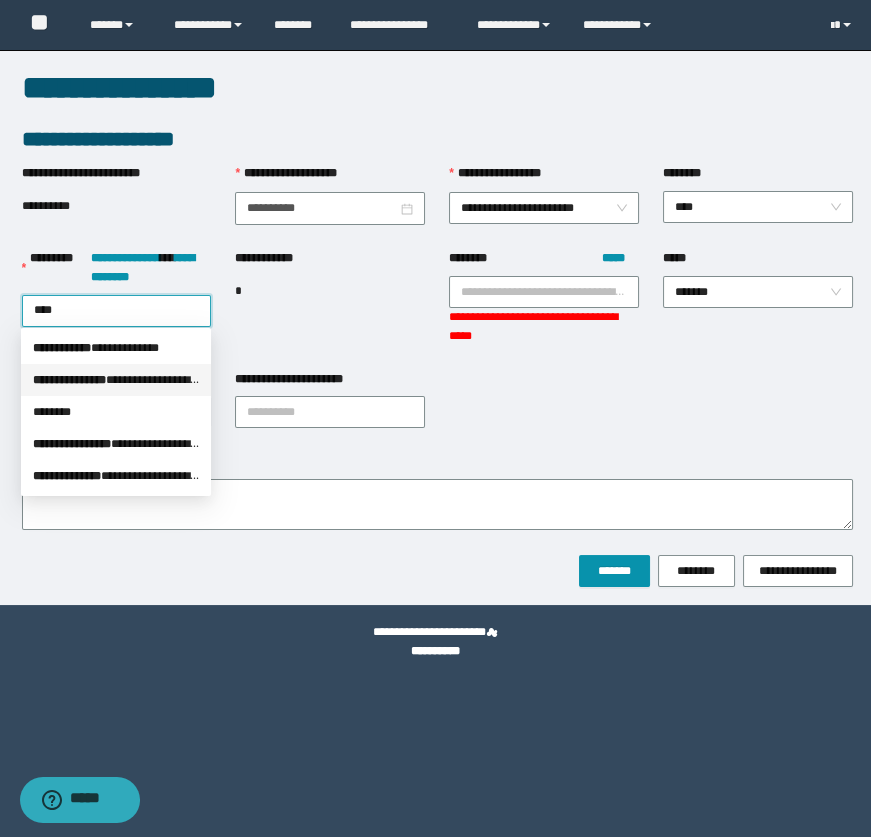 click on "**********" at bounding box center (116, 380) 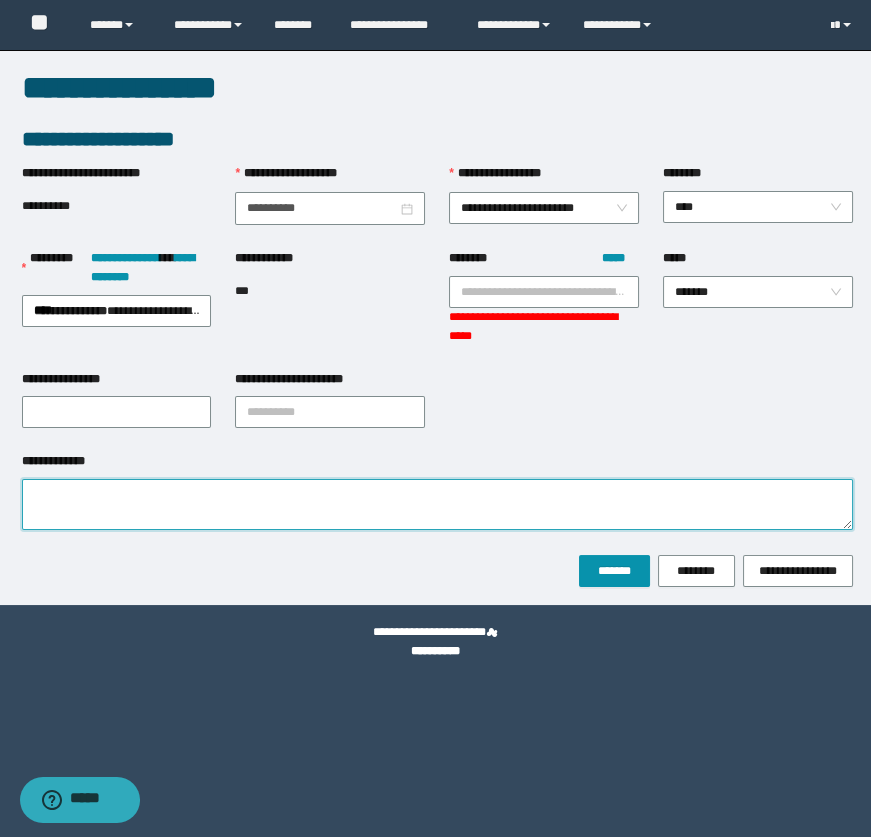 type on "*" 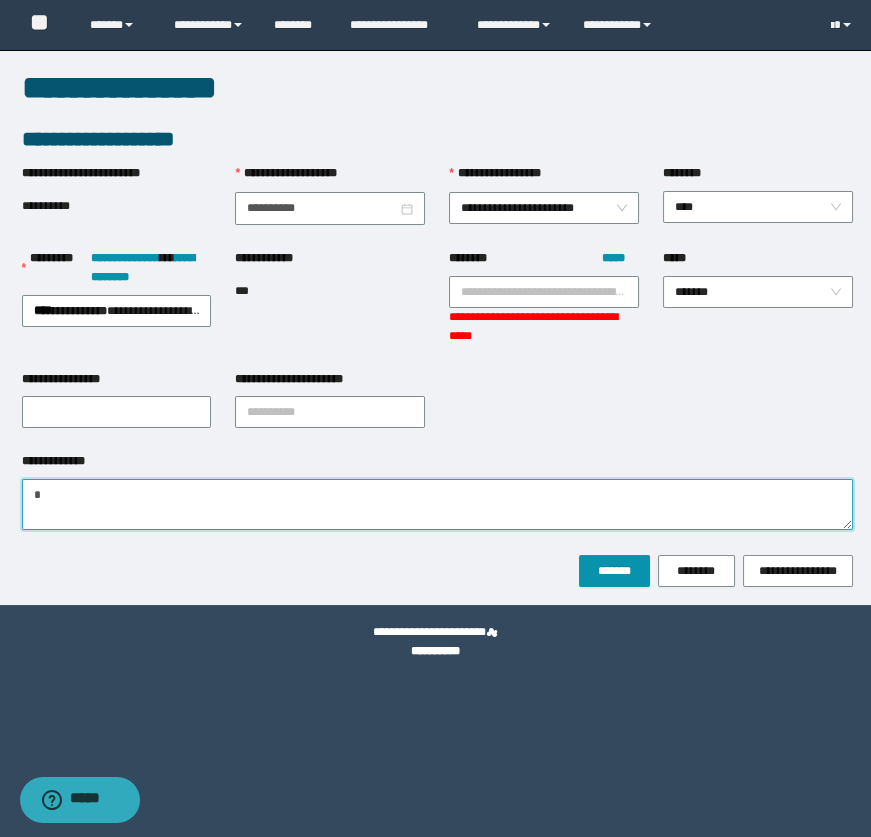 click on "*" at bounding box center [437, 504] 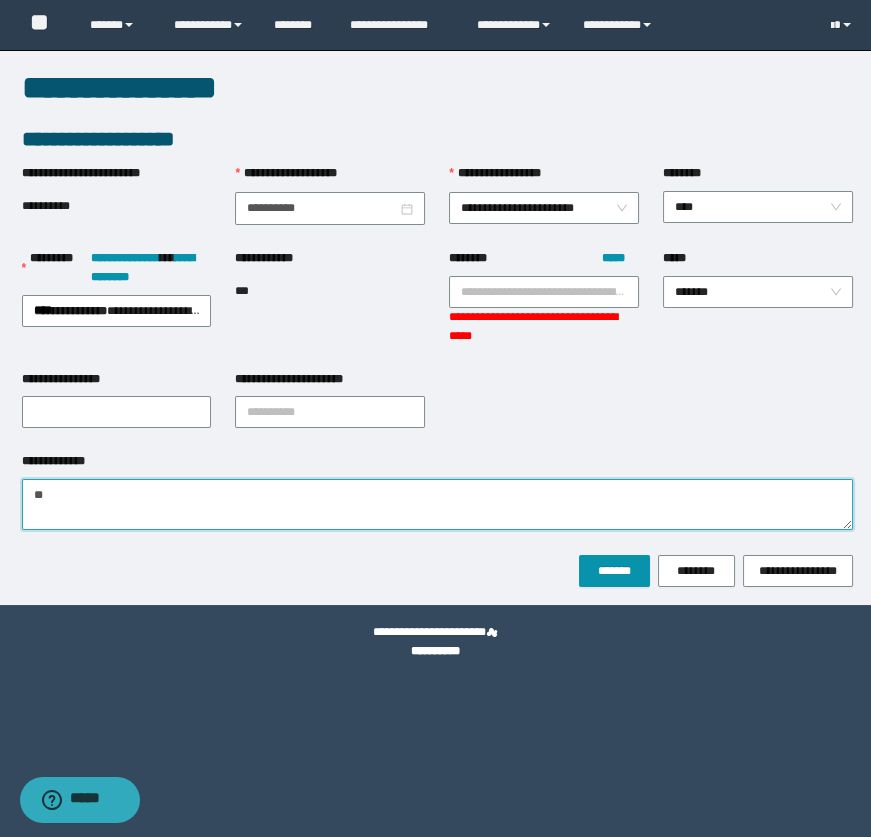 type on "*" 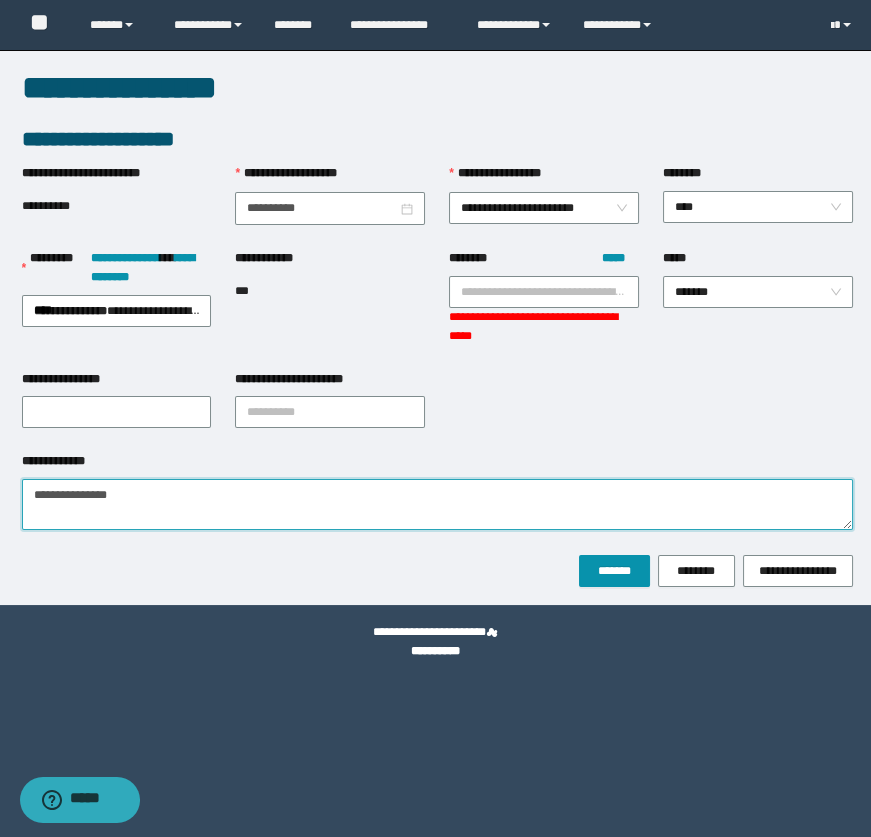 click on "**********" at bounding box center [437, 504] 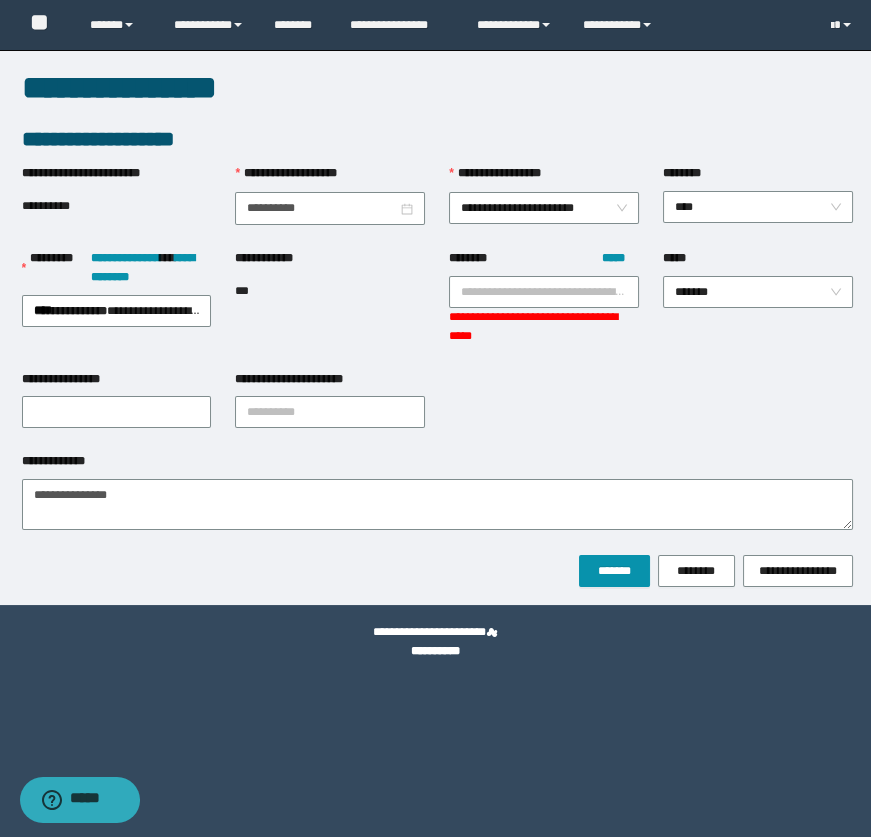 click on "**********" at bounding box center (330, 309) 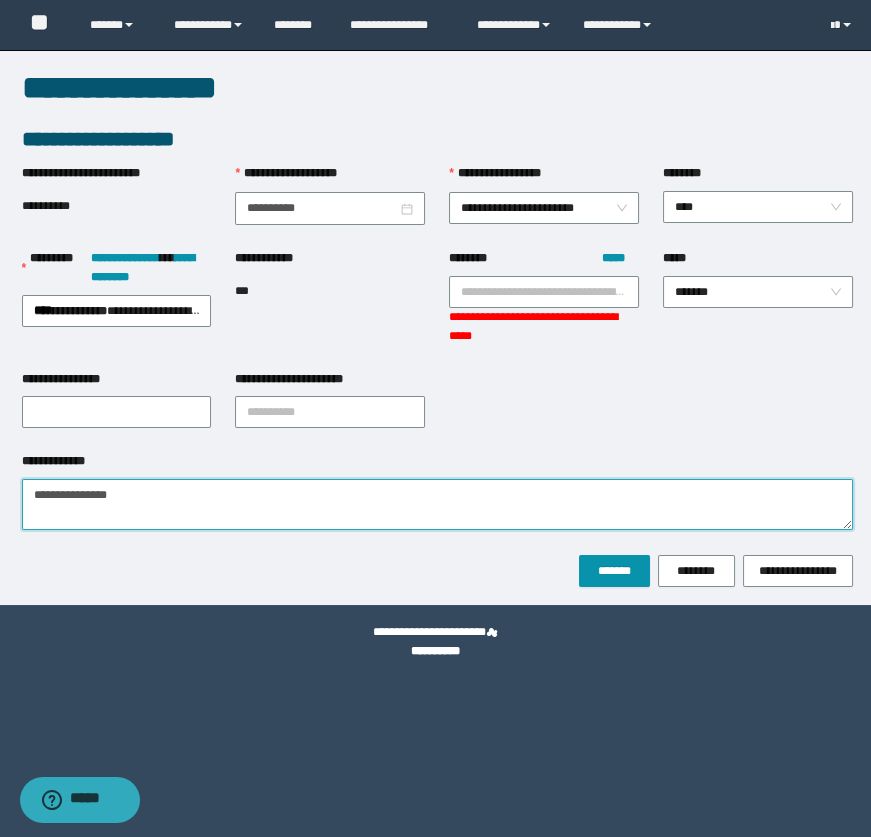click on "**********" at bounding box center [437, 504] 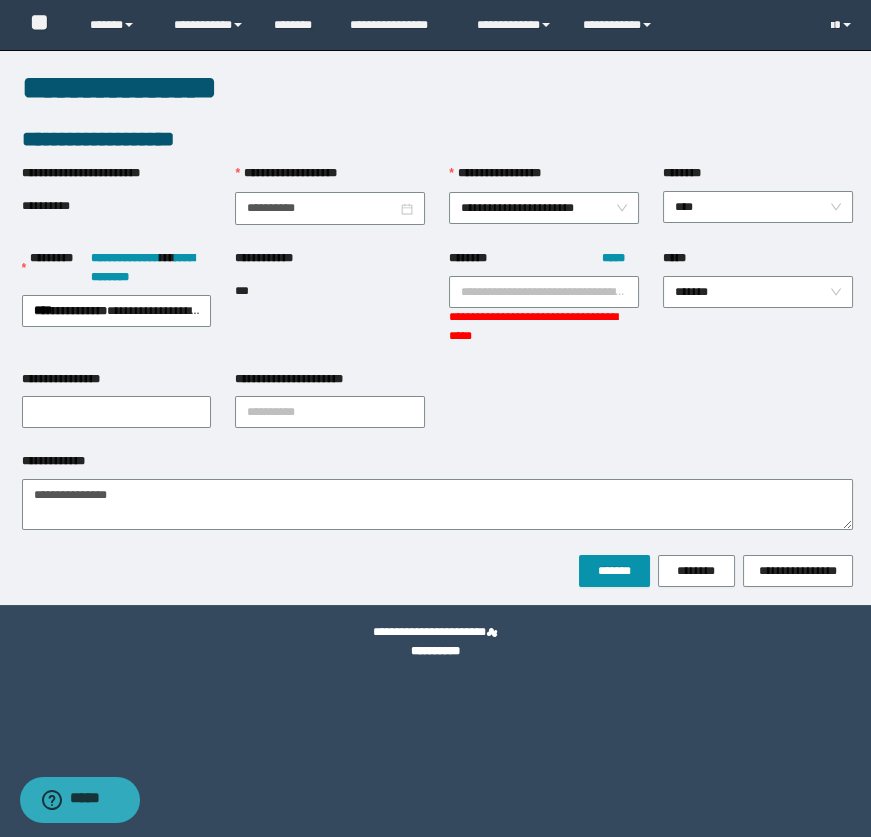 click on "**********" at bounding box center [437, 327] 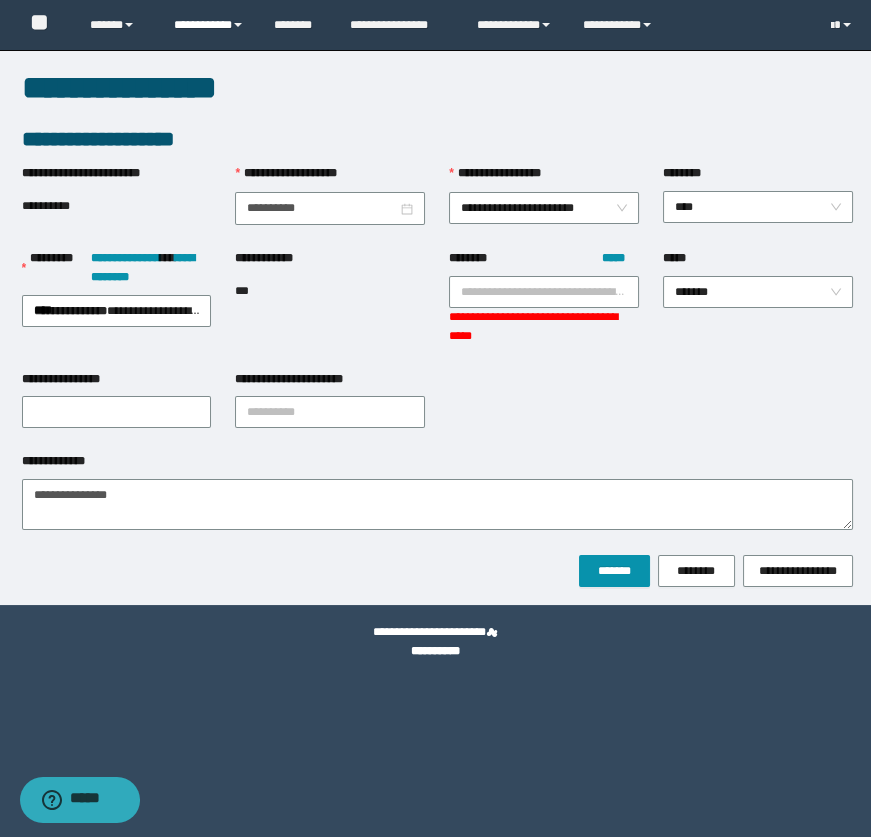 click on "**********" at bounding box center [209, 25] 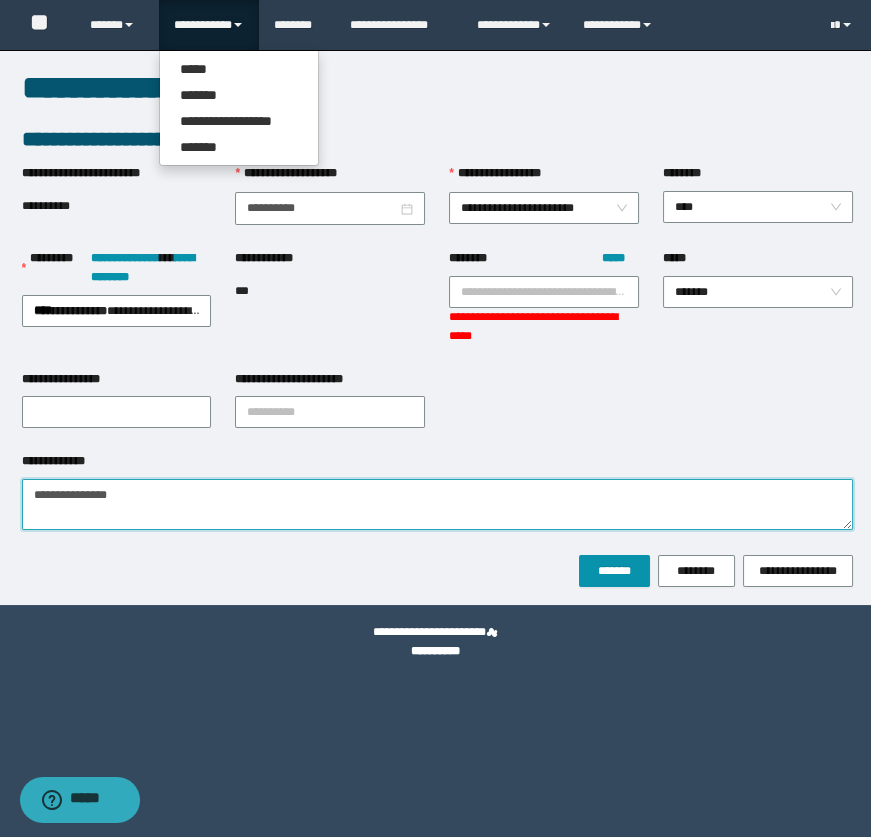 click on "**********" at bounding box center (437, 504) 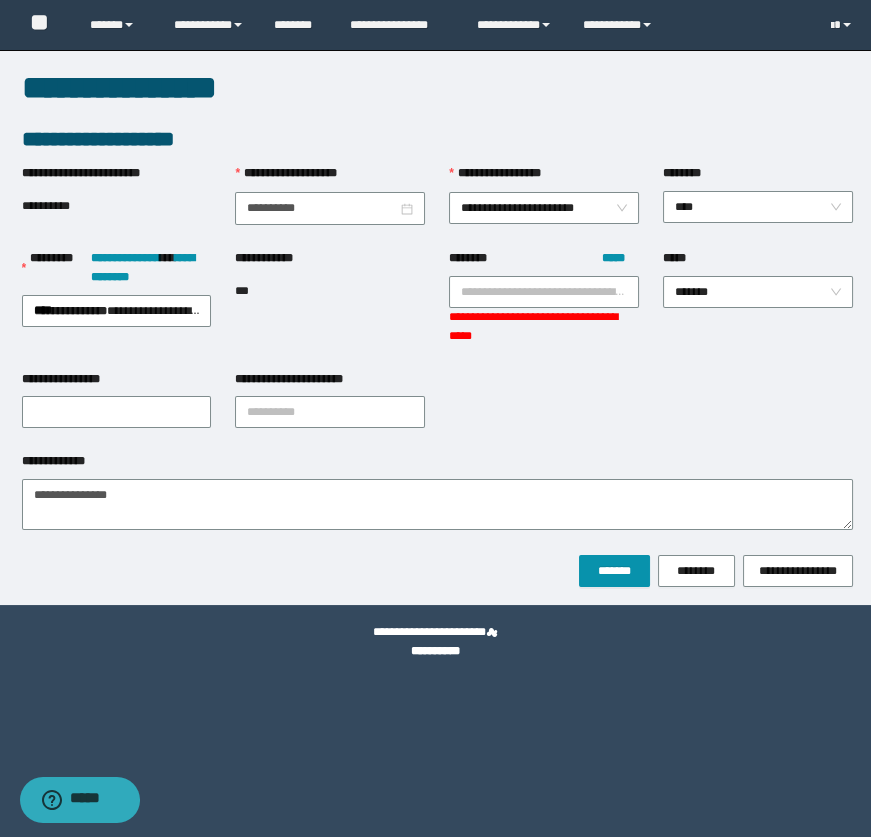 click on "**********" at bounding box center (330, 309) 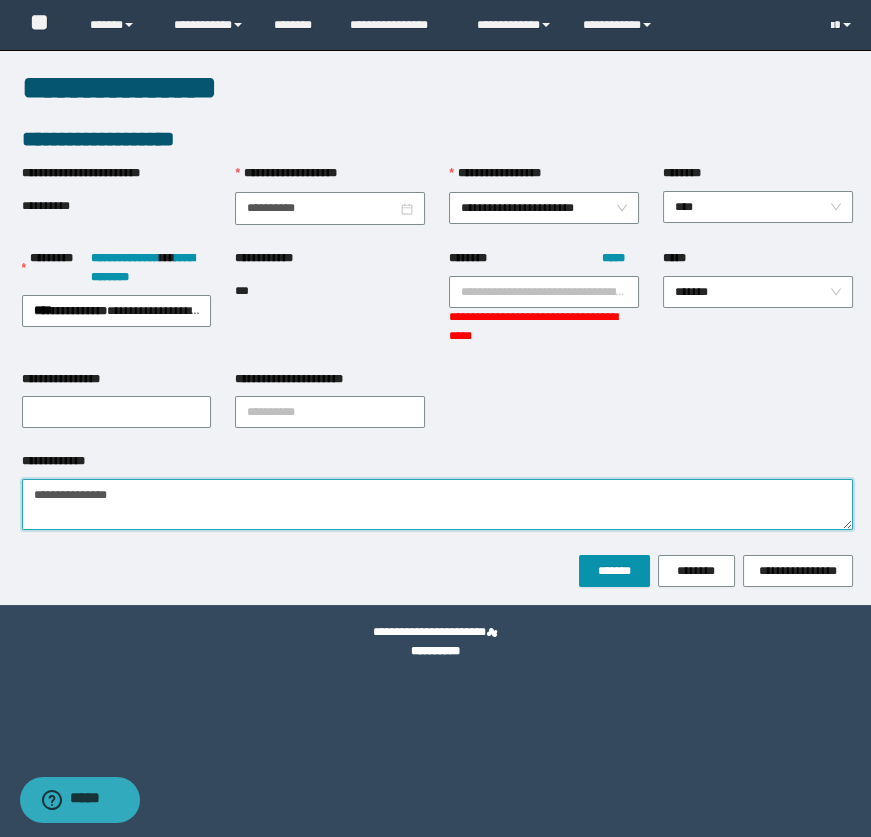 click on "**********" at bounding box center [437, 504] 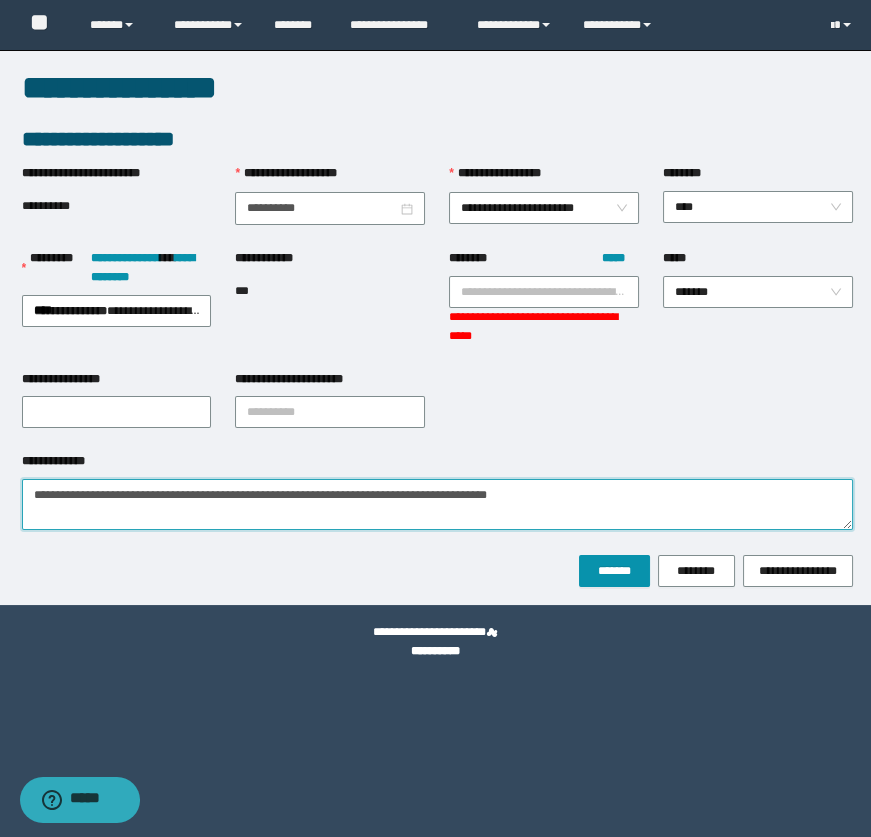 type on "**********" 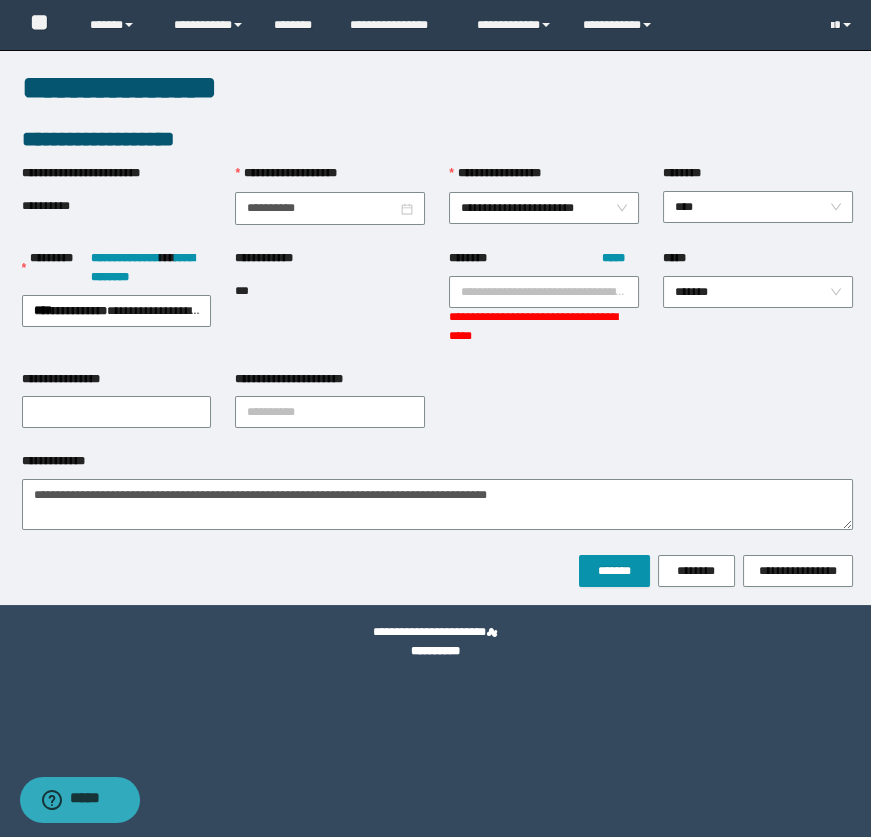click on "**********" at bounding box center [437, 308] 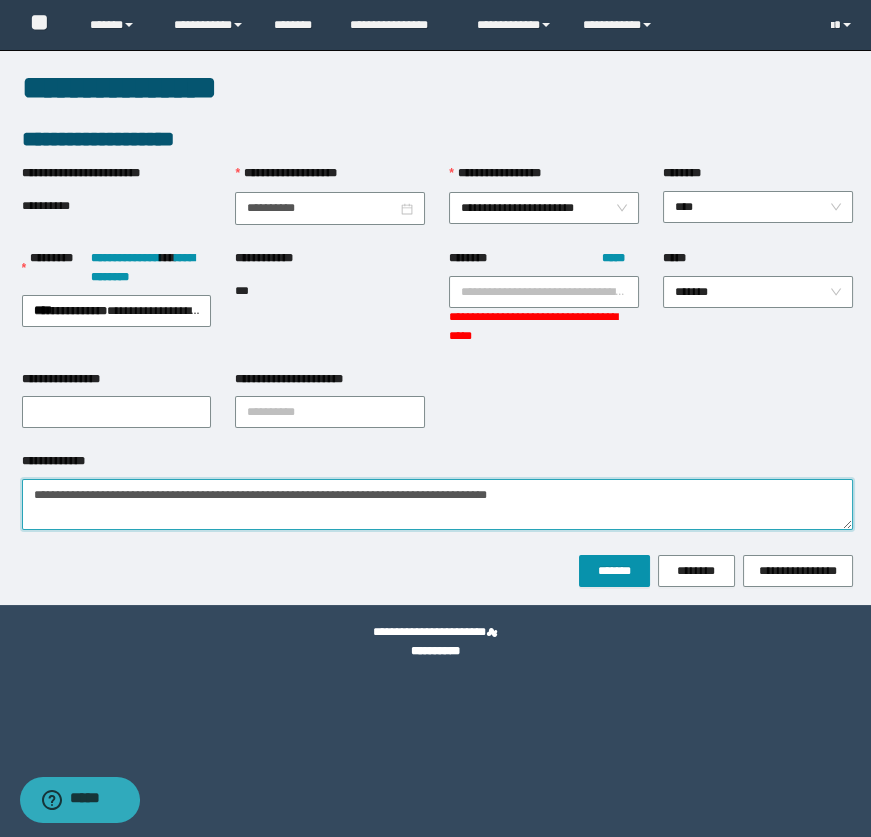 click on "**********" at bounding box center [437, 504] 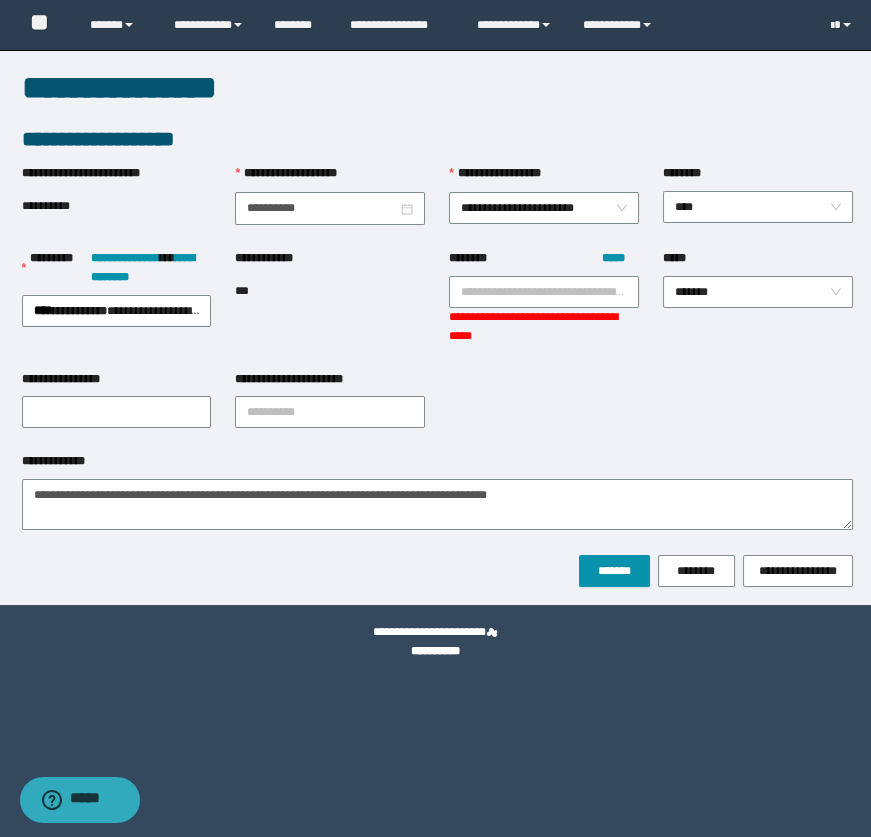 click on "**********" at bounding box center [435, 418] 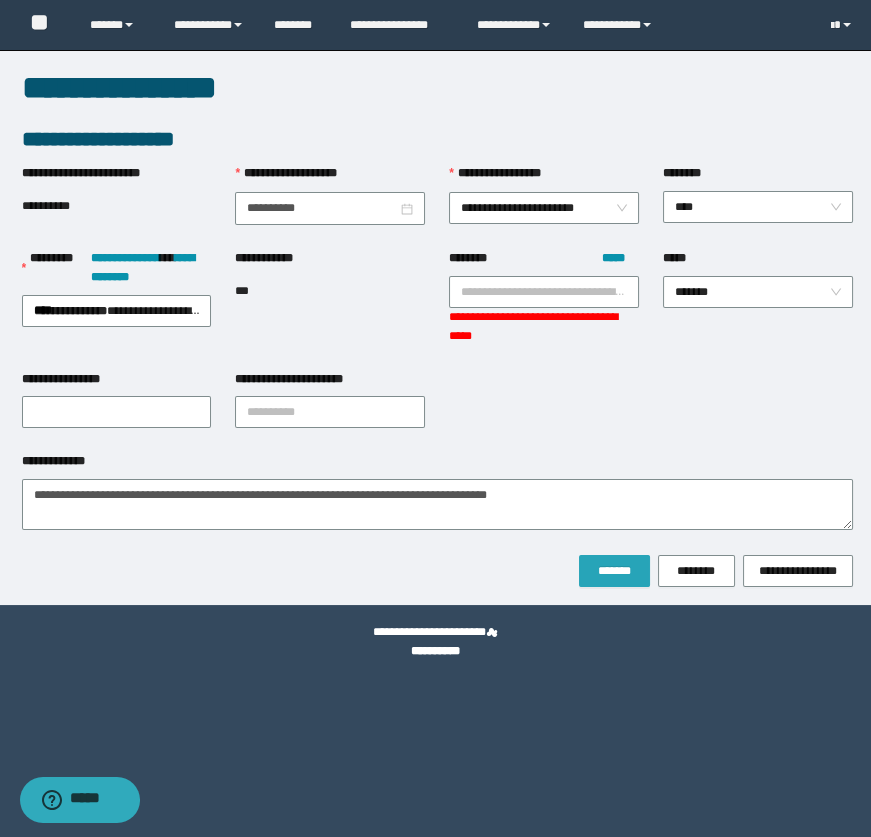 click on "*******" at bounding box center (614, 571) 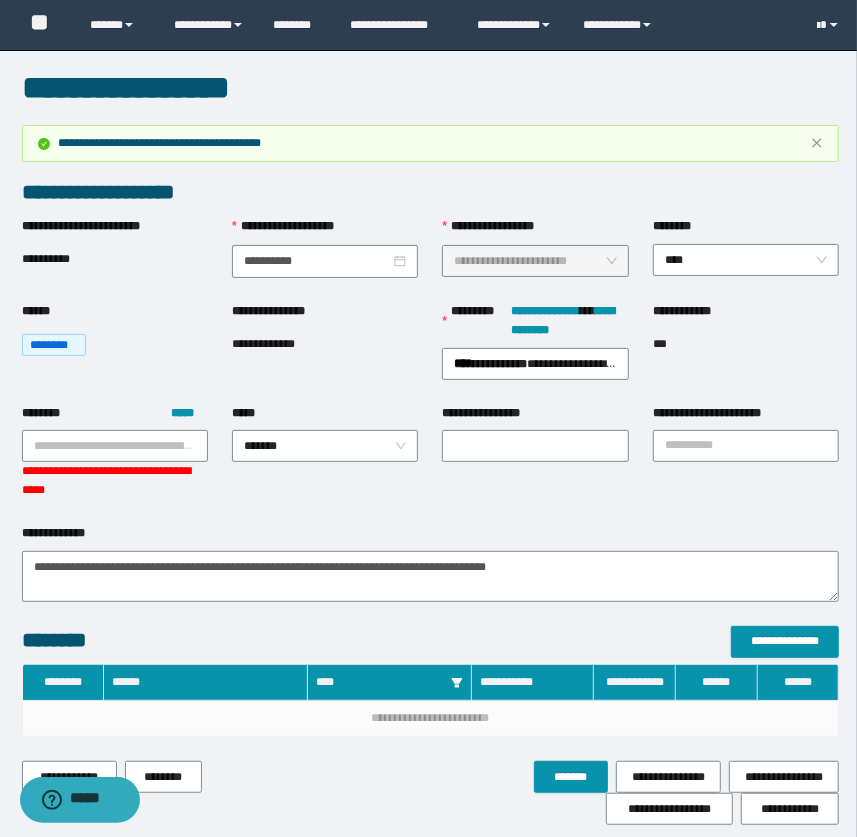 click on "**********" at bounding box center (325, 344) 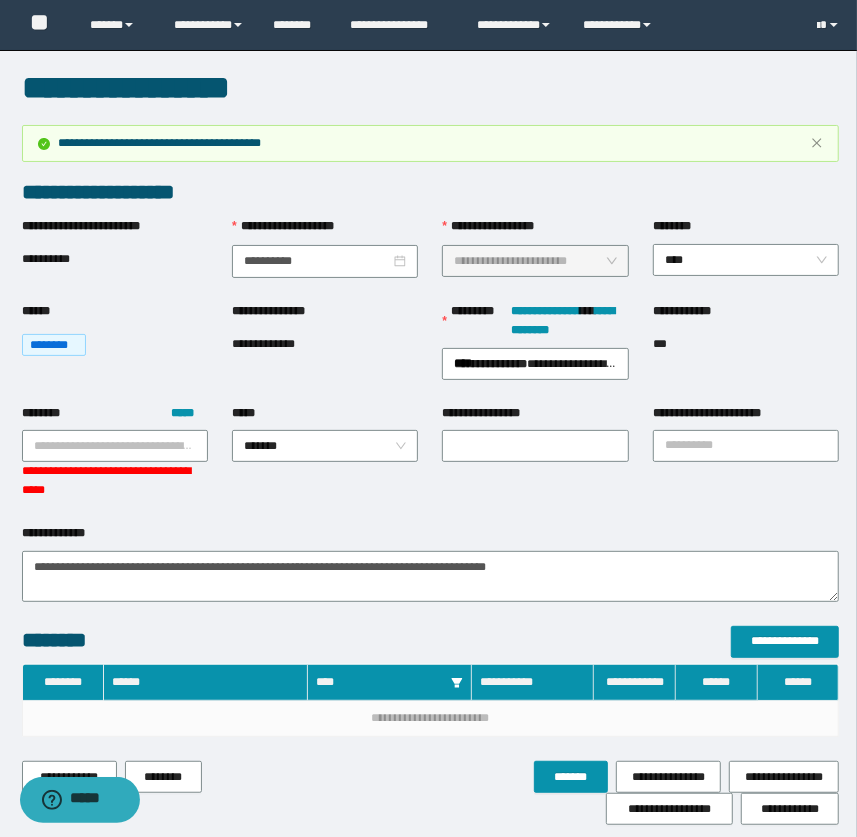 click on "**********" at bounding box center [325, 353] 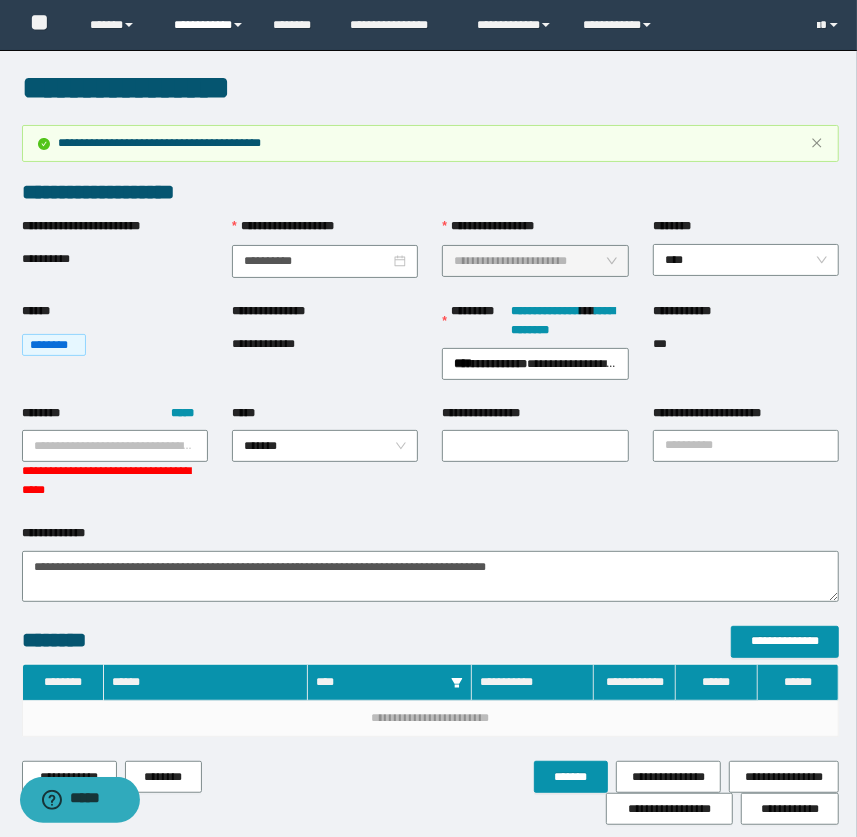 click on "**********" at bounding box center [209, 25] 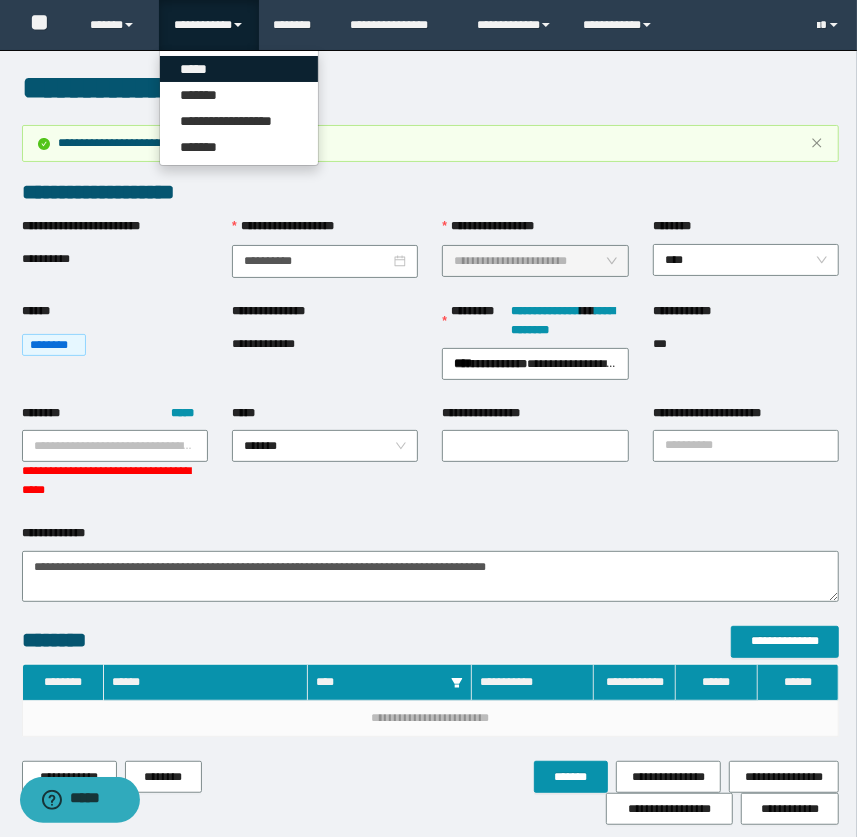 click on "*****" at bounding box center (239, 69) 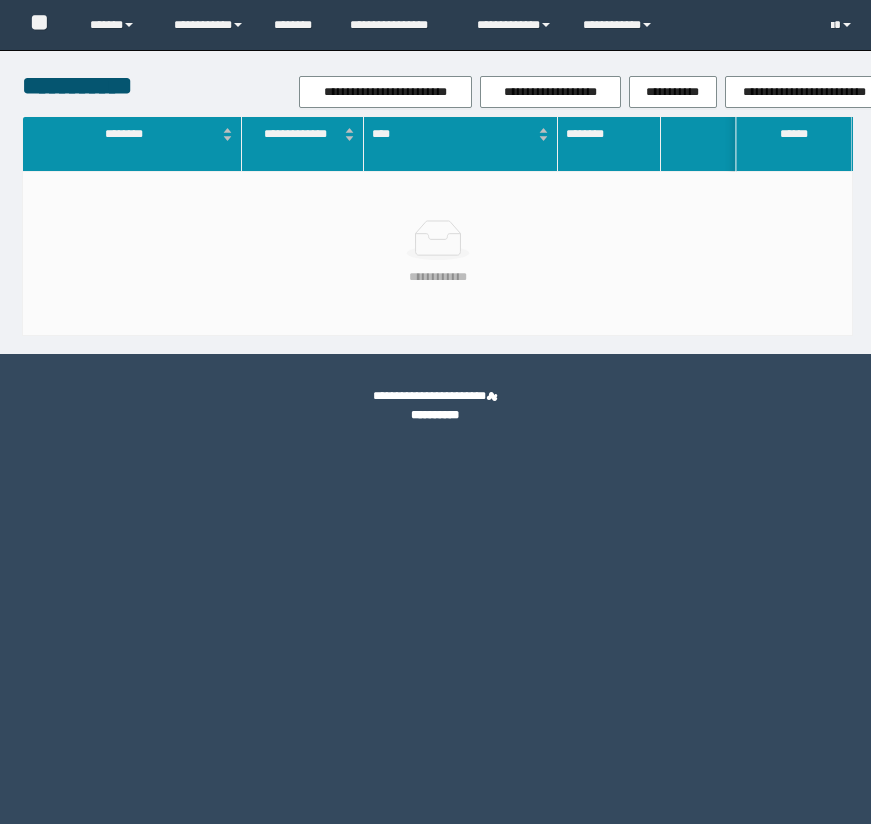 scroll, scrollTop: 0, scrollLeft: 0, axis: both 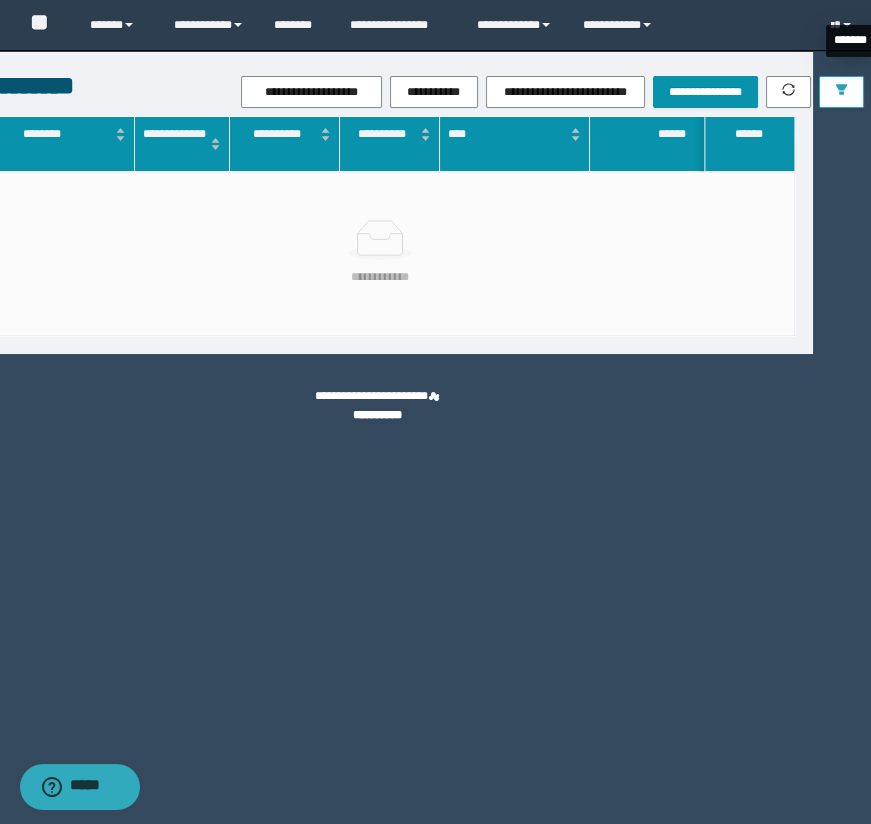 click 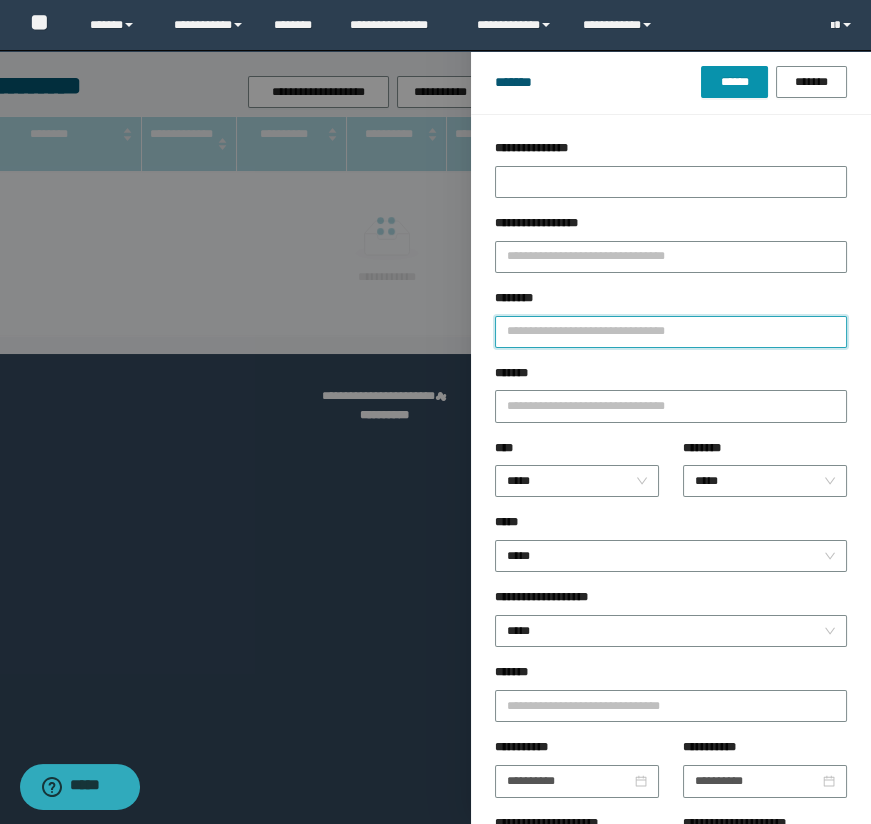 click on "********" at bounding box center (671, 332) 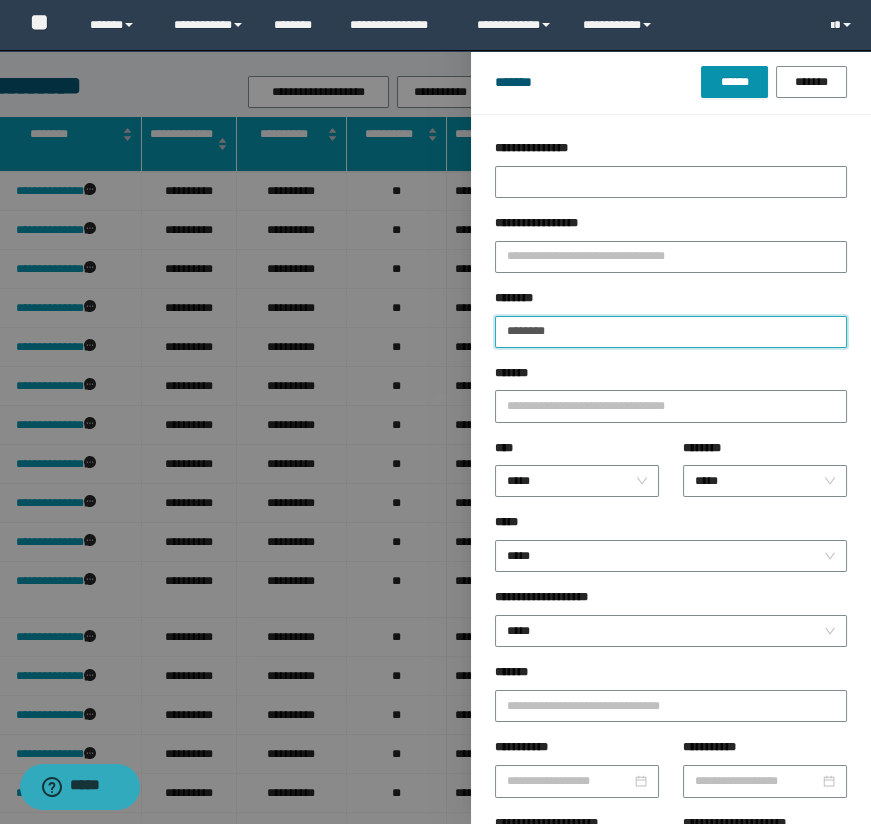 type on "********" 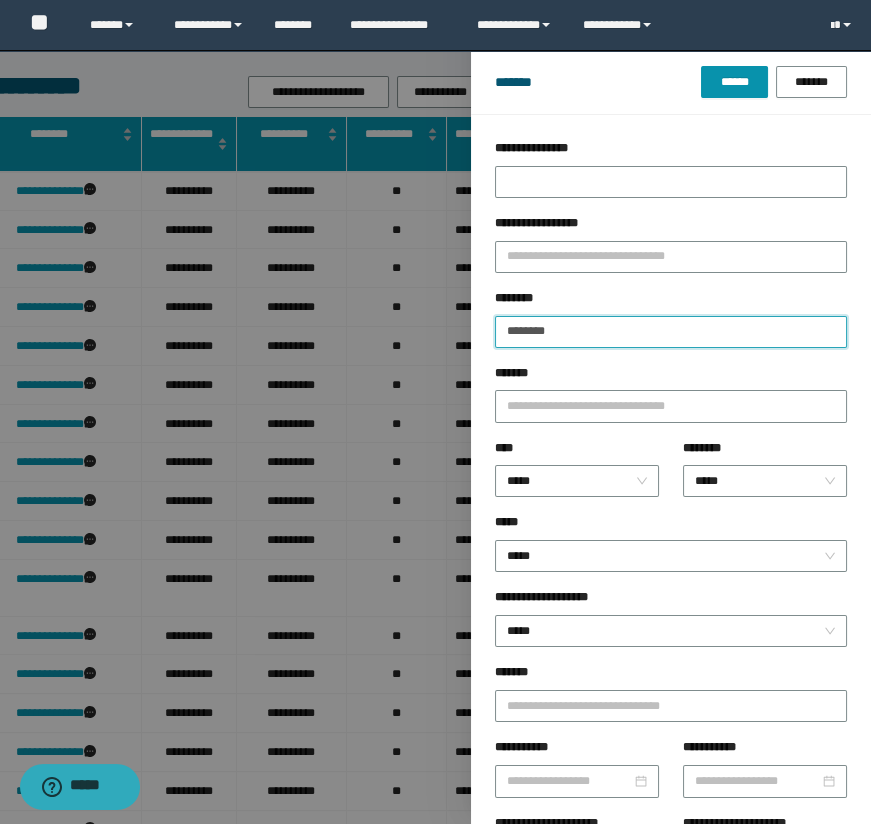 type on "********" 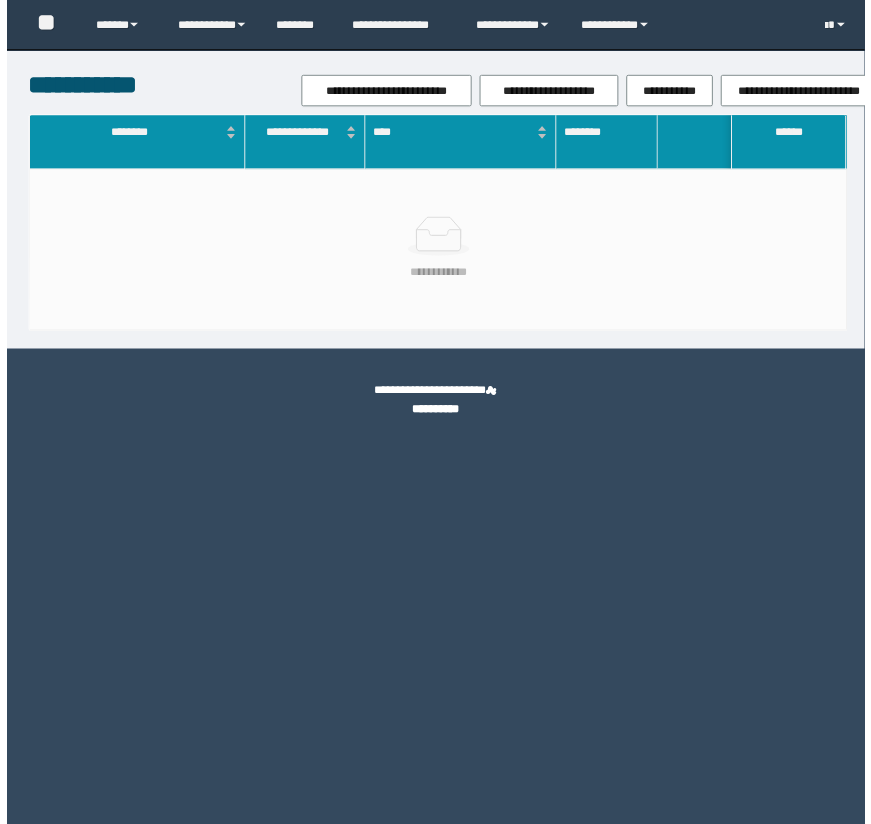 scroll, scrollTop: 0, scrollLeft: 239, axis: horizontal 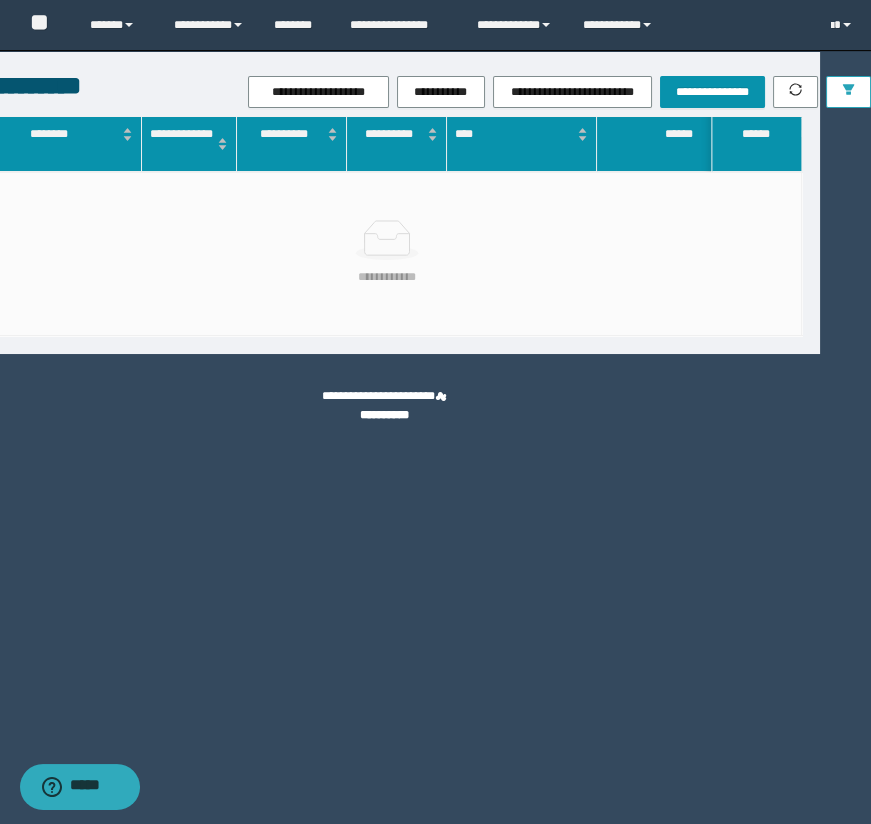 click 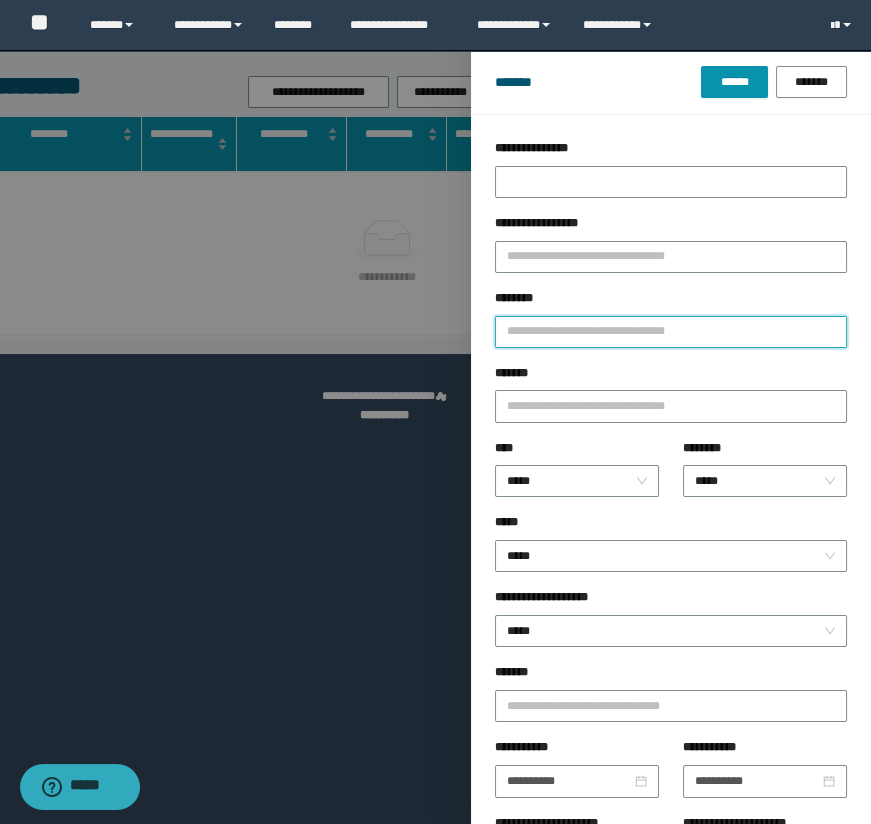 click on "********" at bounding box center (671, 332) 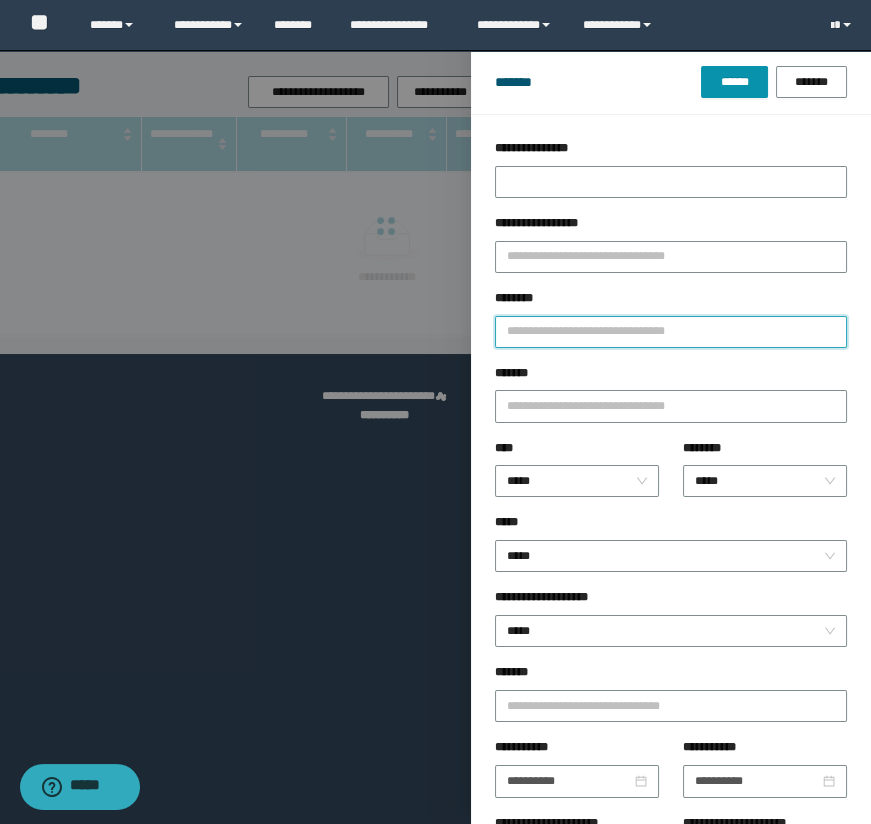 type on "*" 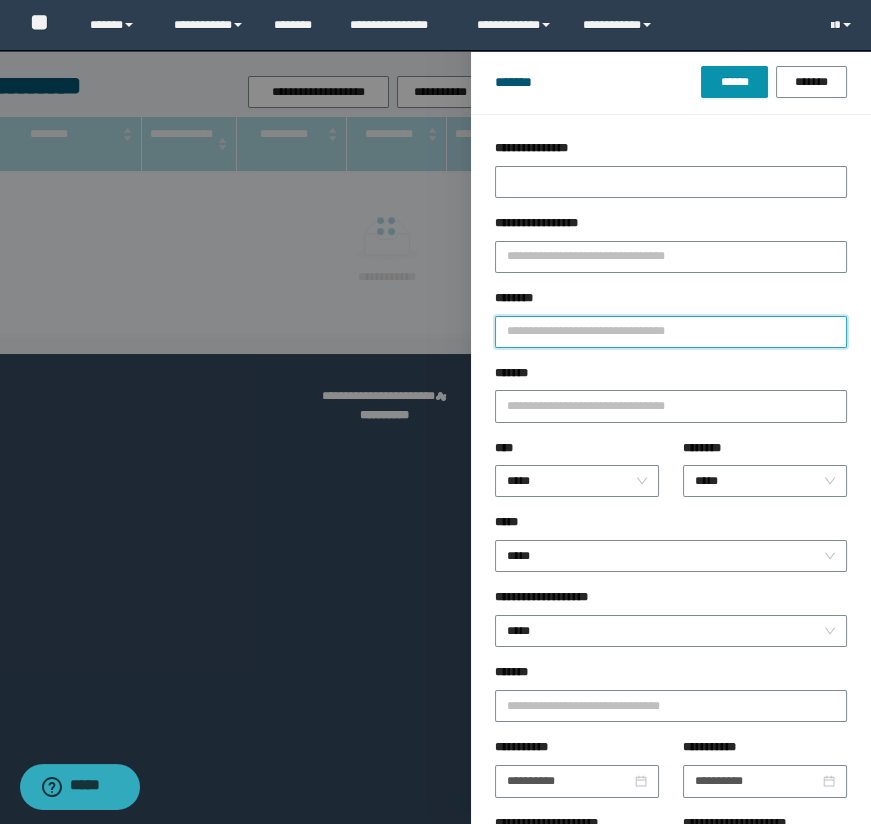 type 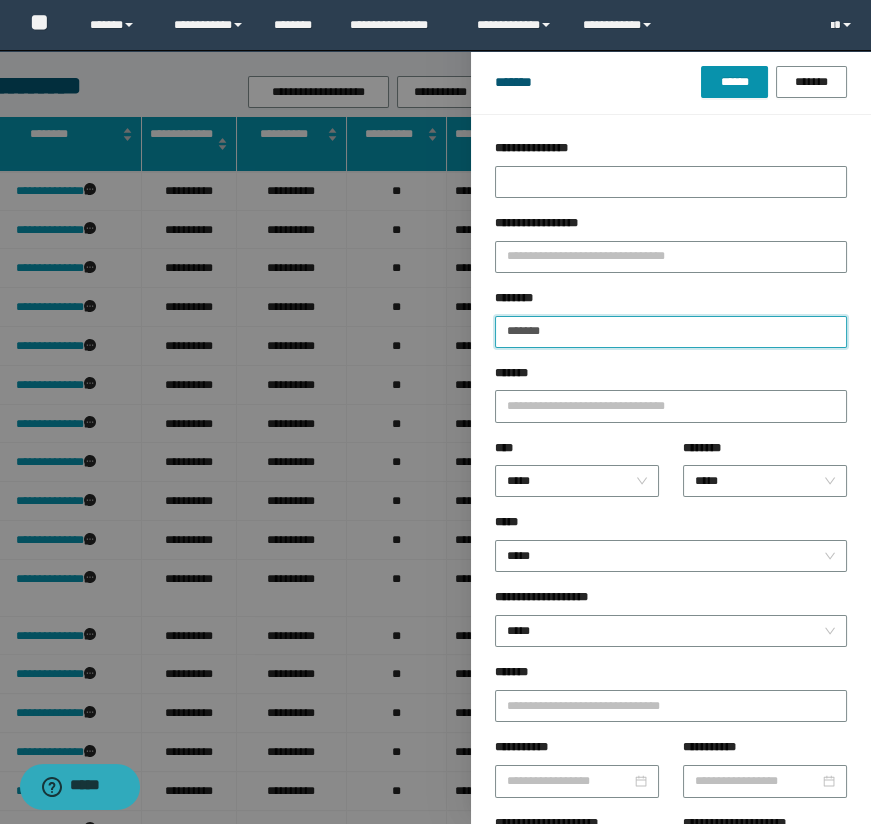 type on "*******" 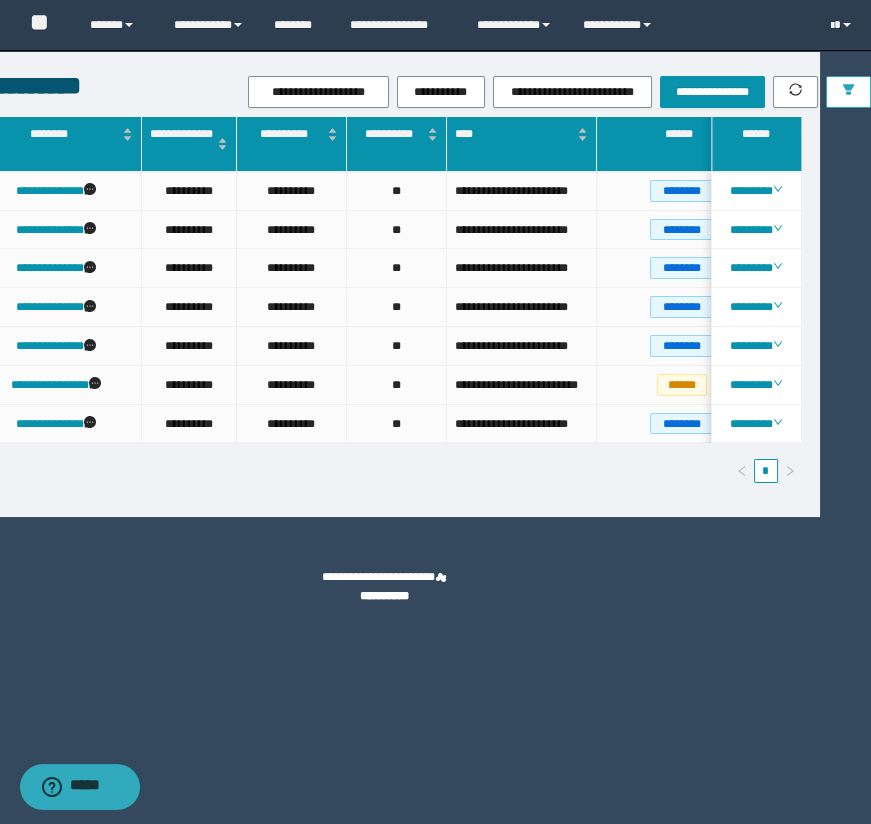 scroll, scrollTop: 0, scrollLeft: 0, axis: both 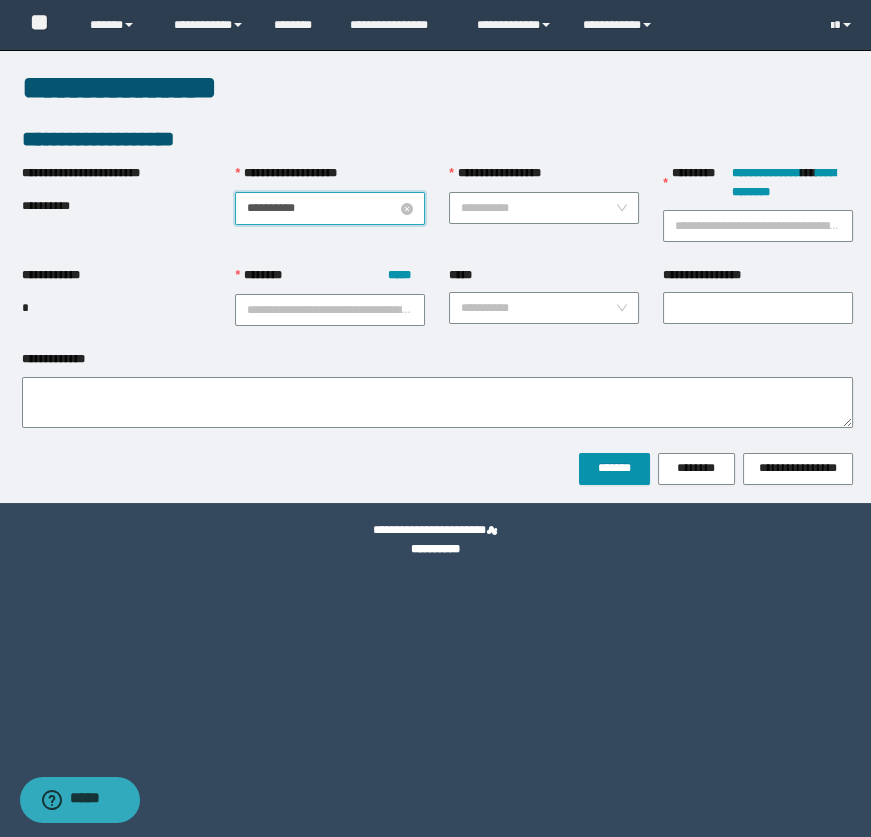 click on "**********" at bounding box center (322, 208) 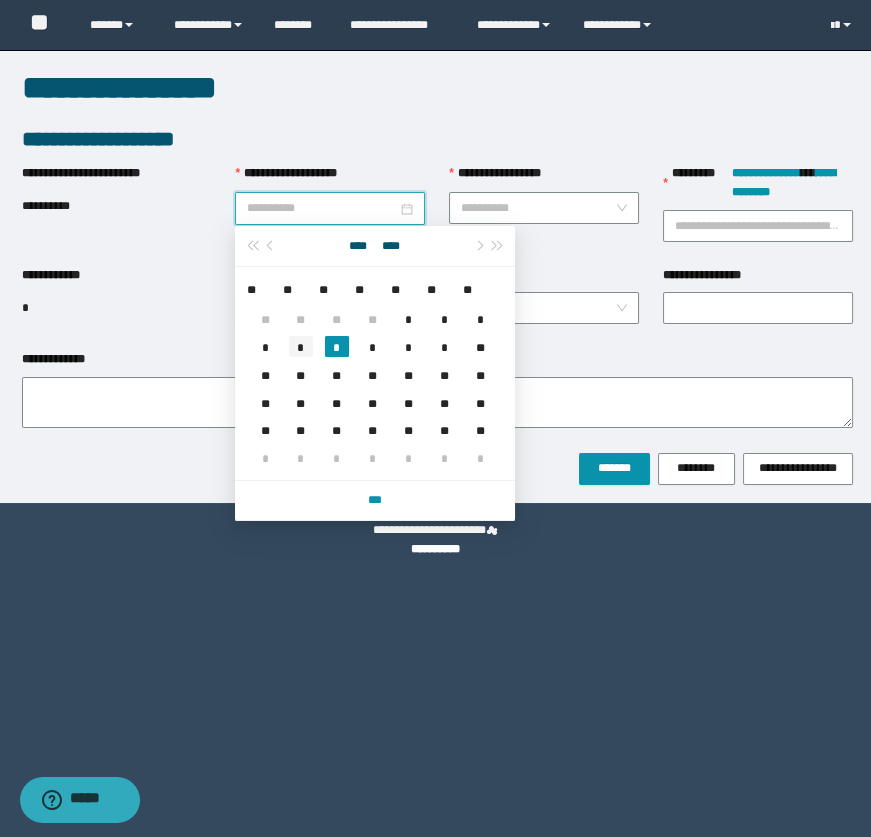 type on "**********" 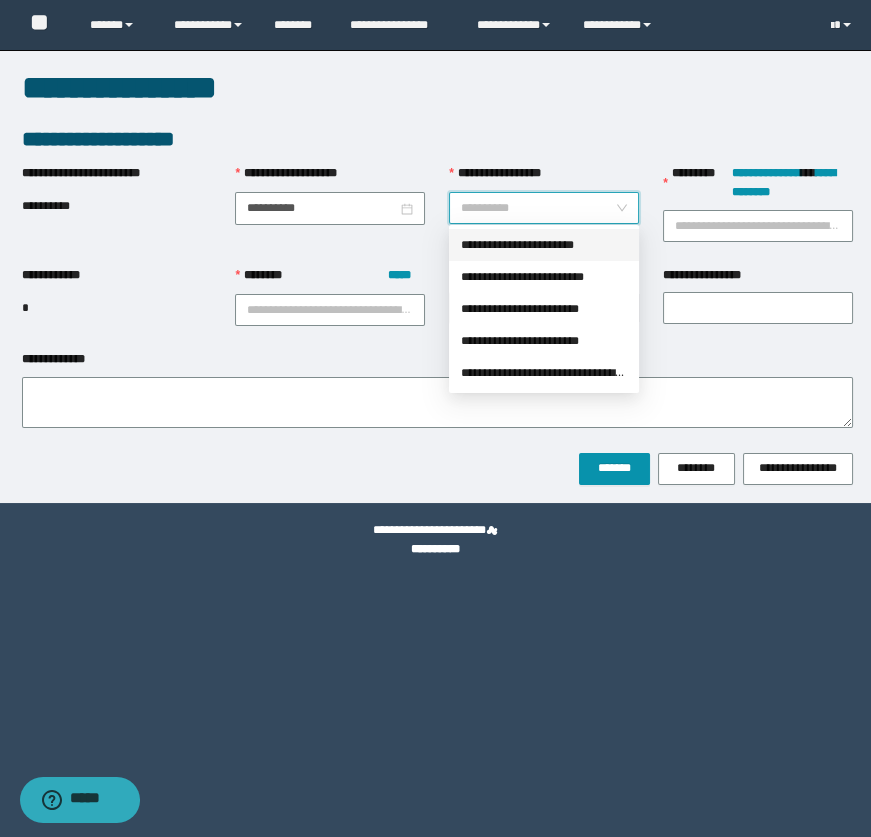 click on "**********" at bounding box center (538, 208) 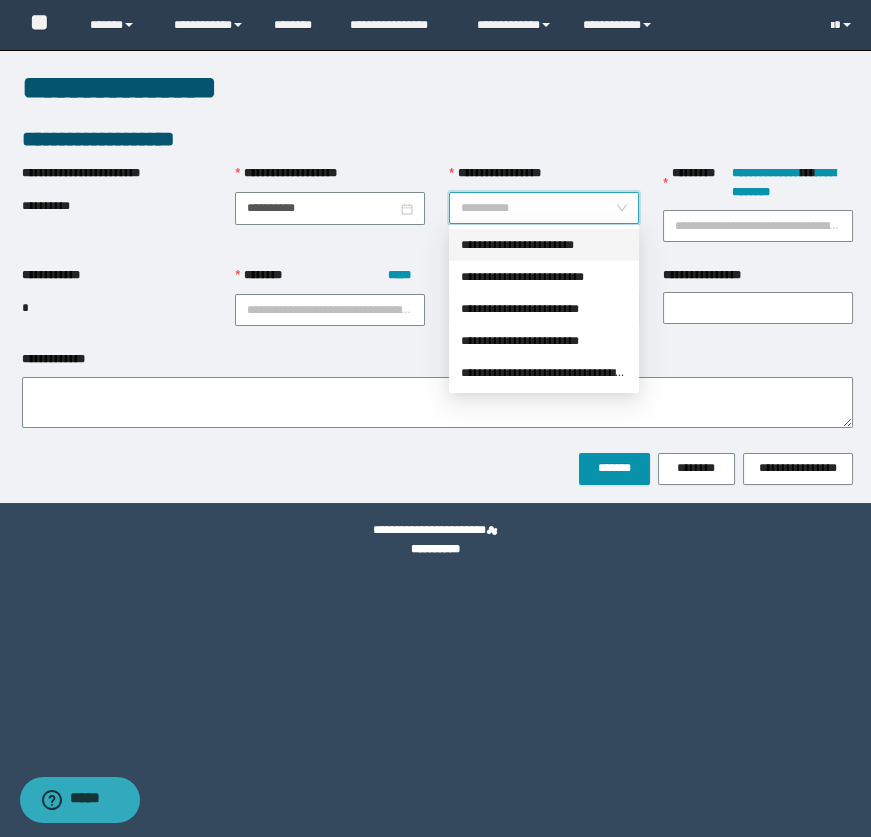 click on "**********" at bounding box center (544, 245) 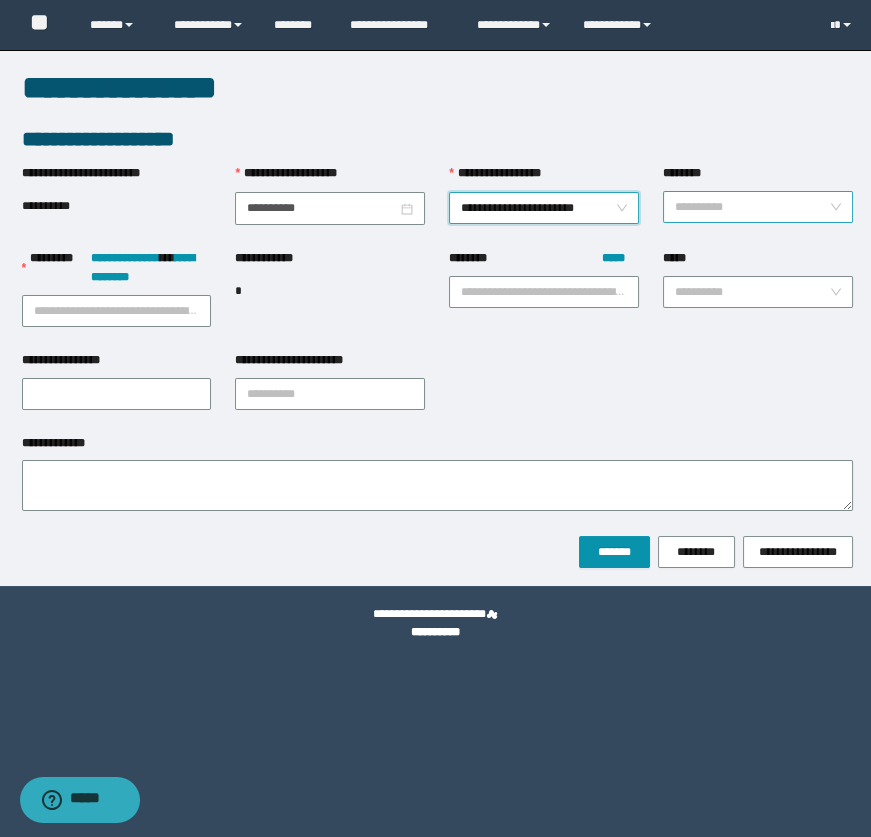 click on "********" at bounding box center [752, 207] 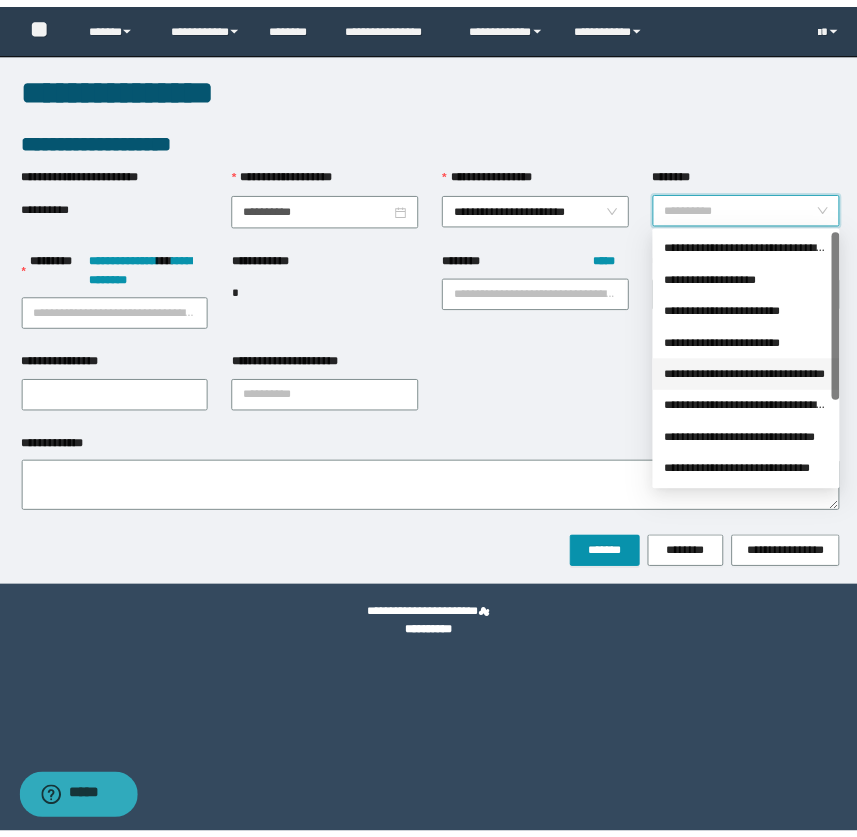 scroll, scrollTop: 127, scrollLeft: 0, axis: vertical 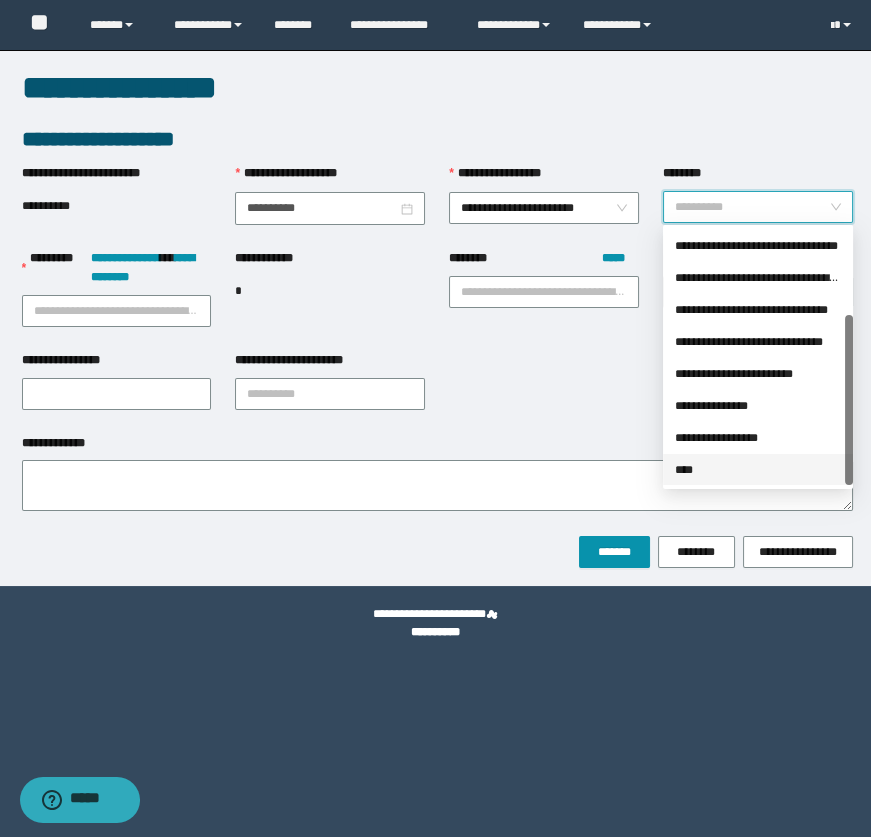 click on "****" at bounding box center (758, 470) 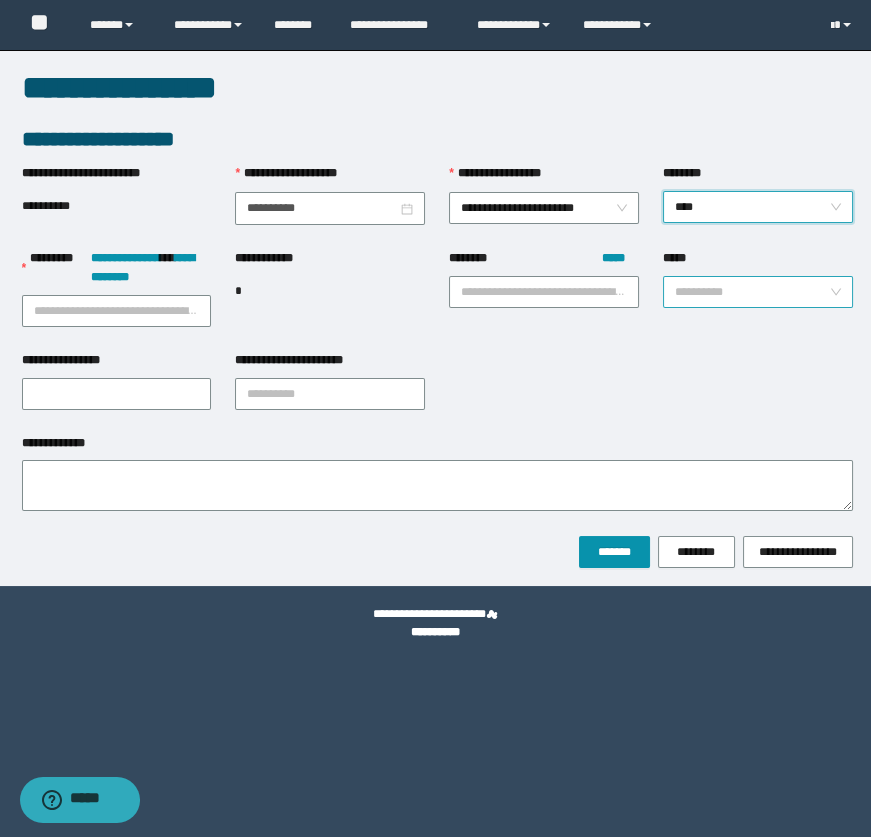 click at bounding box center (752, 292) 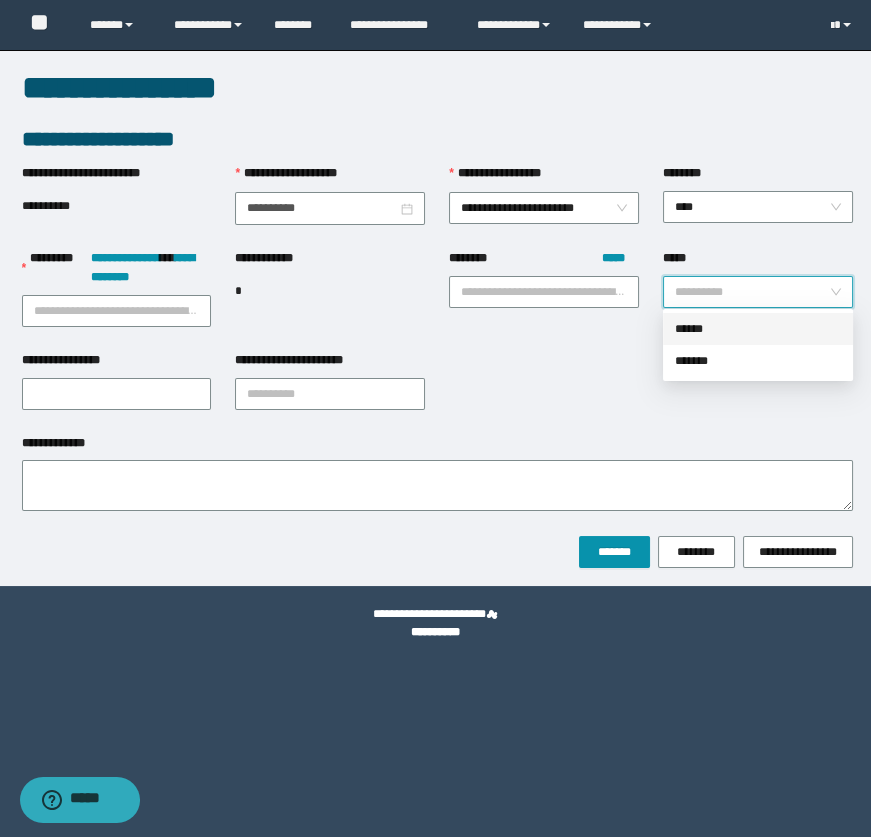 click on "*******" at bounding box center [758, 361] 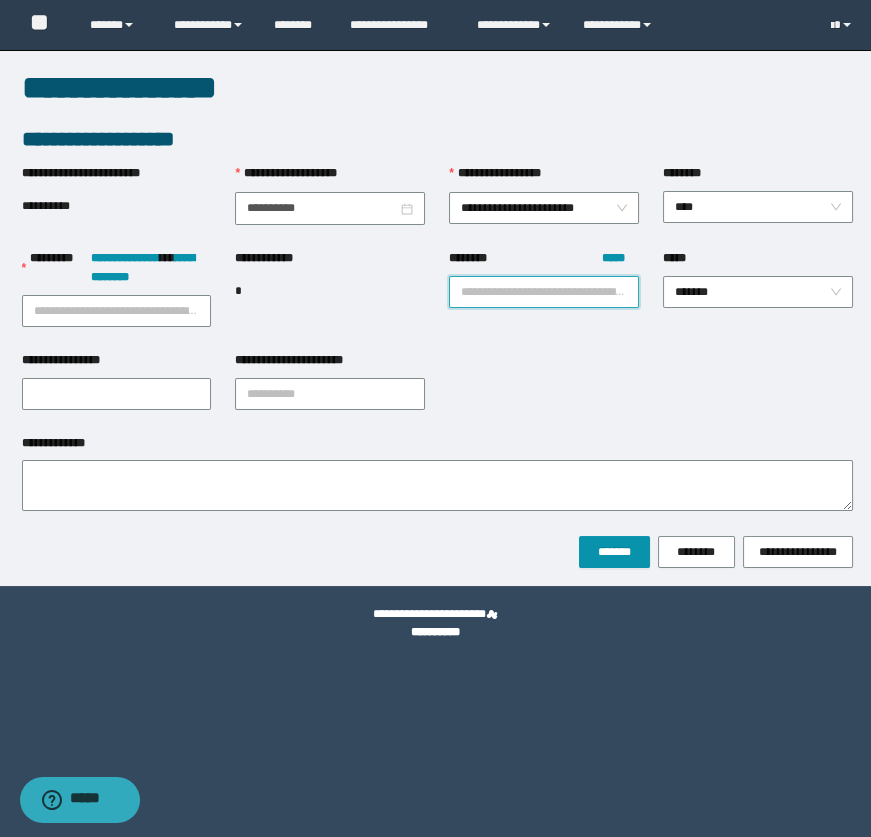 click on "******** *****" at bounding box center [544, 292] 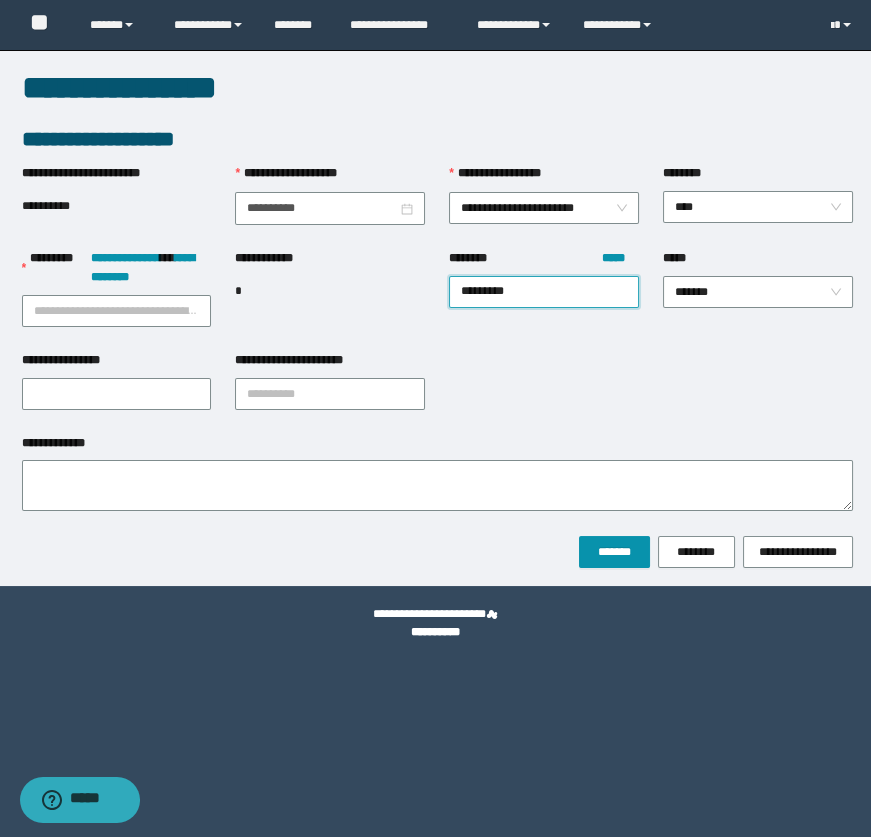 type on "********" 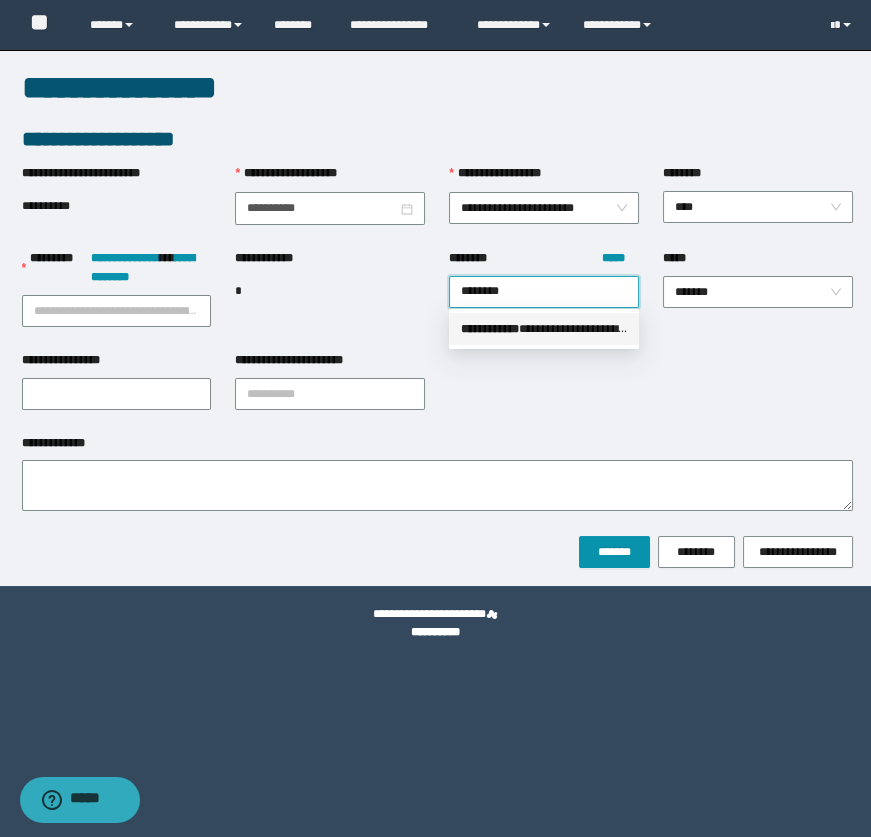 click on "**********" at bounding box center (544, 329) 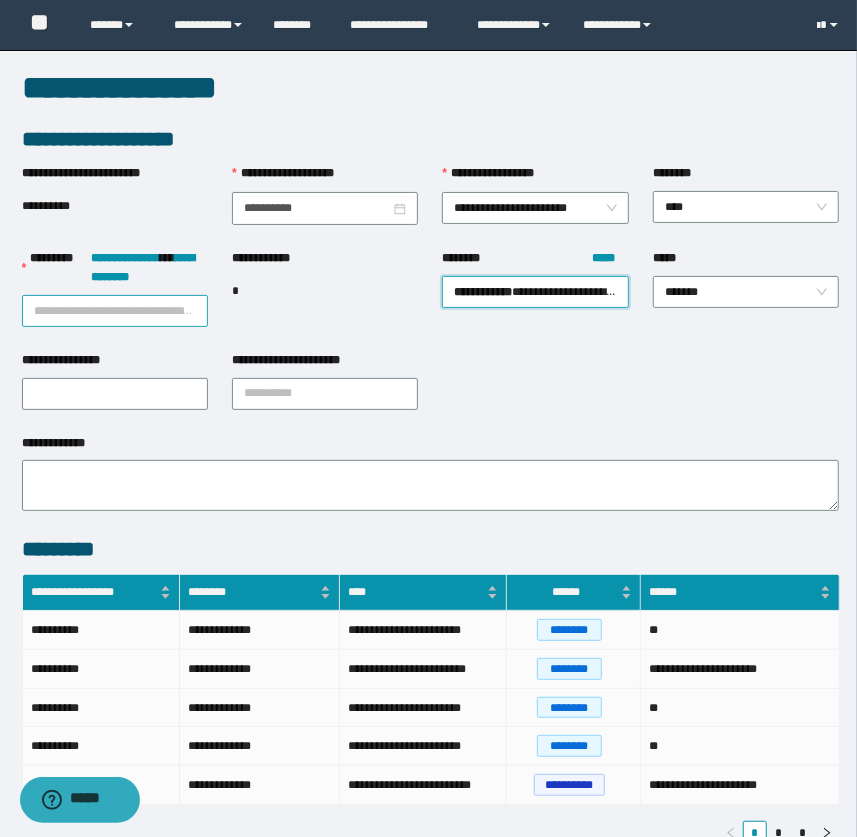click on "**********" at bounding box center (115, 311) 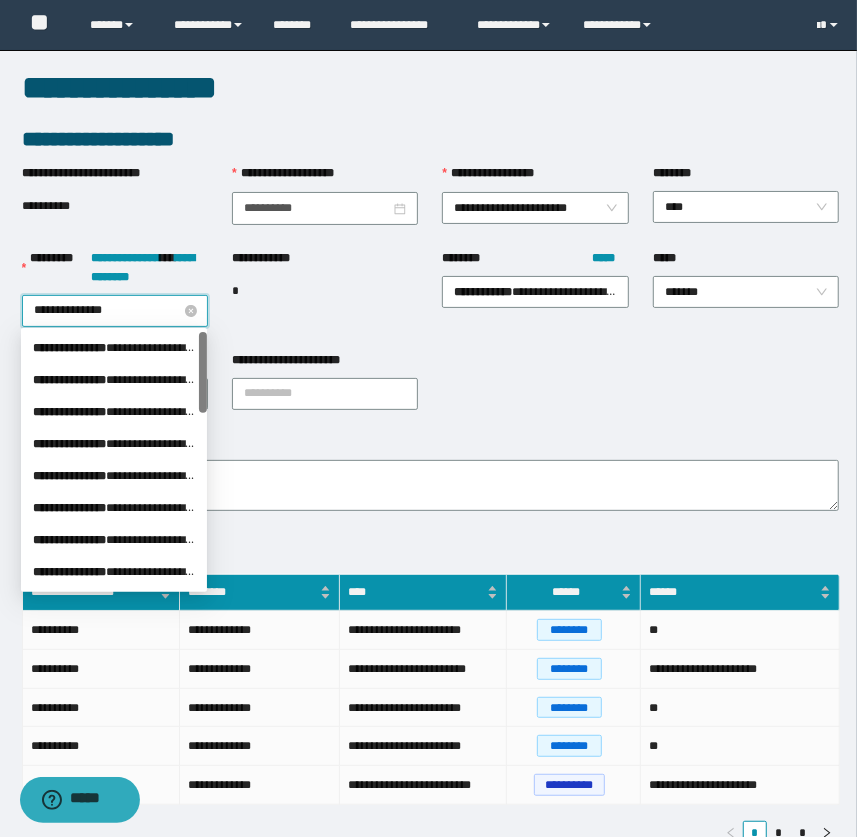 type on "**********" 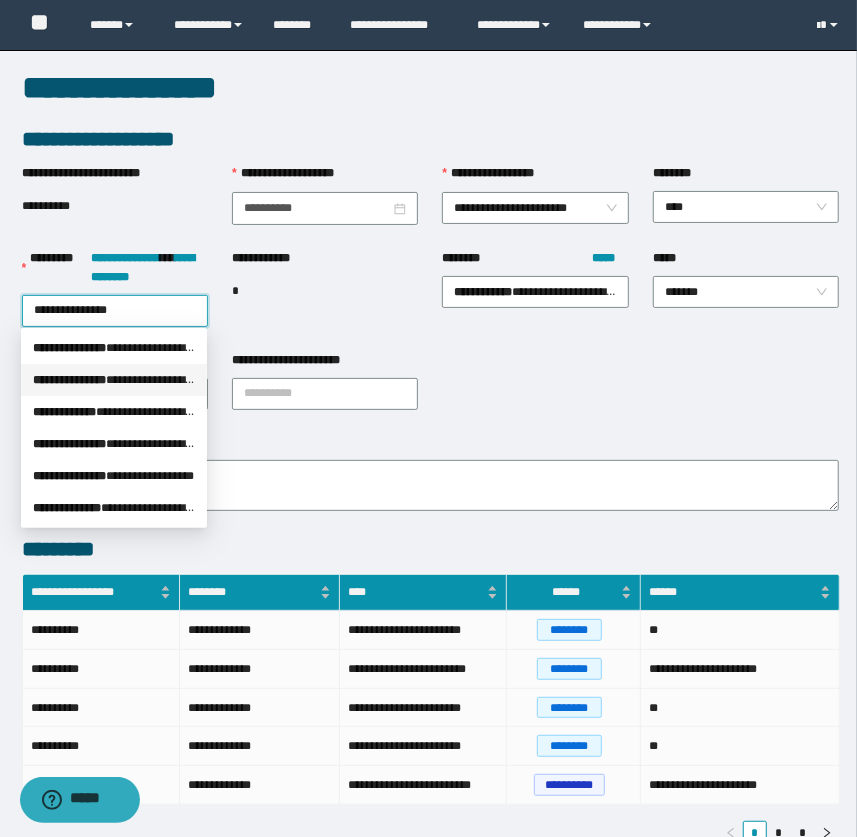 click on "**********" at bounding box center [114, 380] 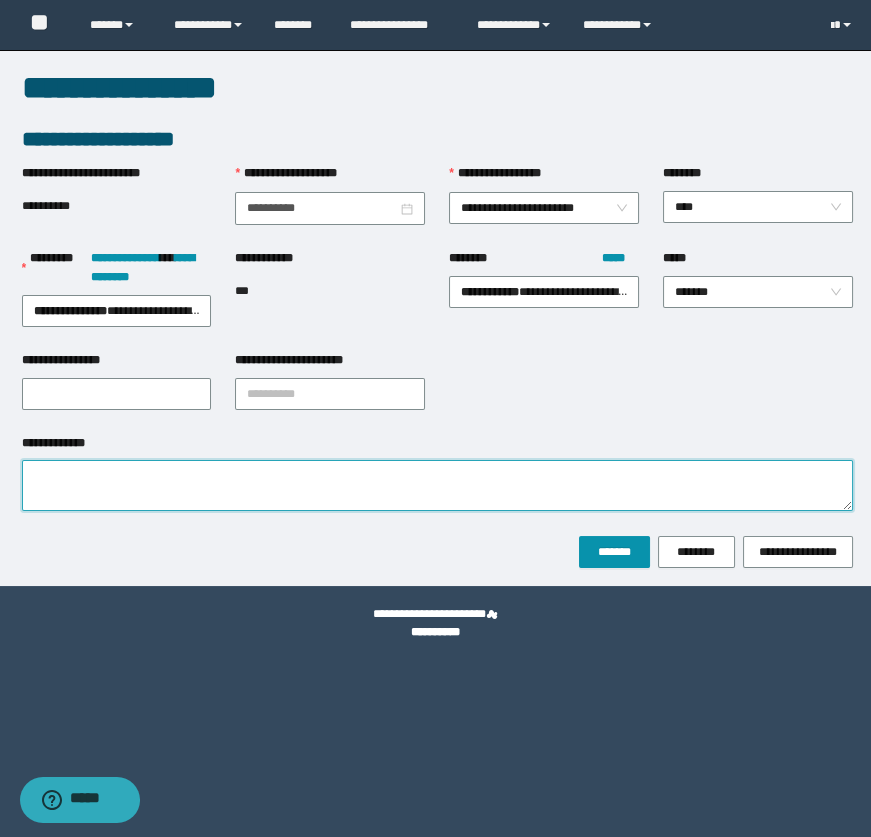 click on "**********" at bounding box center (437, 485) 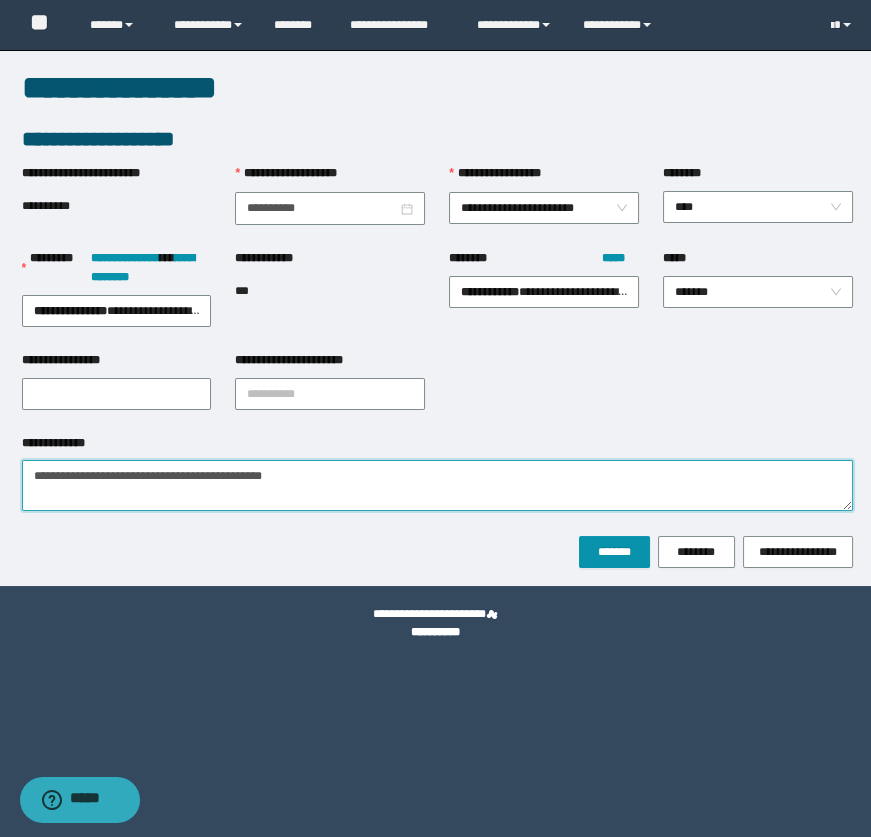 type on "**********" 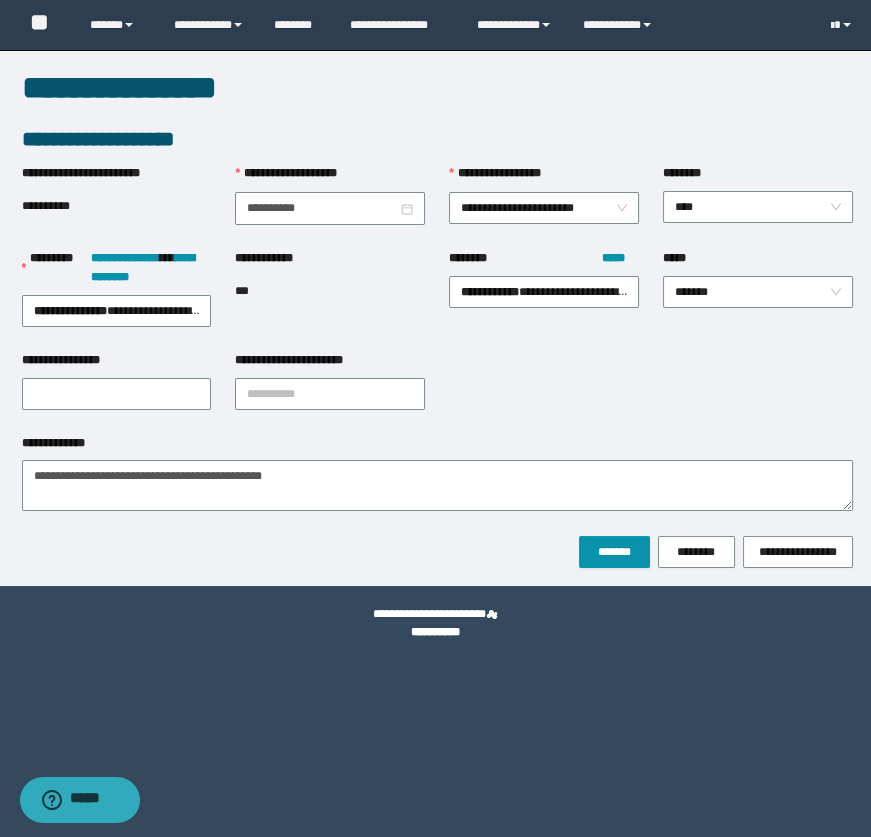 click on "******** ****" at bounding box center (758, 206) 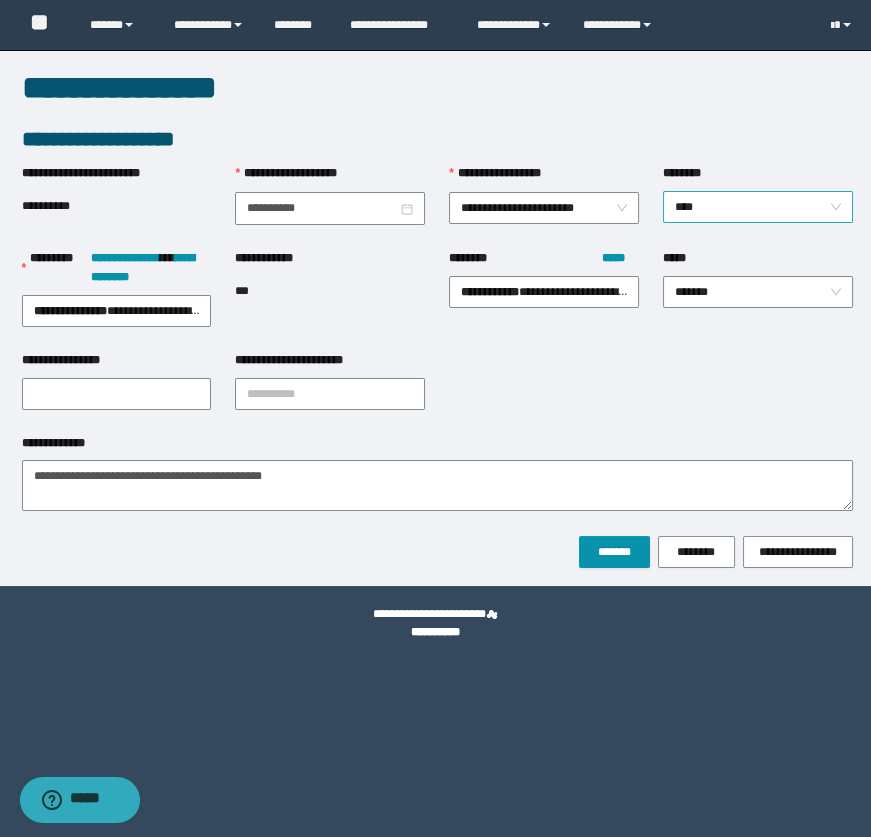 click on "****" at bounding box center (758, 207) 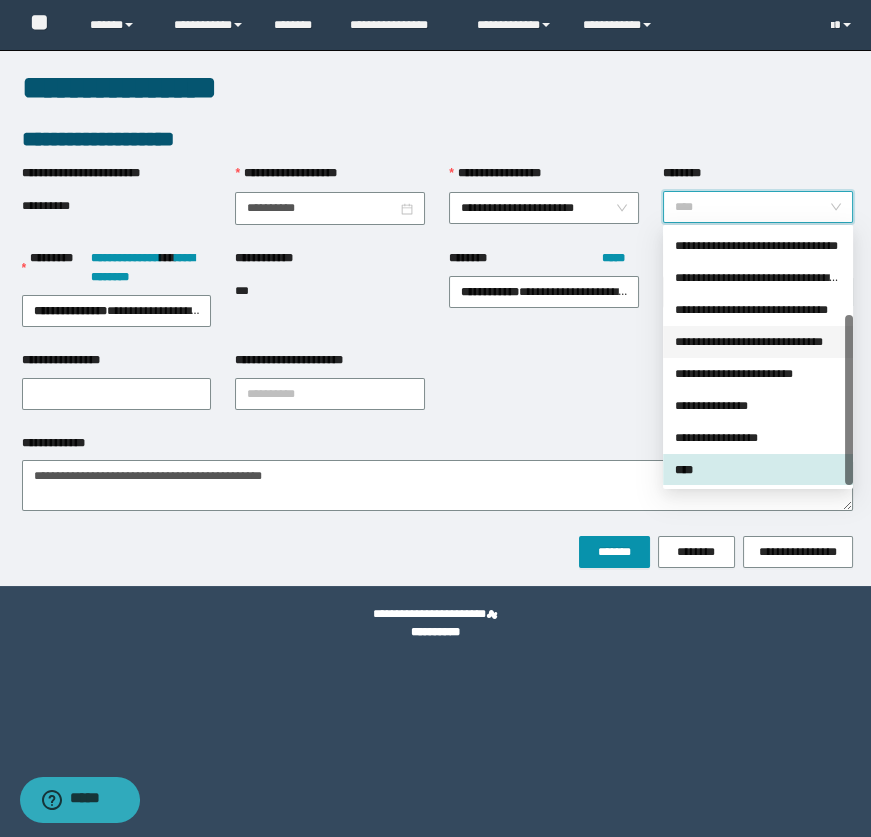 click on "**********" at bounding box center [758, 342] 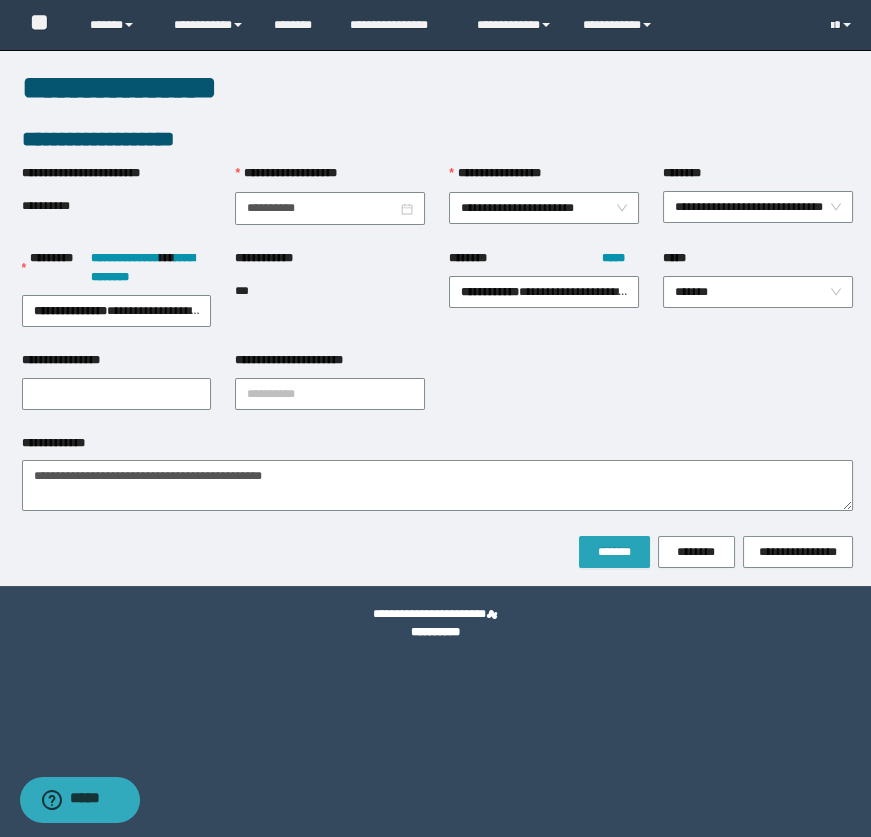 click on "*******" at bounding box center (614, 552) 